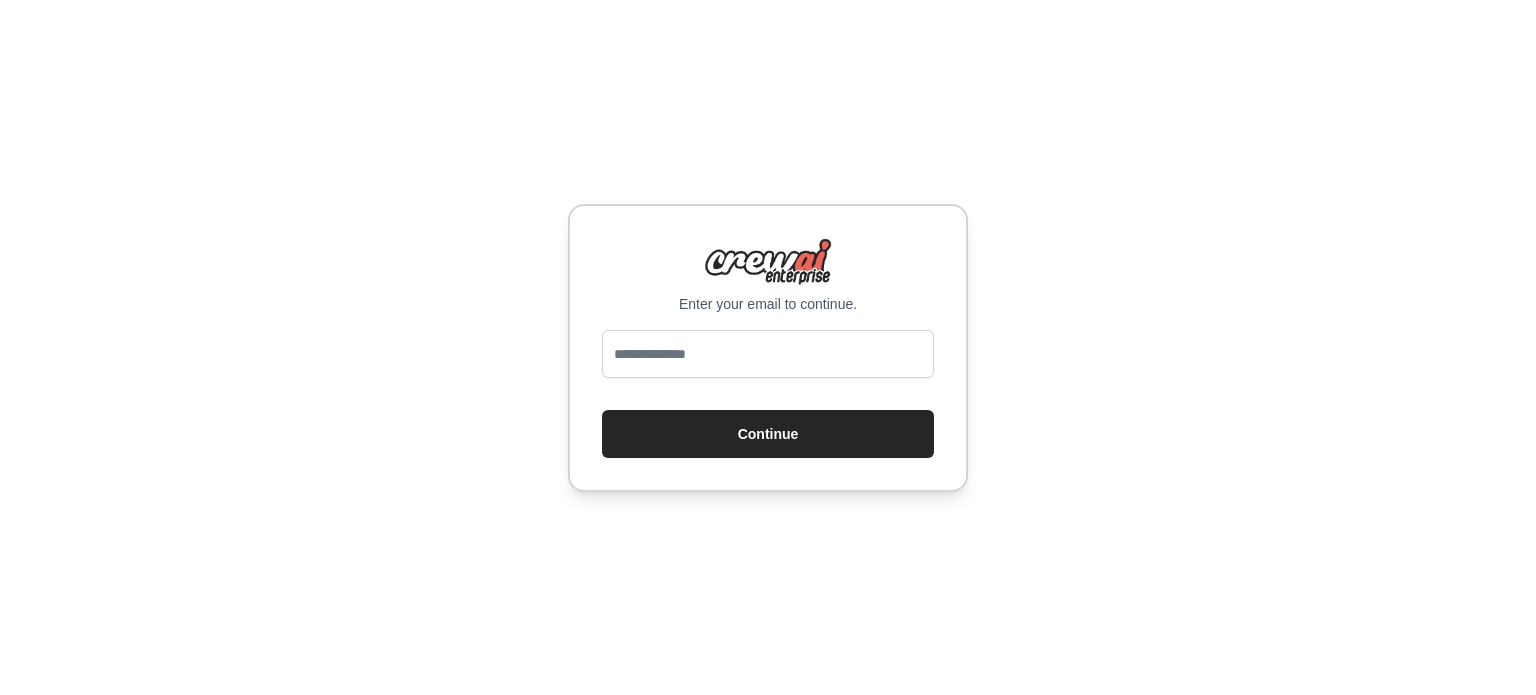 scroll, scrollTop: 0, scrollLeft: 0, axis: both 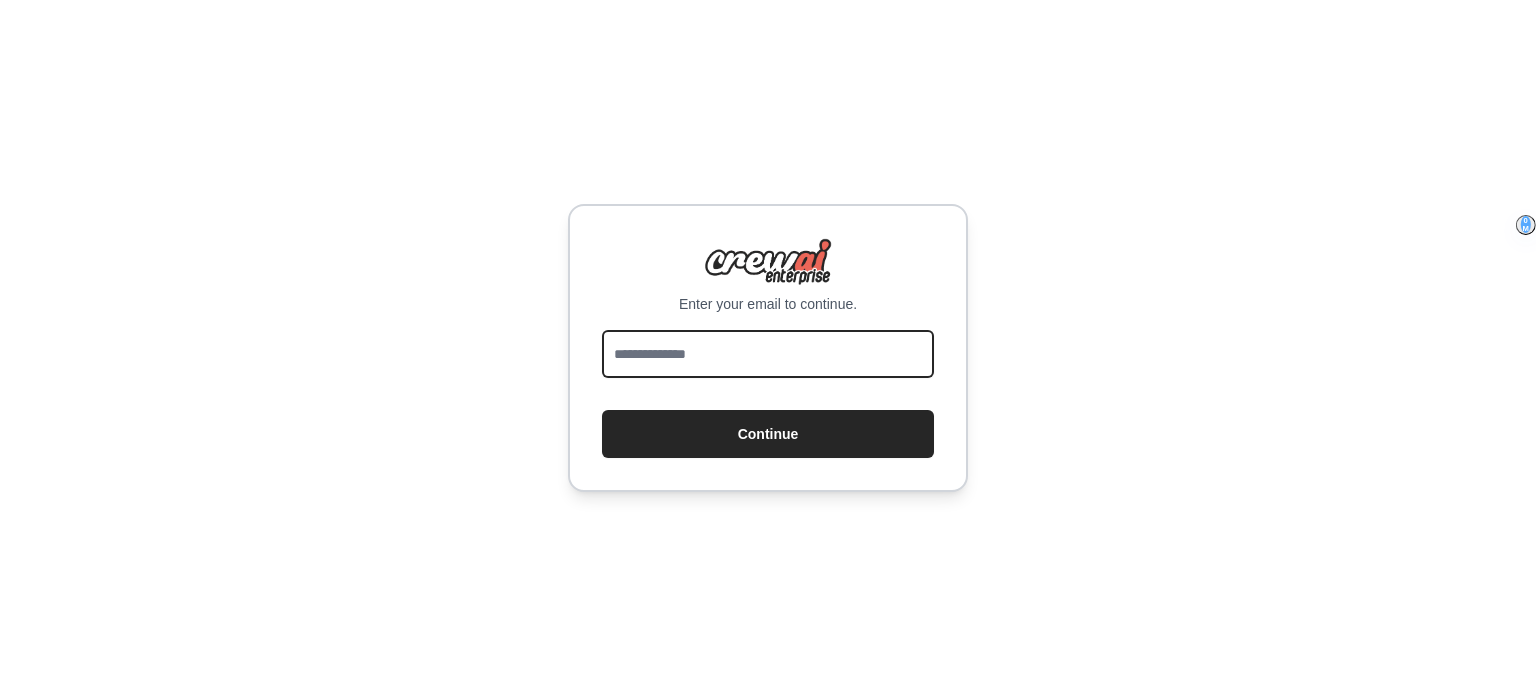 click at bounding box center (768, 354) 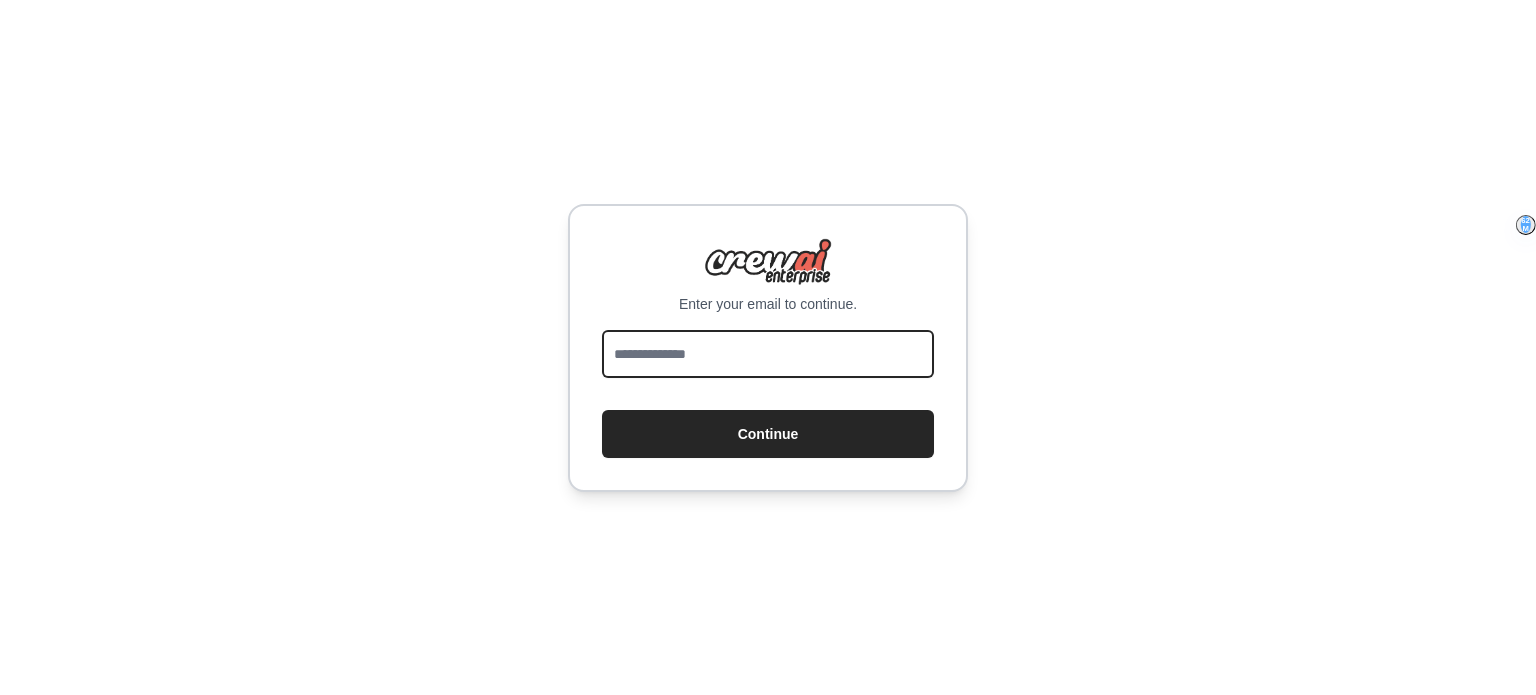 type on "**********" 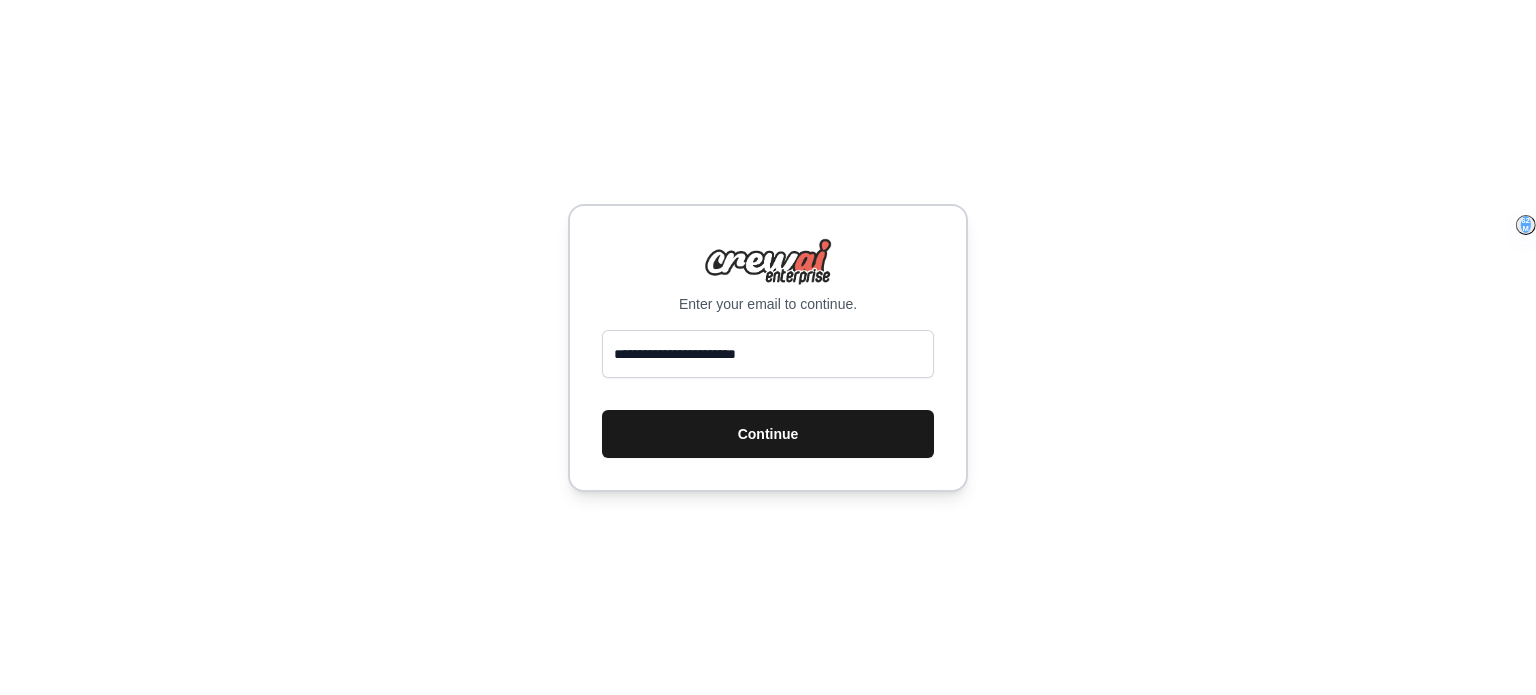 click on "Continue" at bounding box center [768, 434] 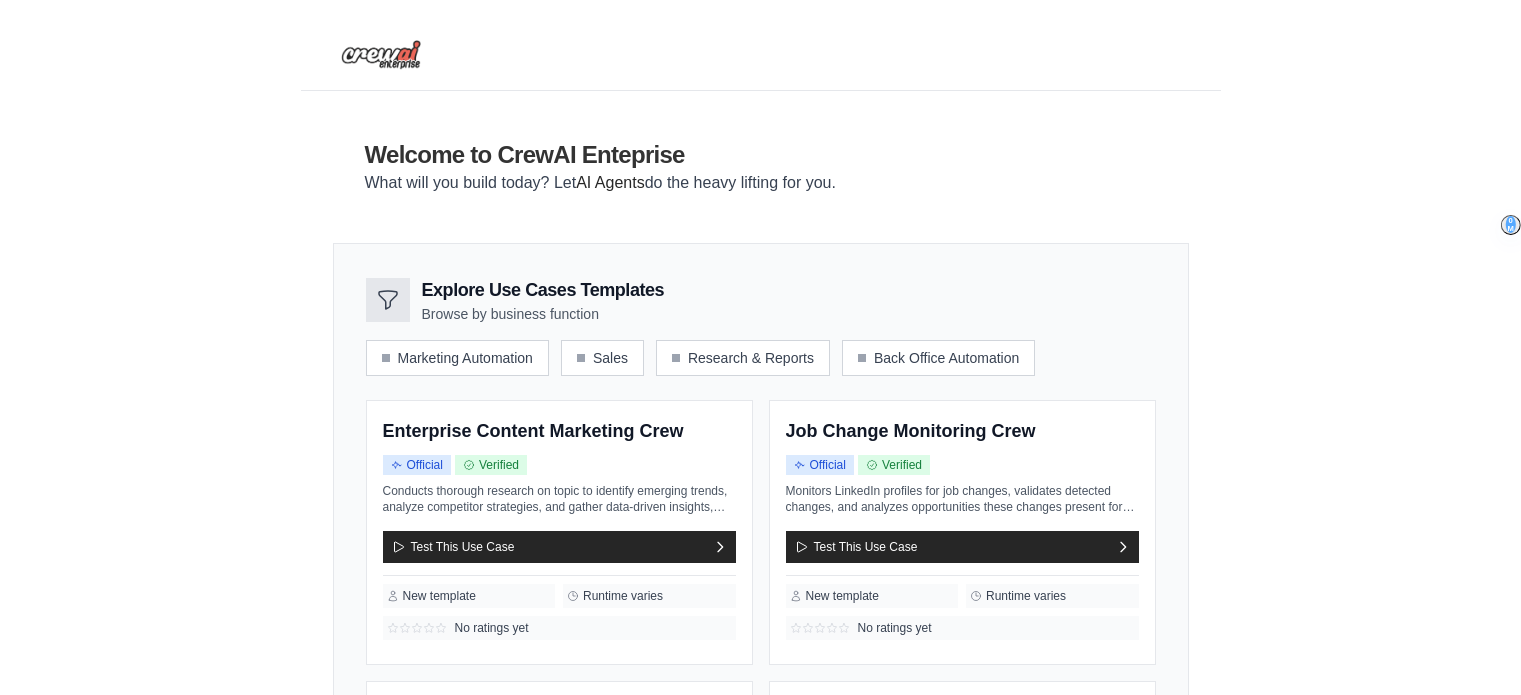 scroll, scrollTop: 0, scrollLeft: 0, axis: both 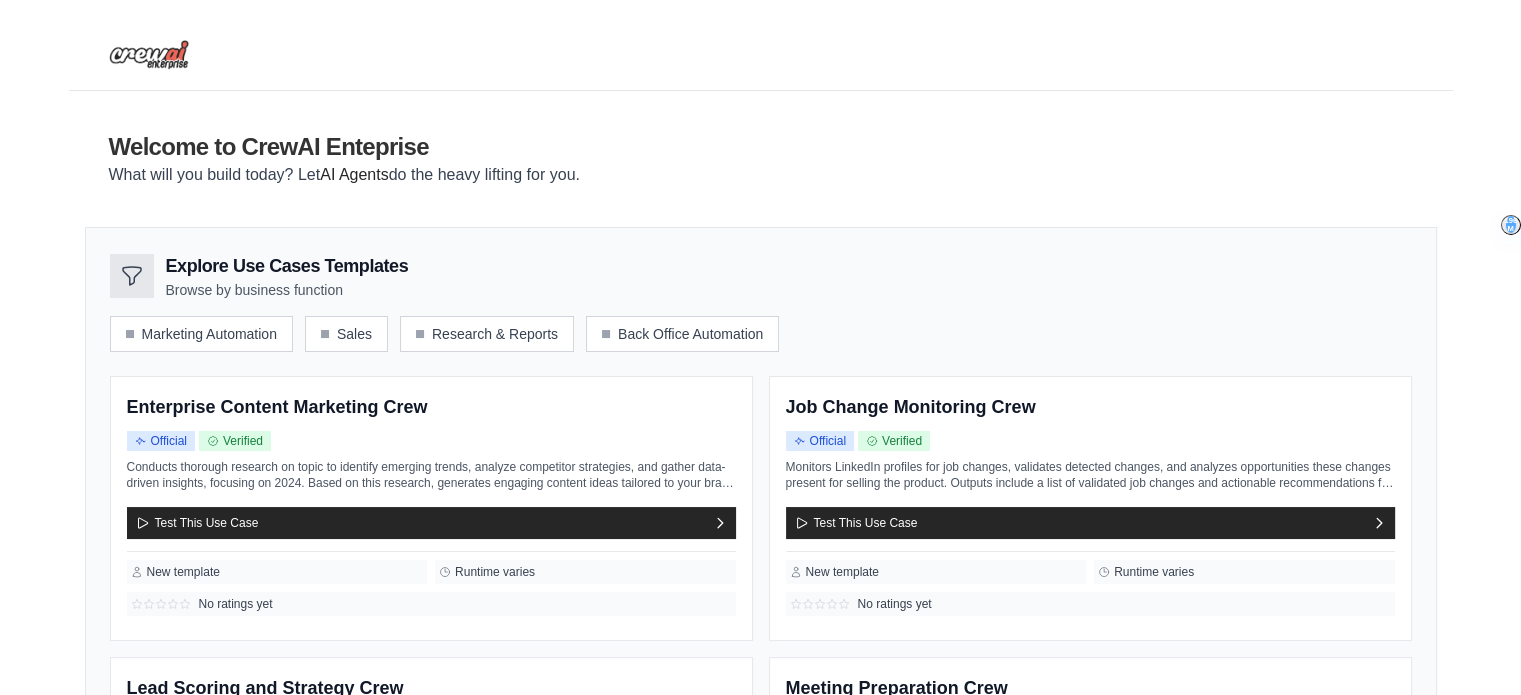 click on "Welcome to CrewAI Enteprise
What will you build today? Let
AI Agents
do the heavy lifting for you." at bounding box center (761, 159) 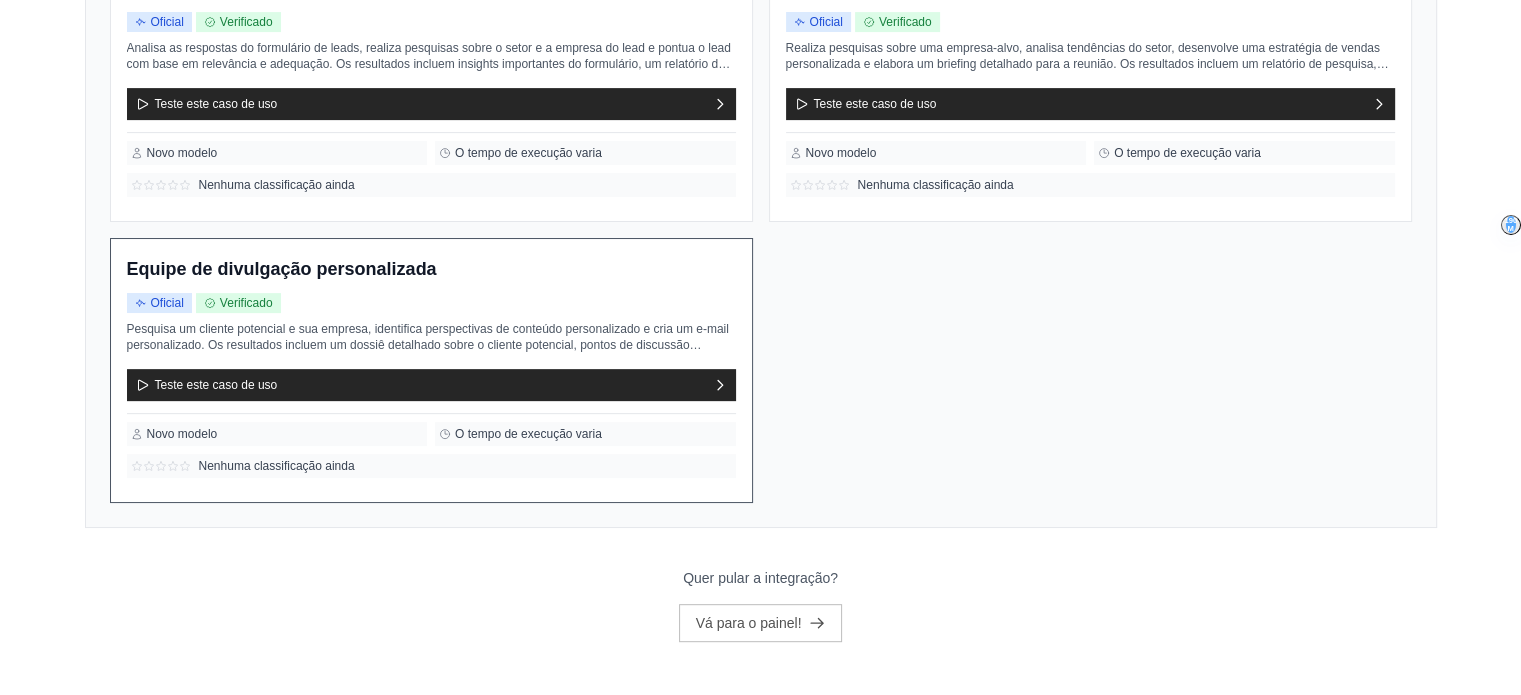 scroll, scrollTop: 704, scrollLeft: 0, axis: vertical 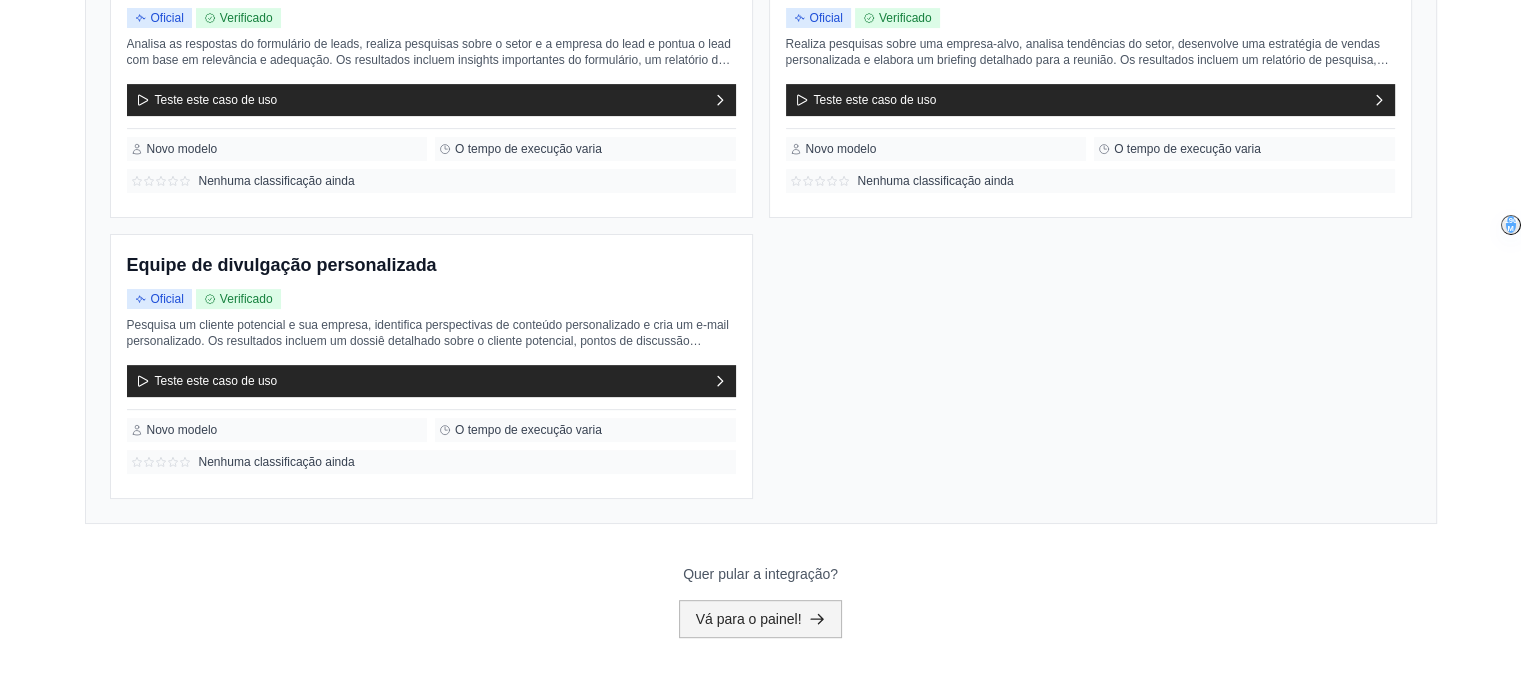 click on "Vá para o painel!" at bounding box center [749, 619] 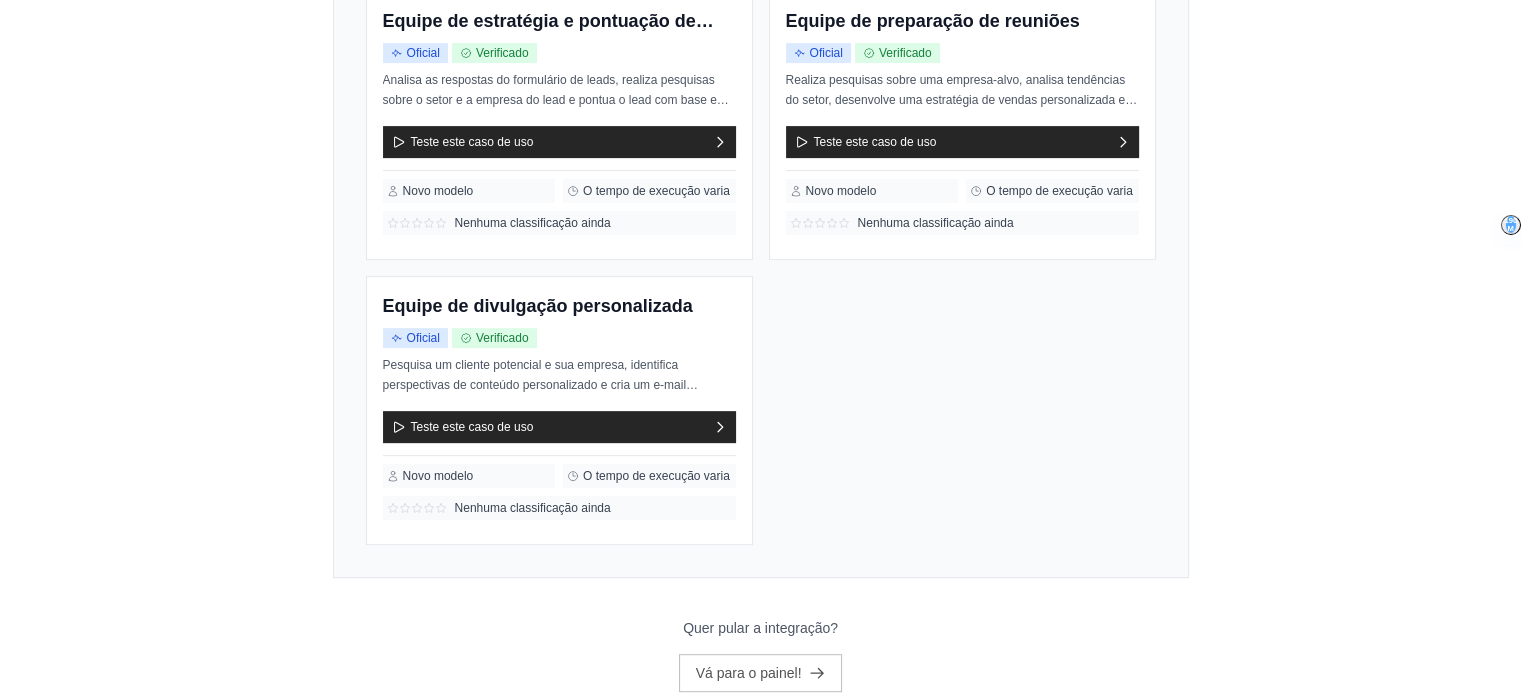 scroll, scrollTop: 0, scrollLeft: 0, axis: both 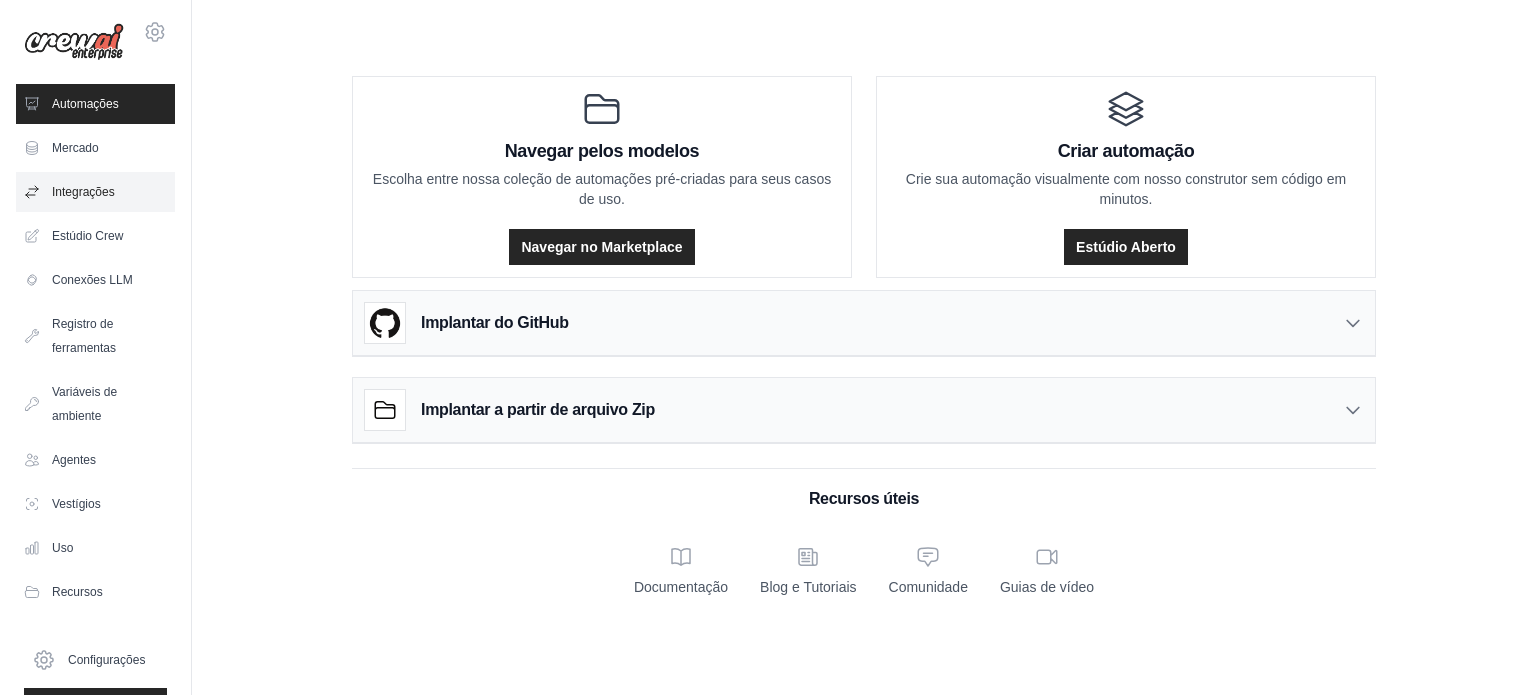 click on "Integrações" at bounding box center (83, 192) 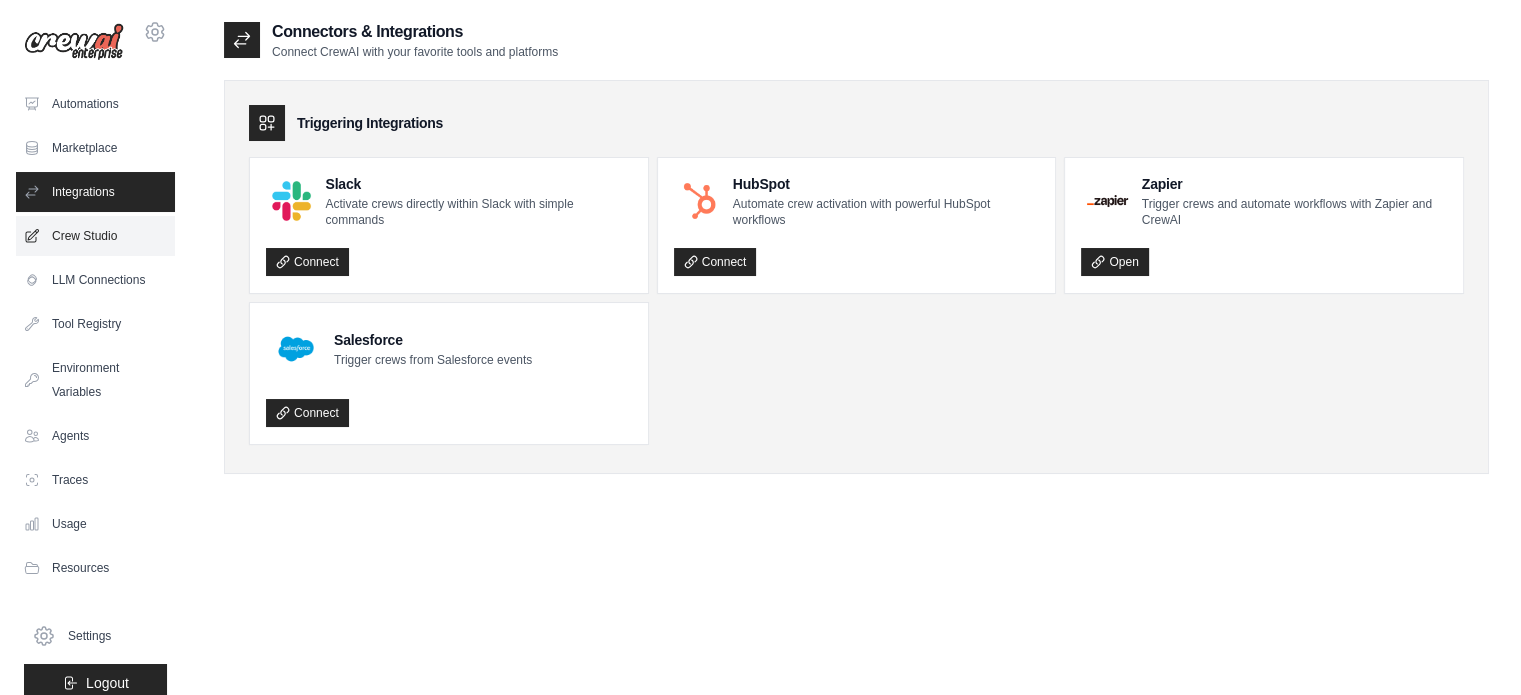 click on "Crew Studio" at bounding box center [95, 236] 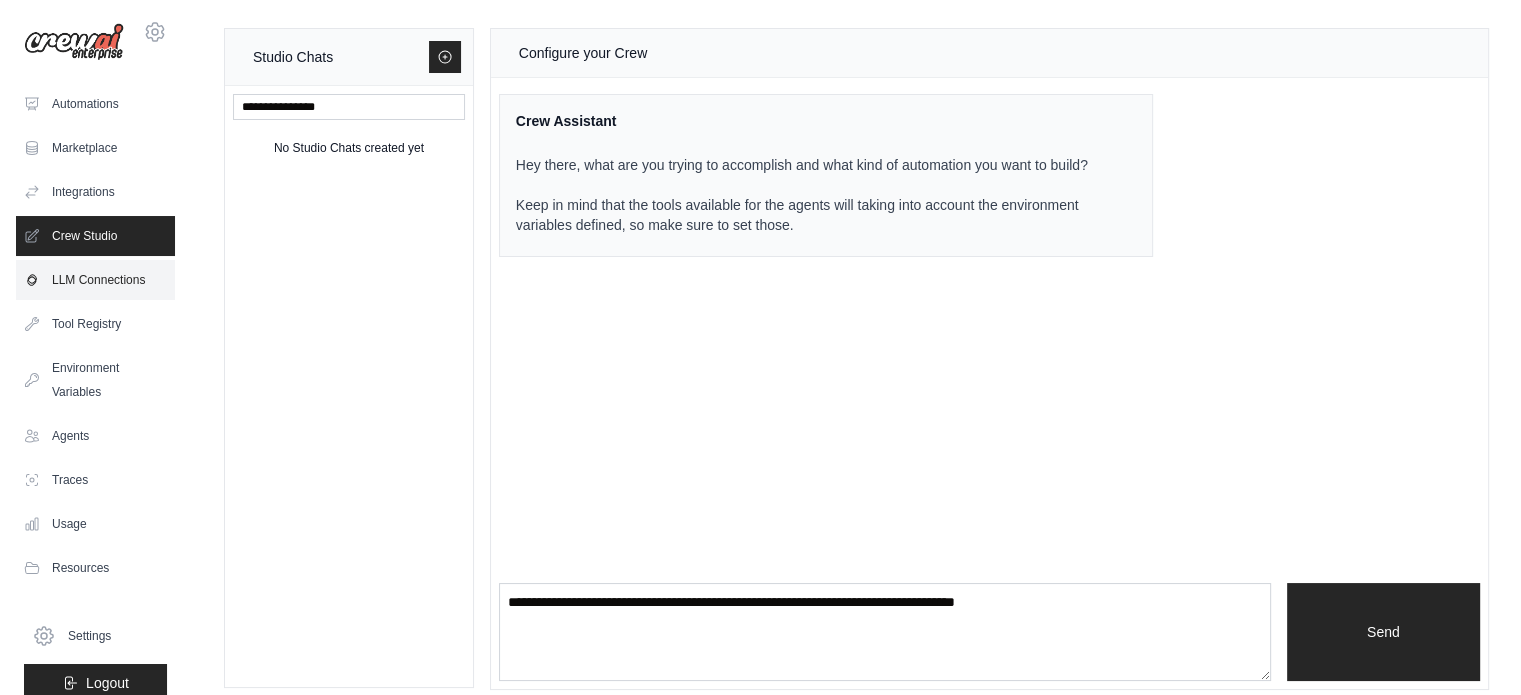 click on "LLM Connections" at bounding box center [95, 280] 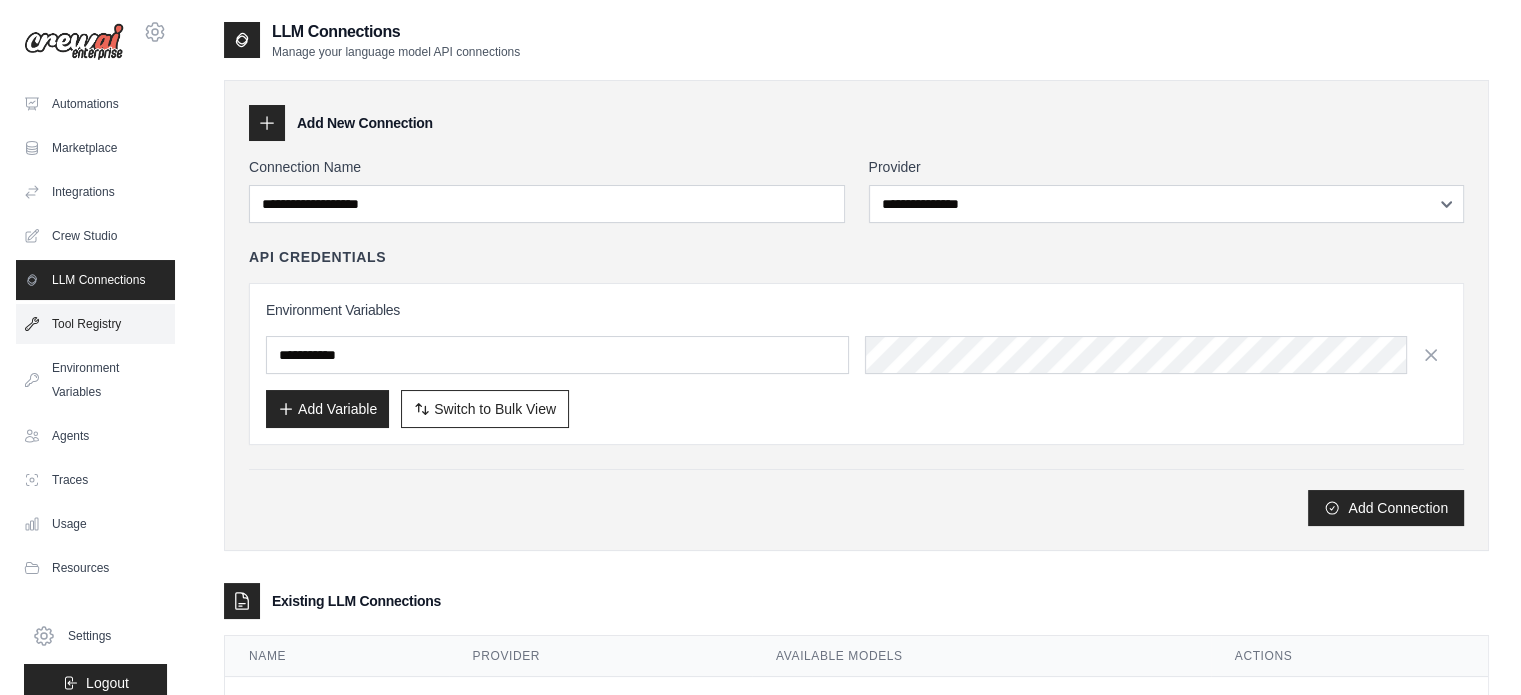 click on "Tool Registry" at bounding box center [95, 324] 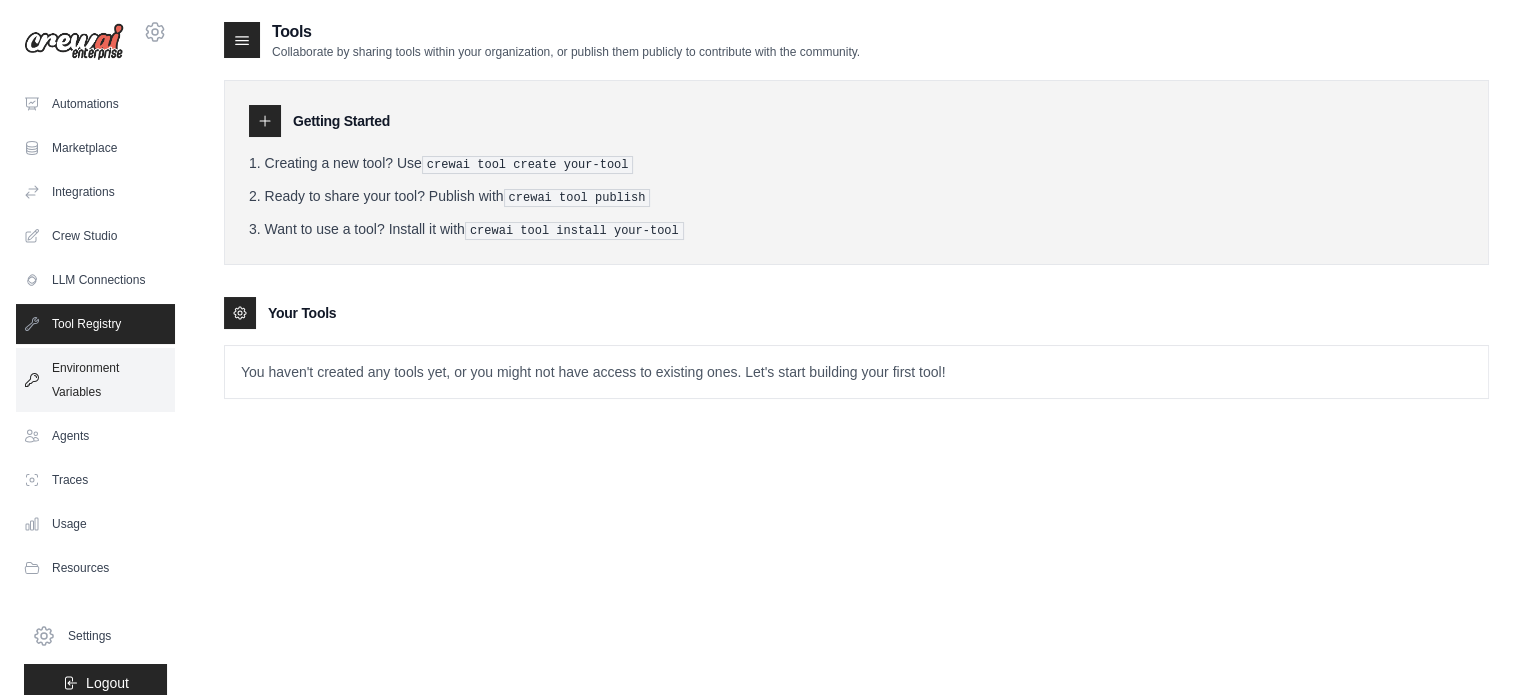 click on "Environment Variables" at bounding box center [95, 380] 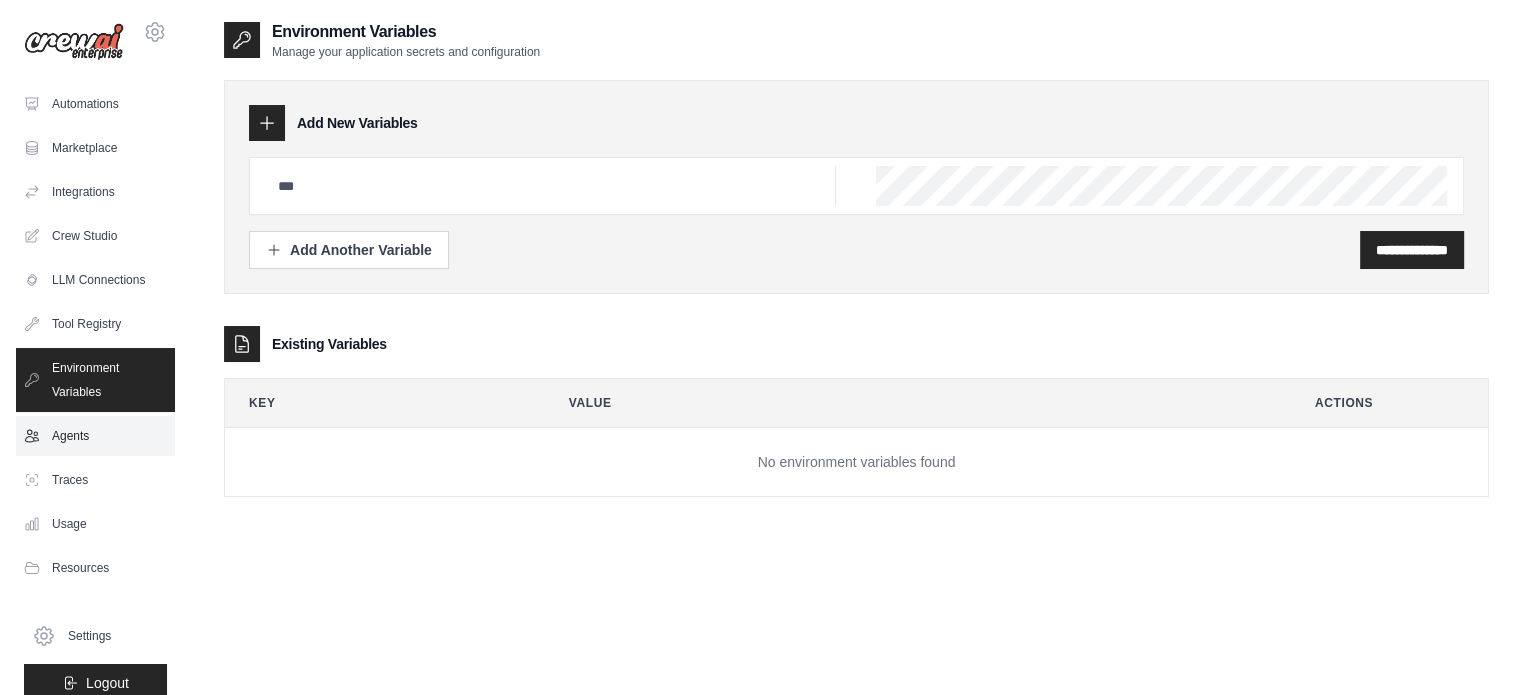 click on "Agents" at bounding box center [95, 436] 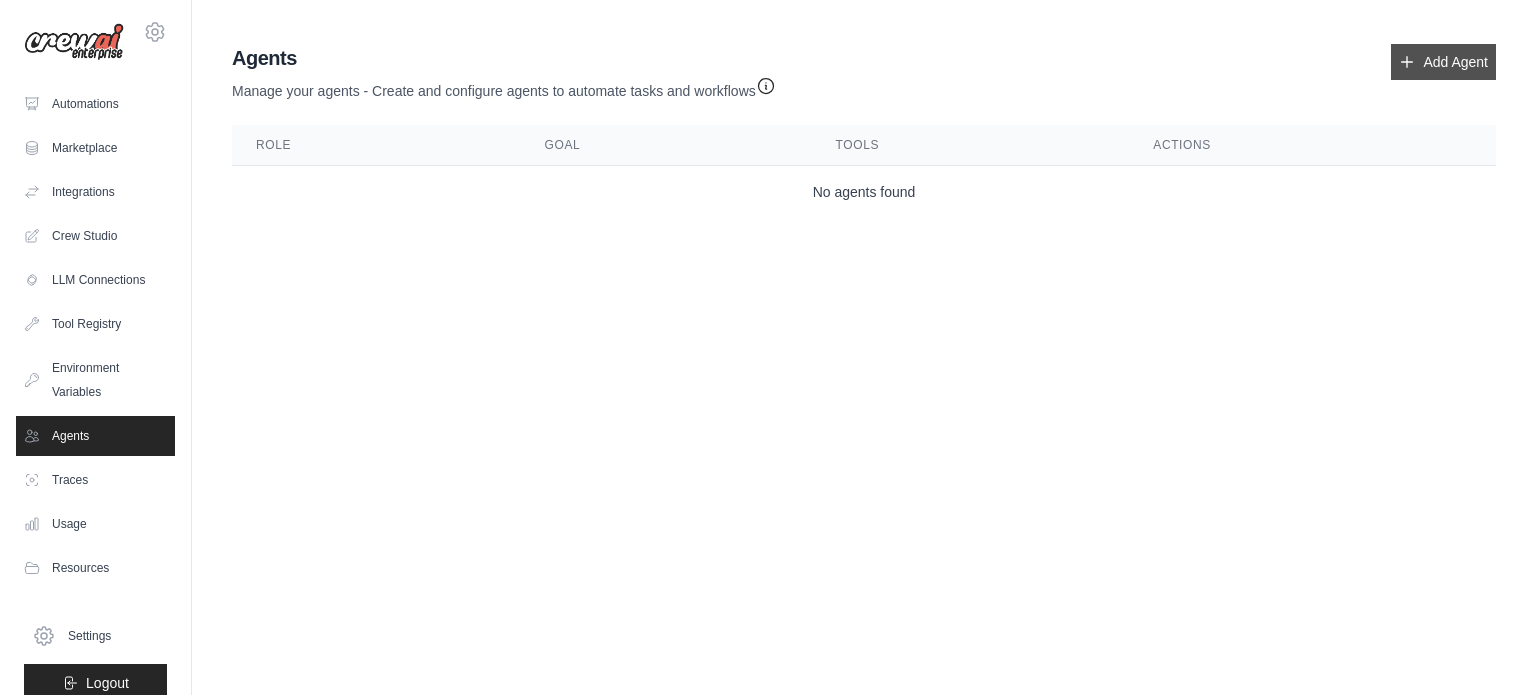 click on "Add Agent" at bounding box center (1443, 62) 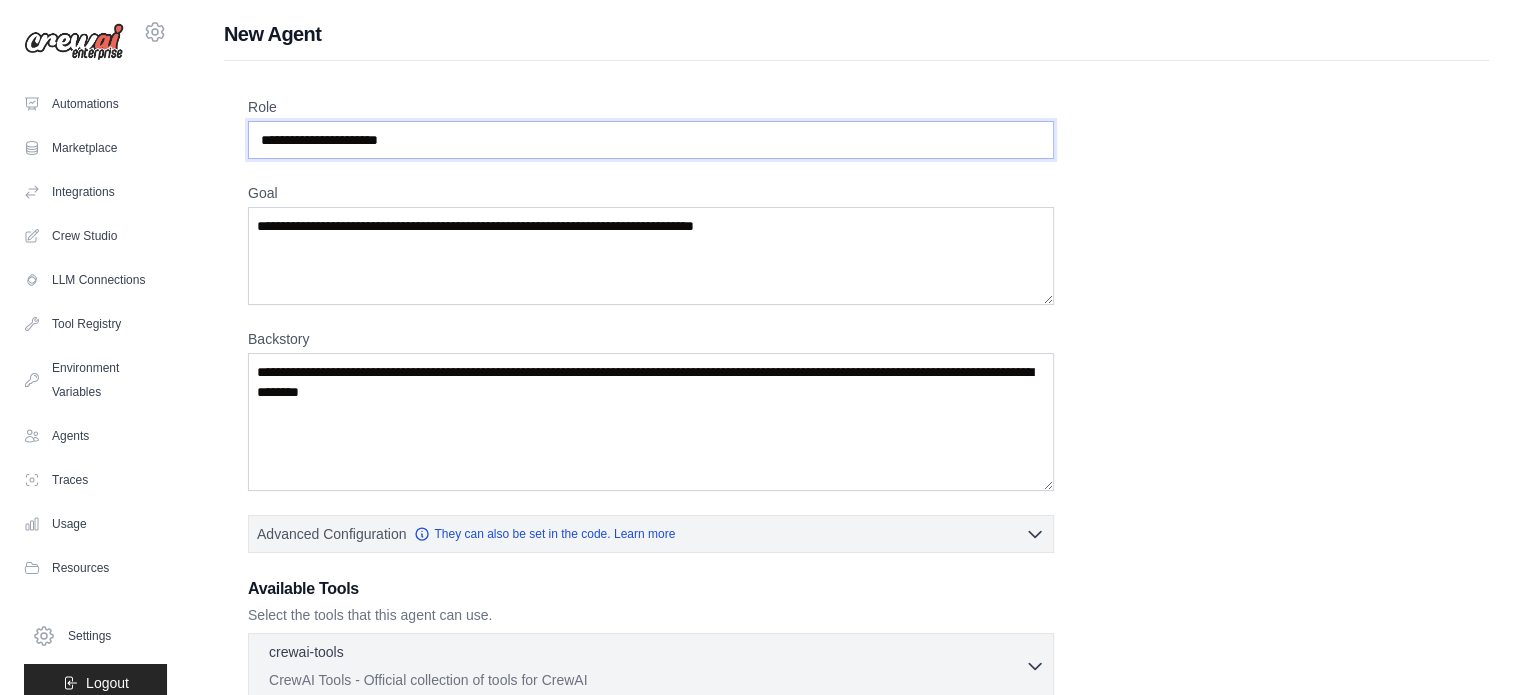 click on "Role" at bounding box center [651, 140] 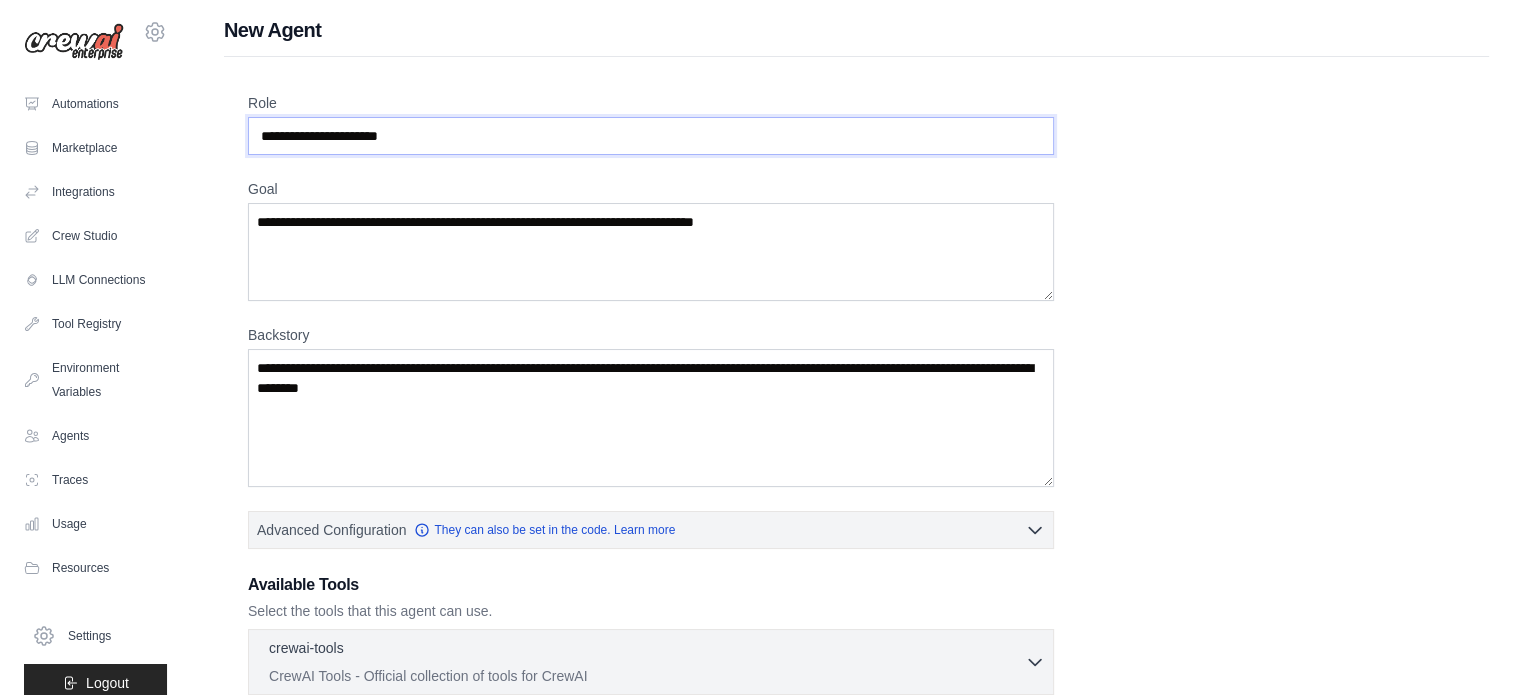 scroll, scrollTop: 0, scrollLeft: 0, axis: both 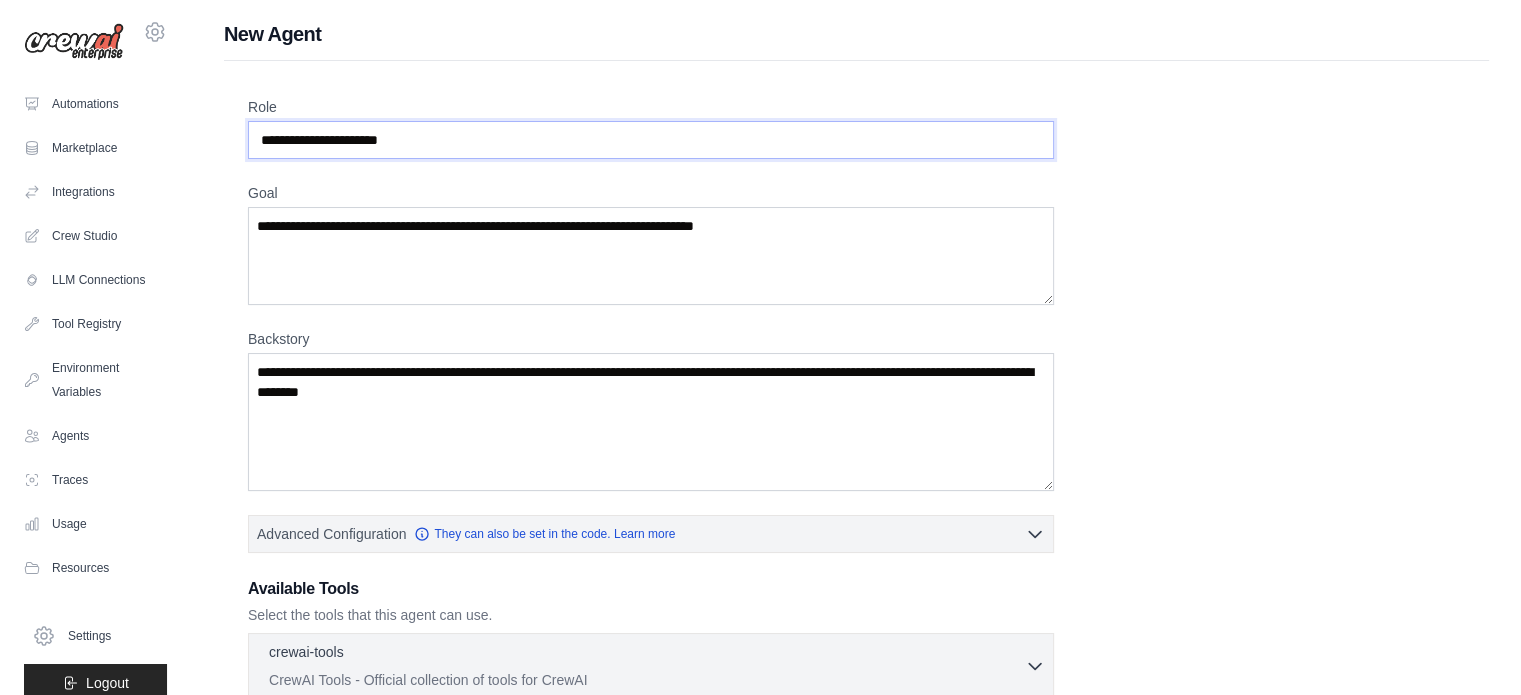 click on "Role" at bounding box center [651, 140] 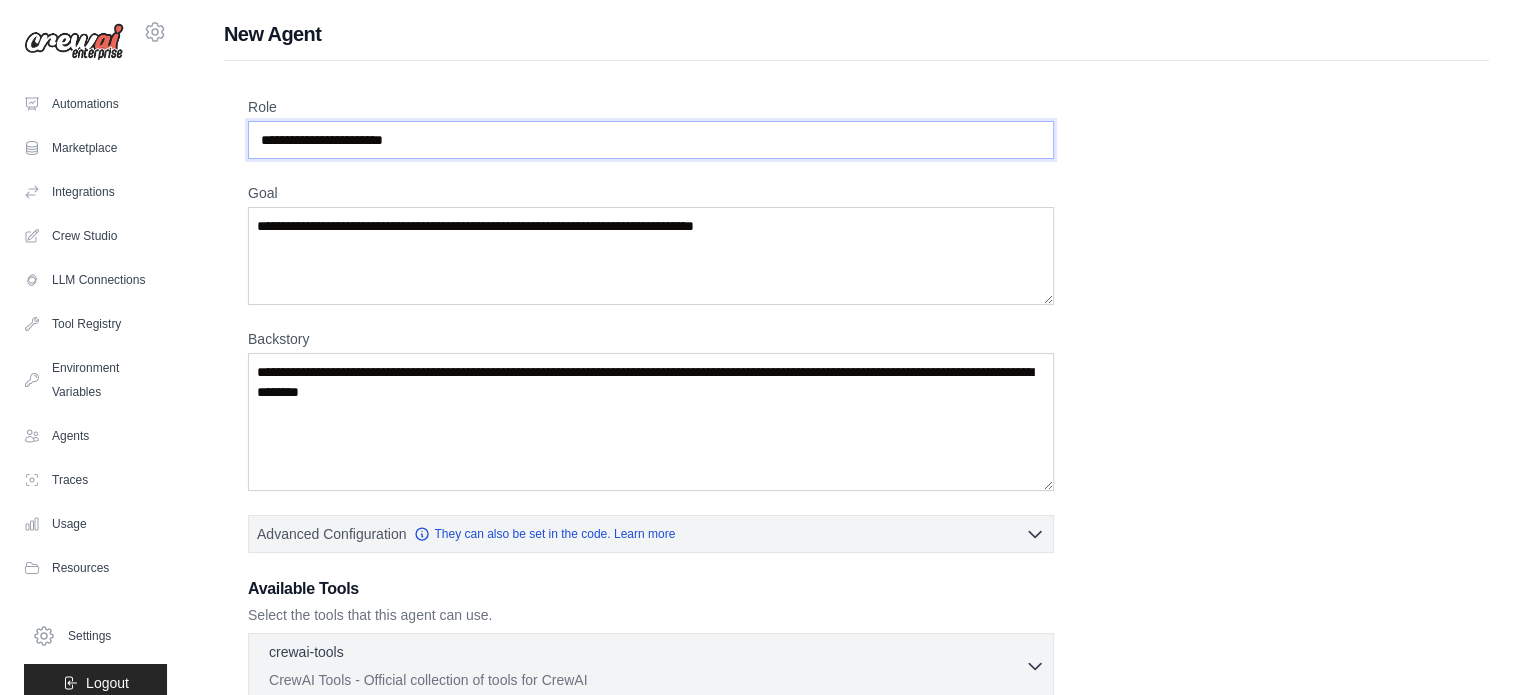 type on "**********" 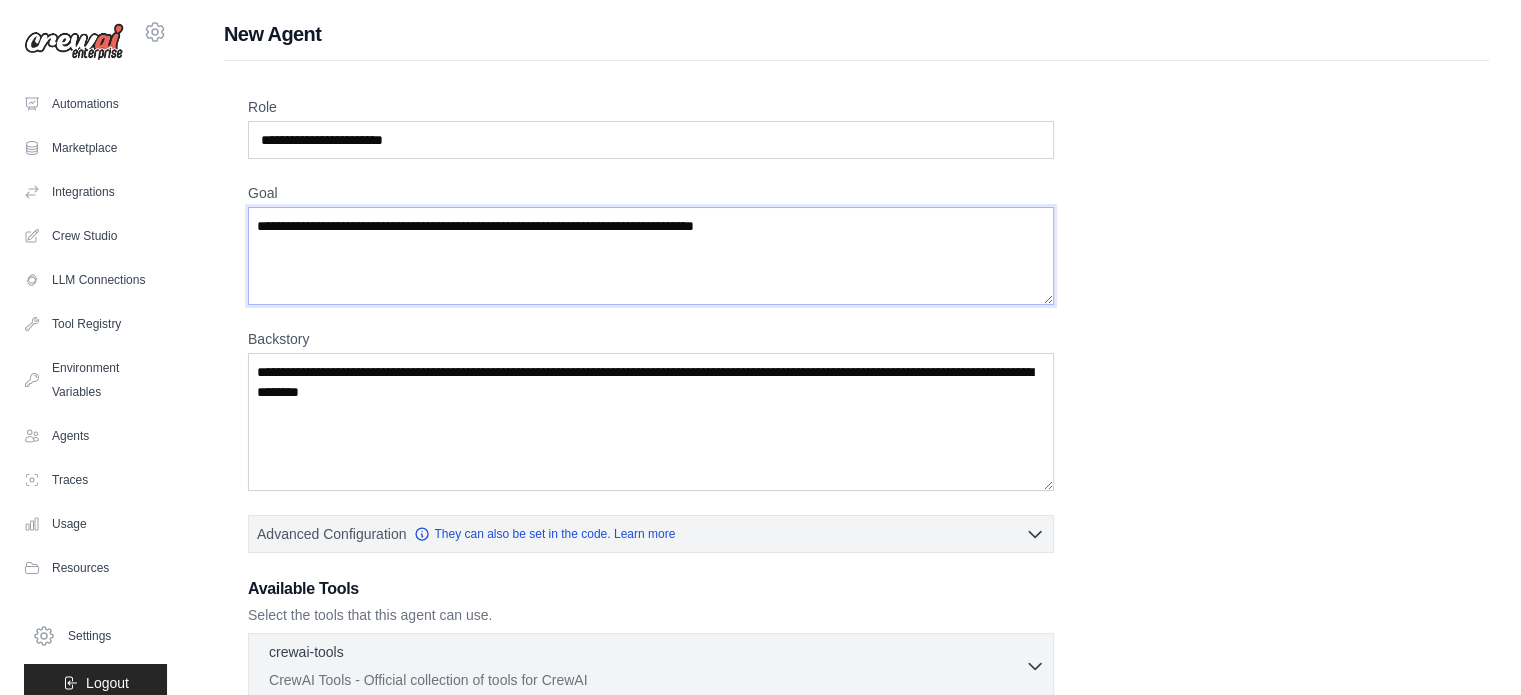 click on "Goal" at bounding box center (651, 256) 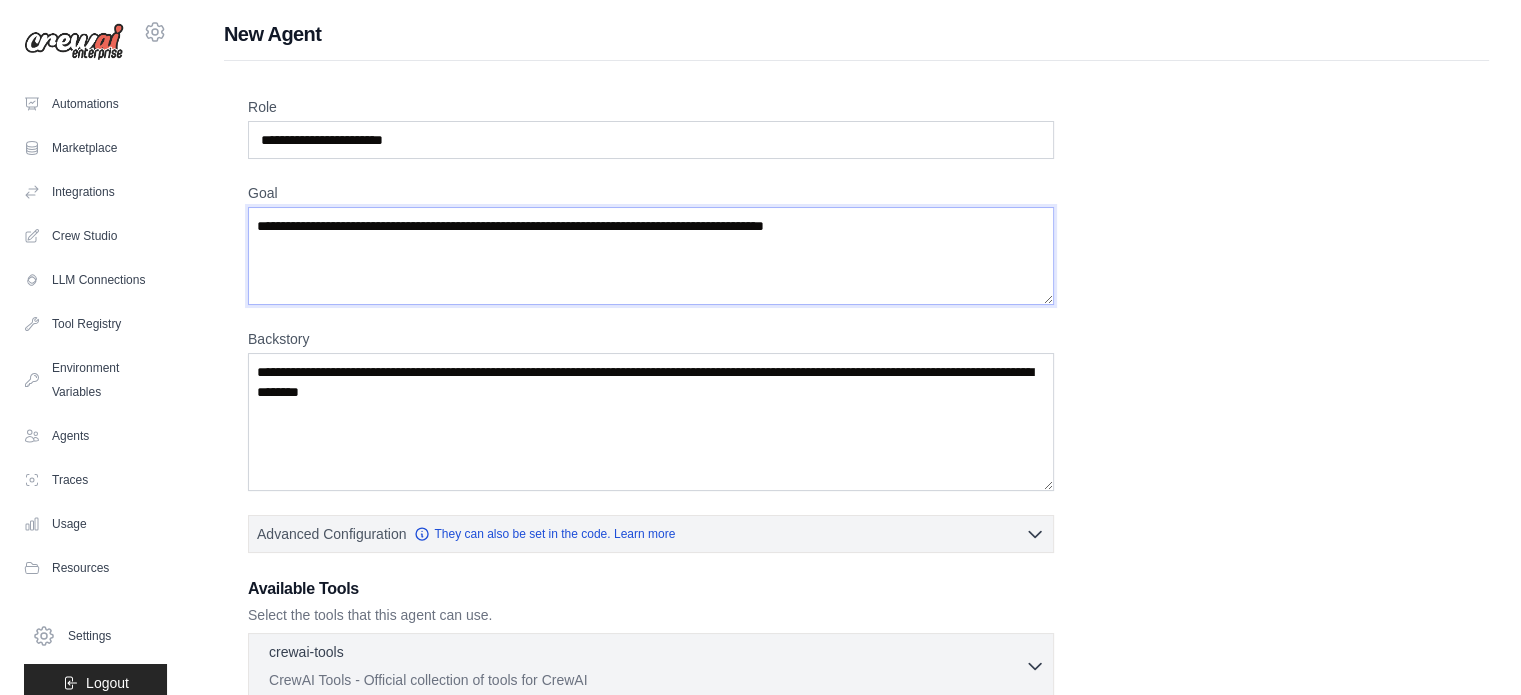 type on "**********" 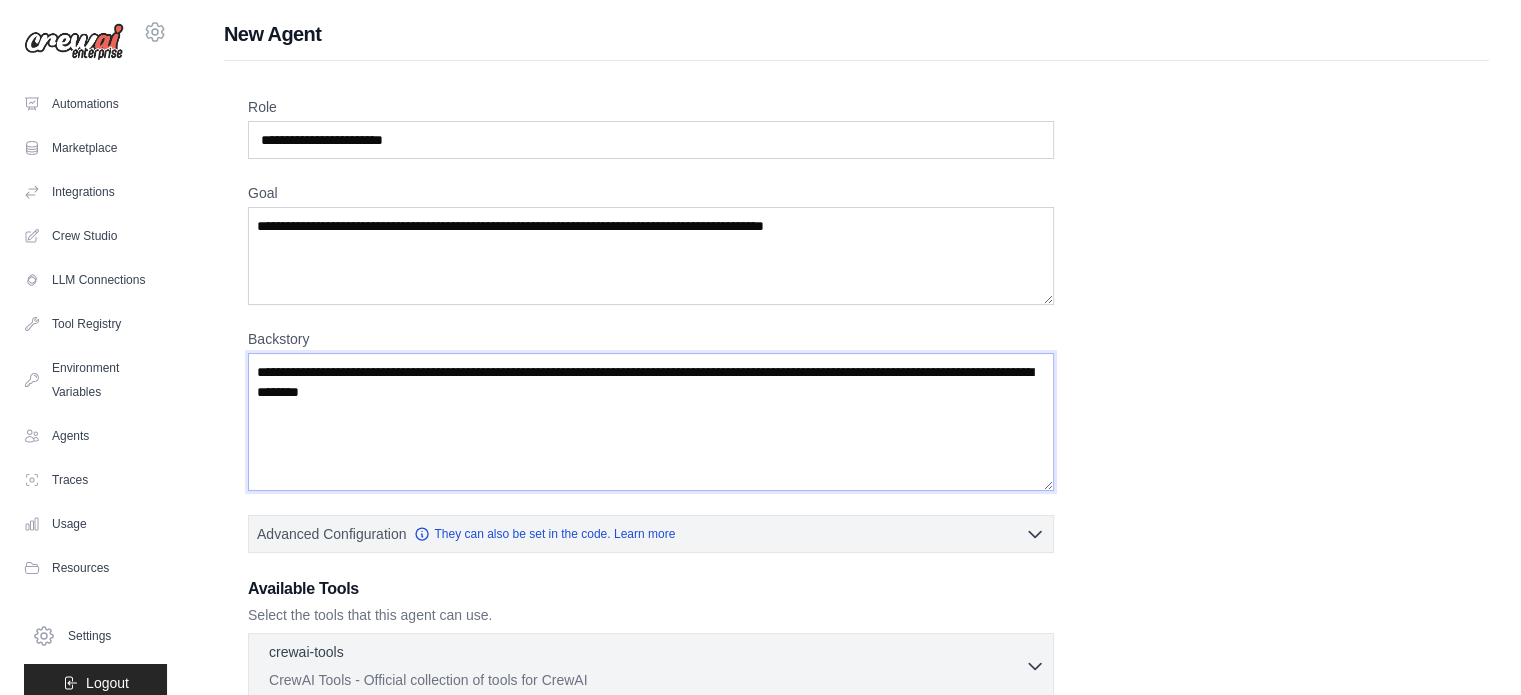 click on "Backstory" at bounding box center (651, 422) 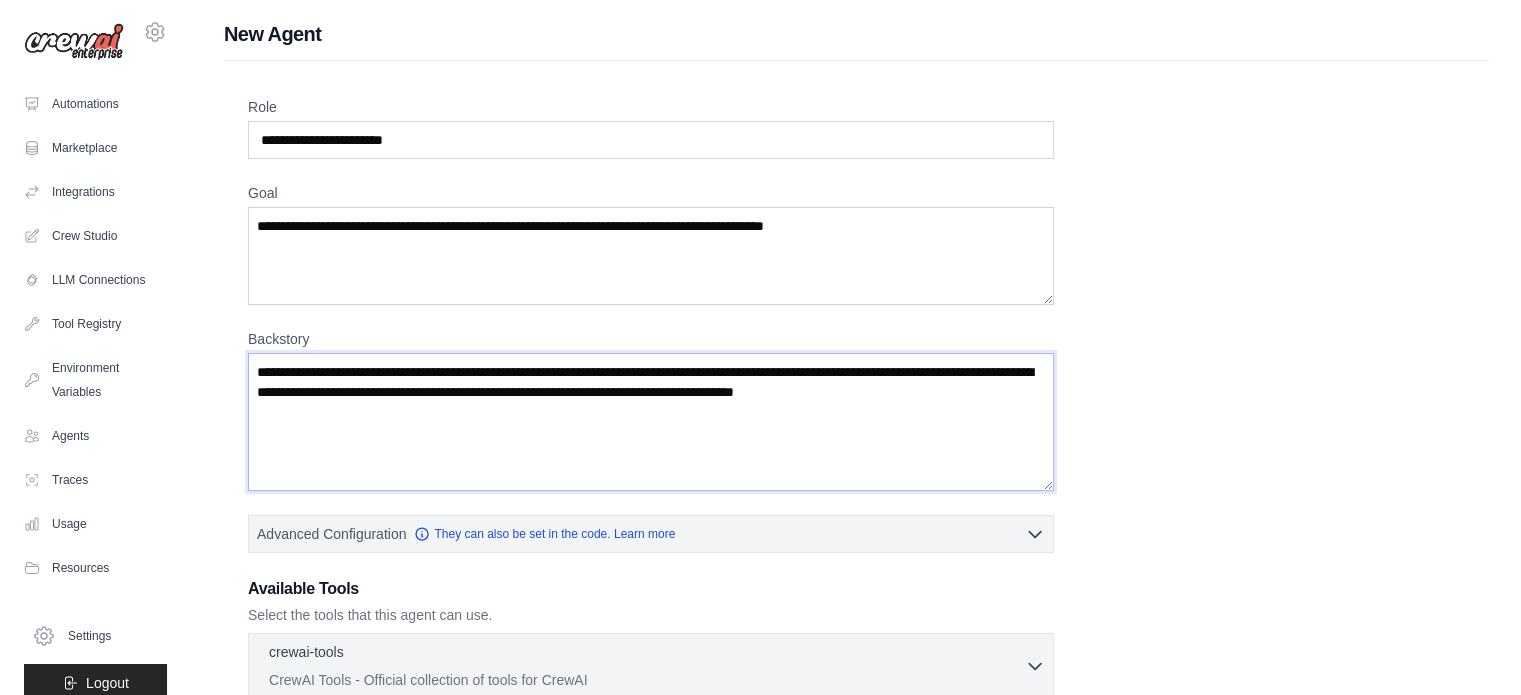 type on "**********" 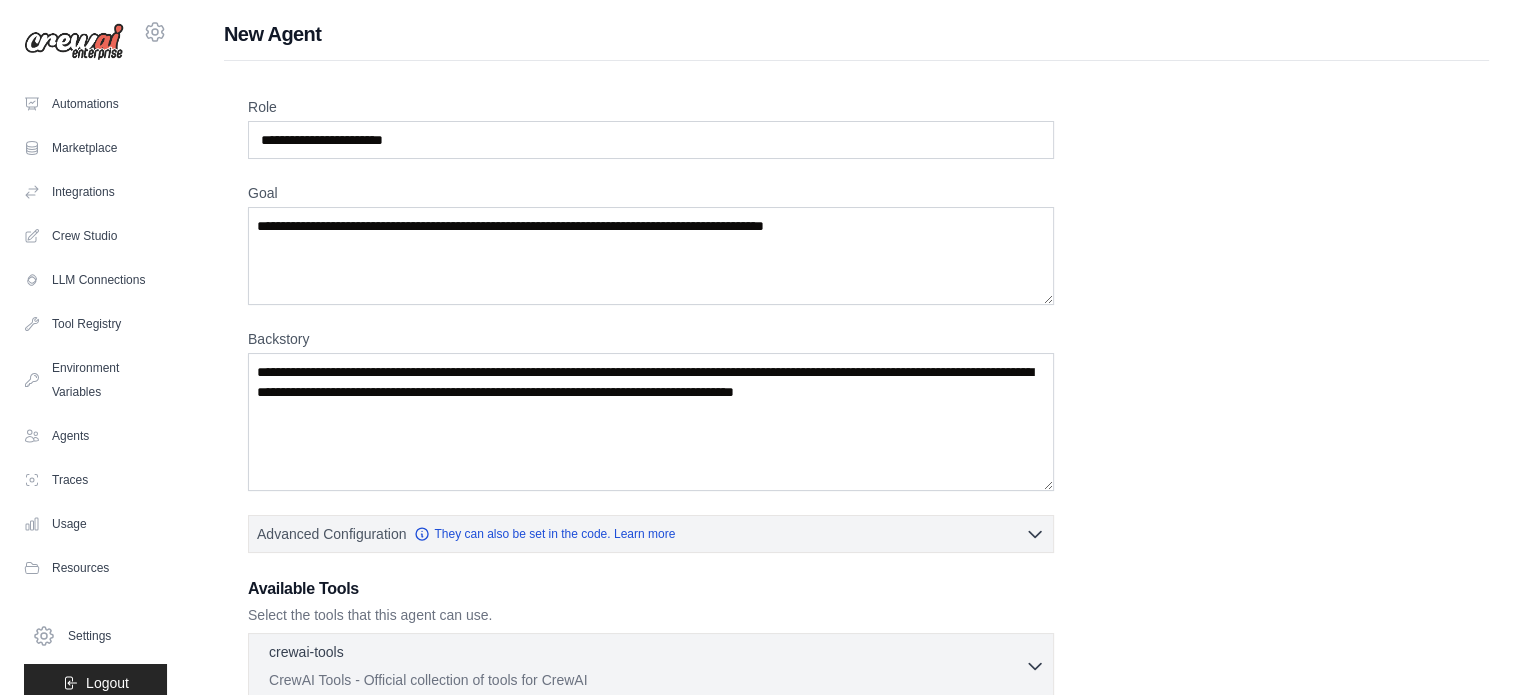 click on "**********" at bounding box center [856, 491] 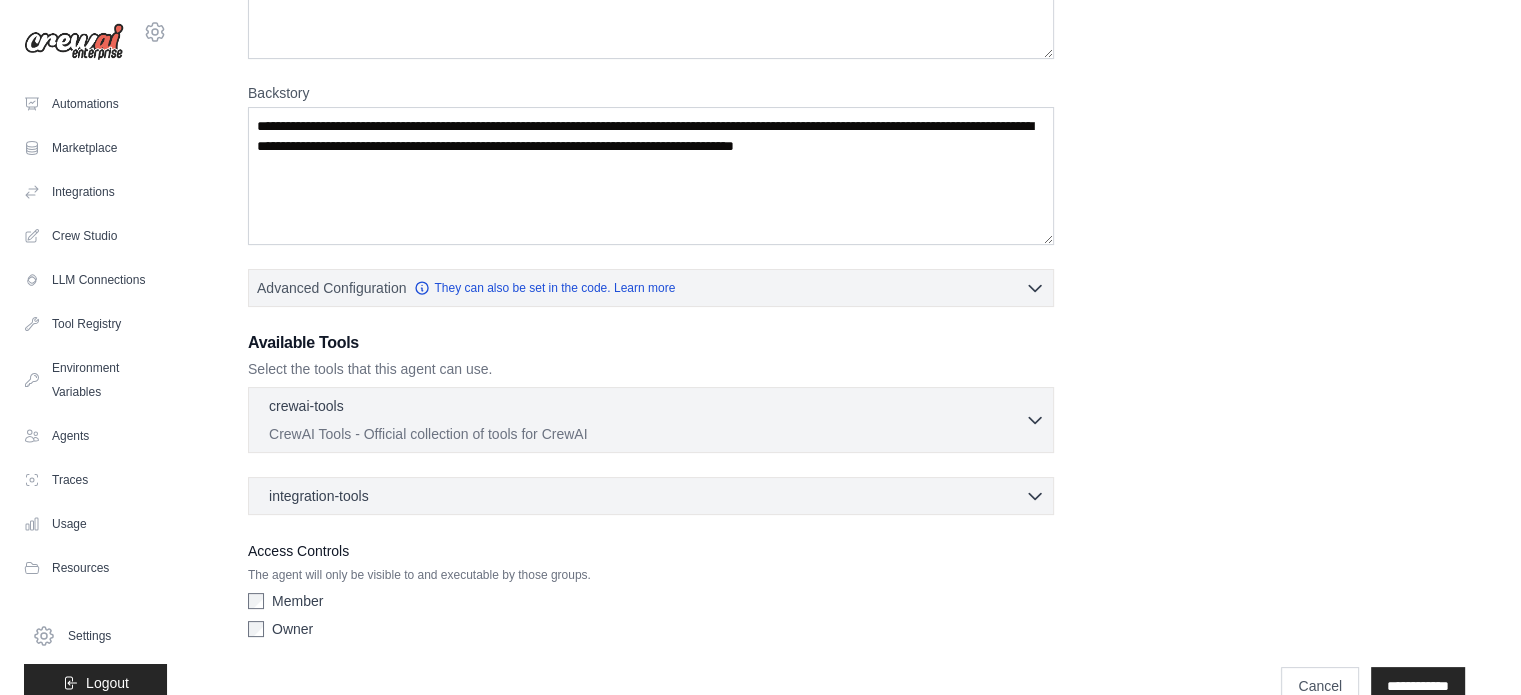 scroll, scrollTop: 184, scrollLeft: 0, axis: vertical 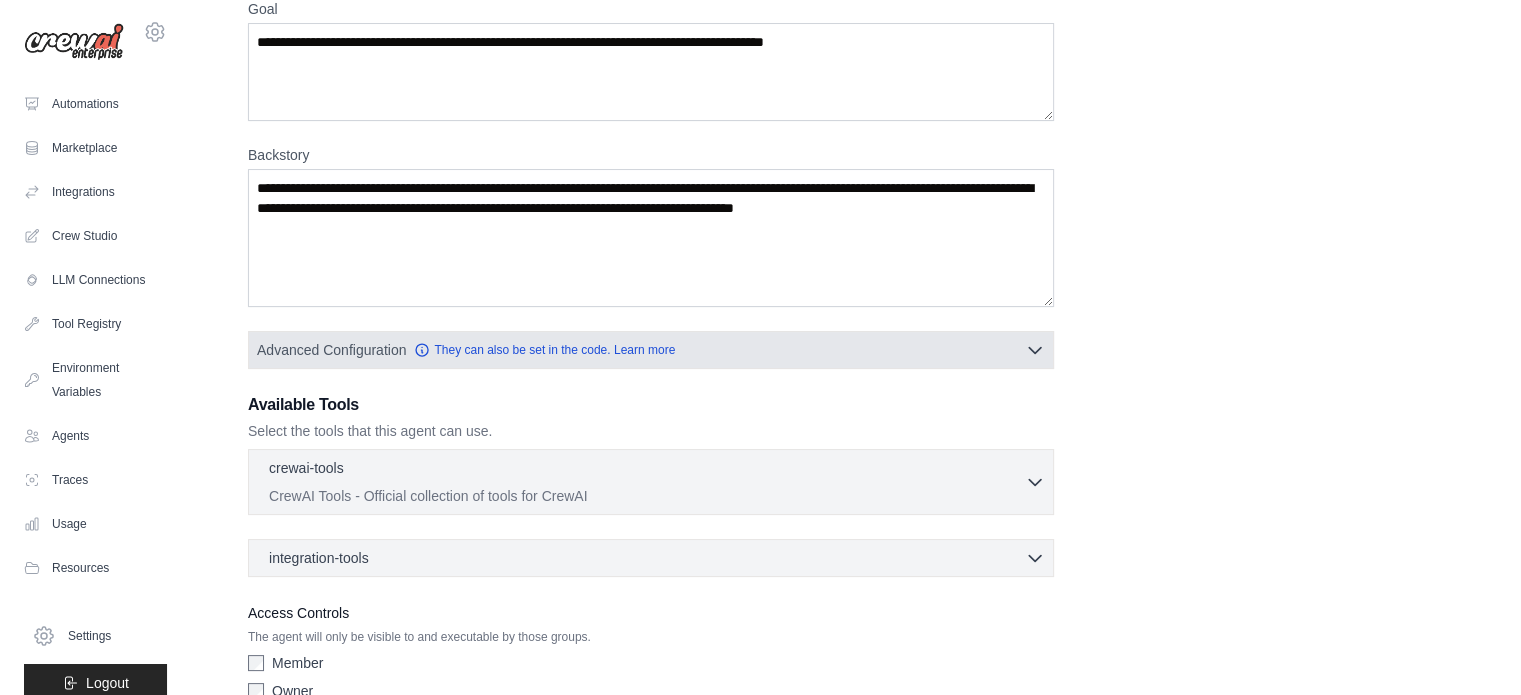 click on "Advanced Configuration
They can also be set in the code. Learn more" at bounding box center (651, 350) 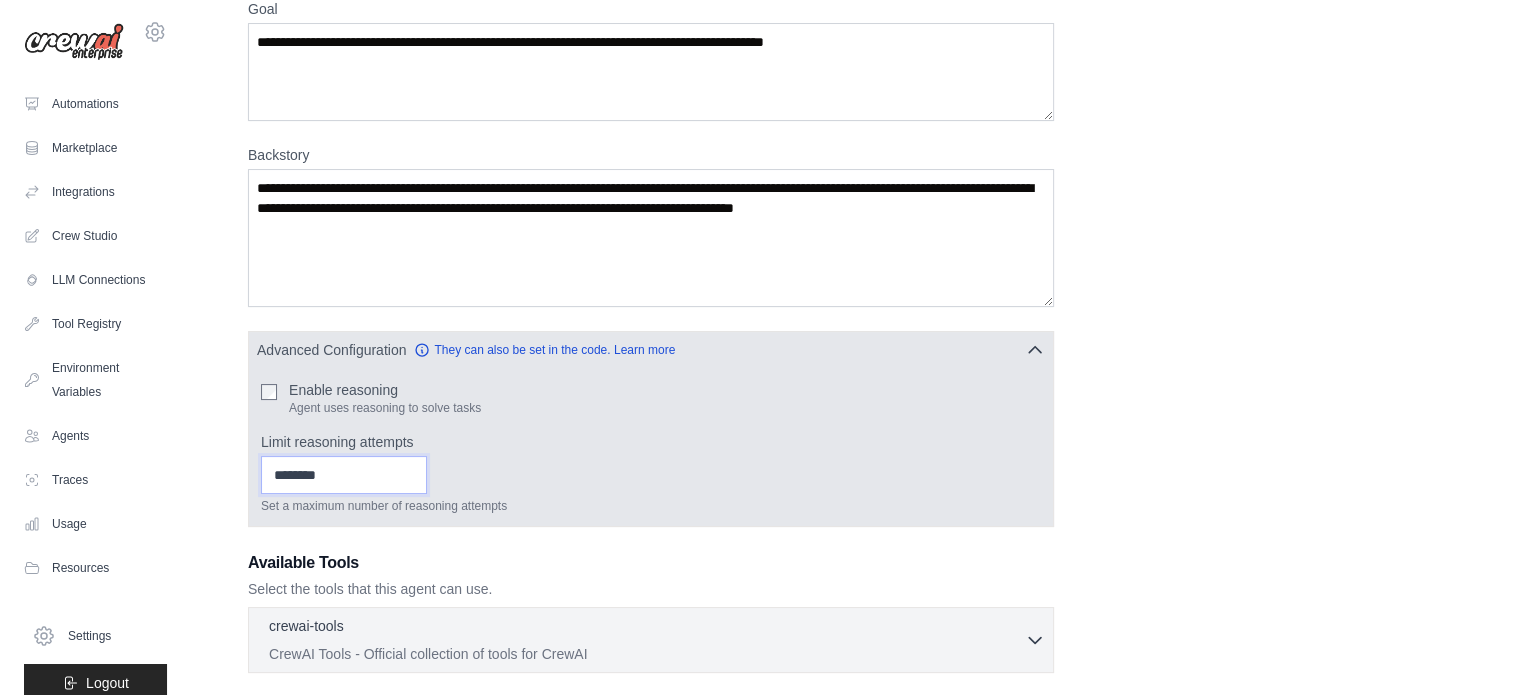 click on "Limit reasoning attempts" at bounding box center (344, 475) 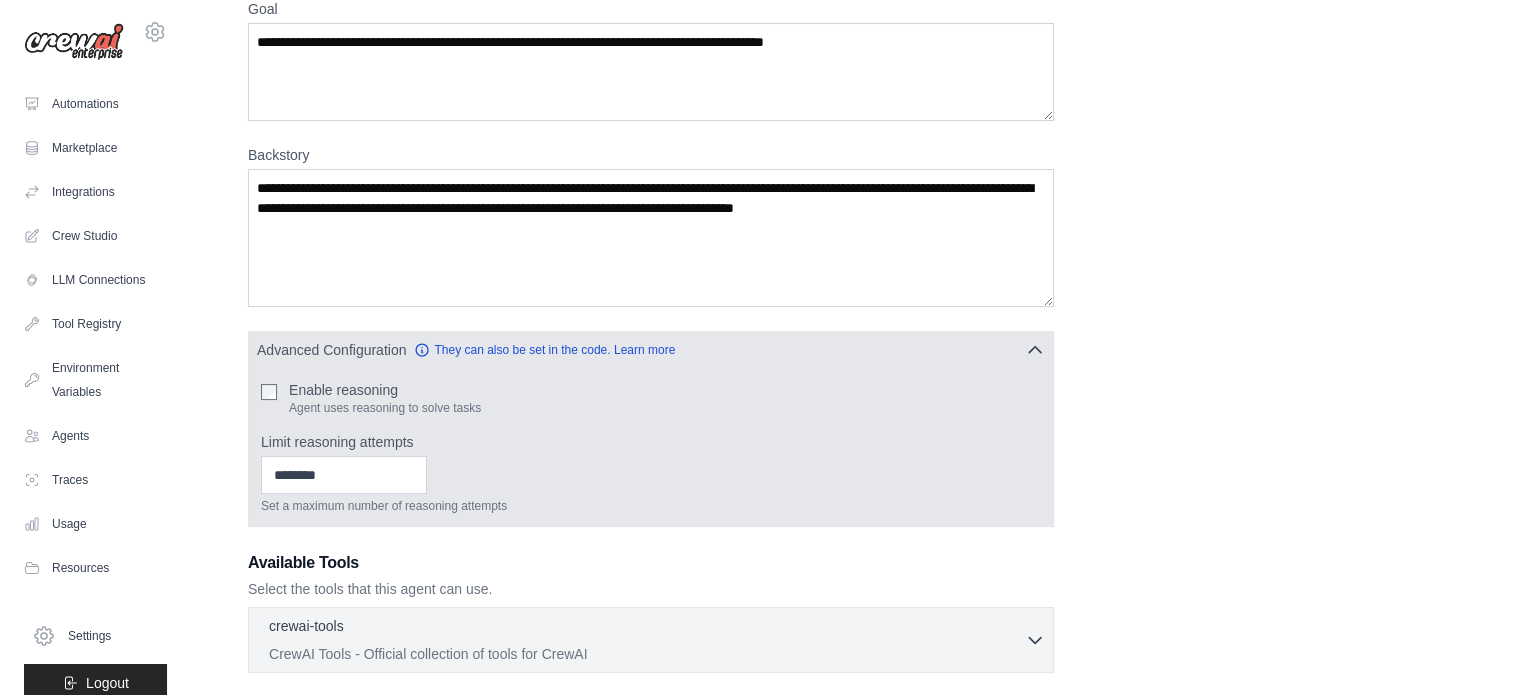 click on "Limit reasoning attempts" at bounding box center (651, 442) 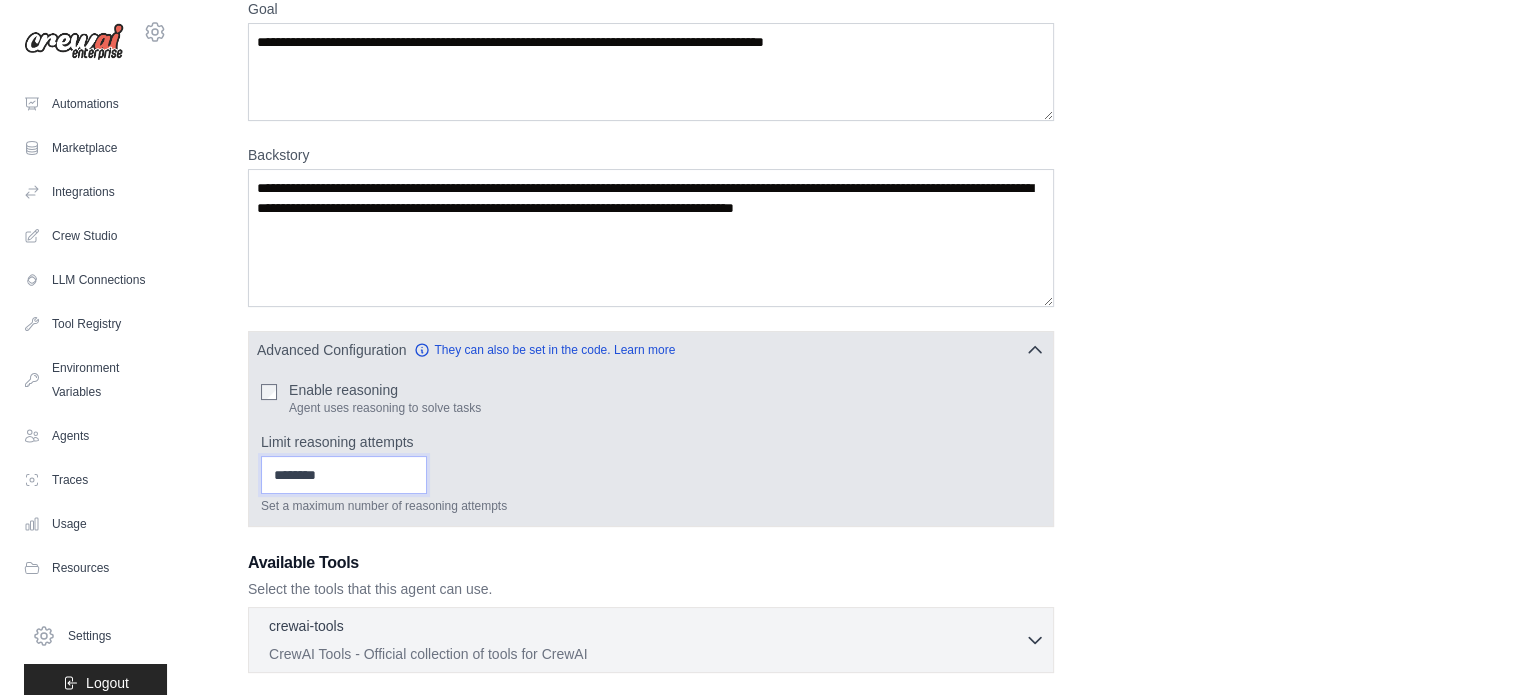 click on "*" at bounding box center (344, 475) 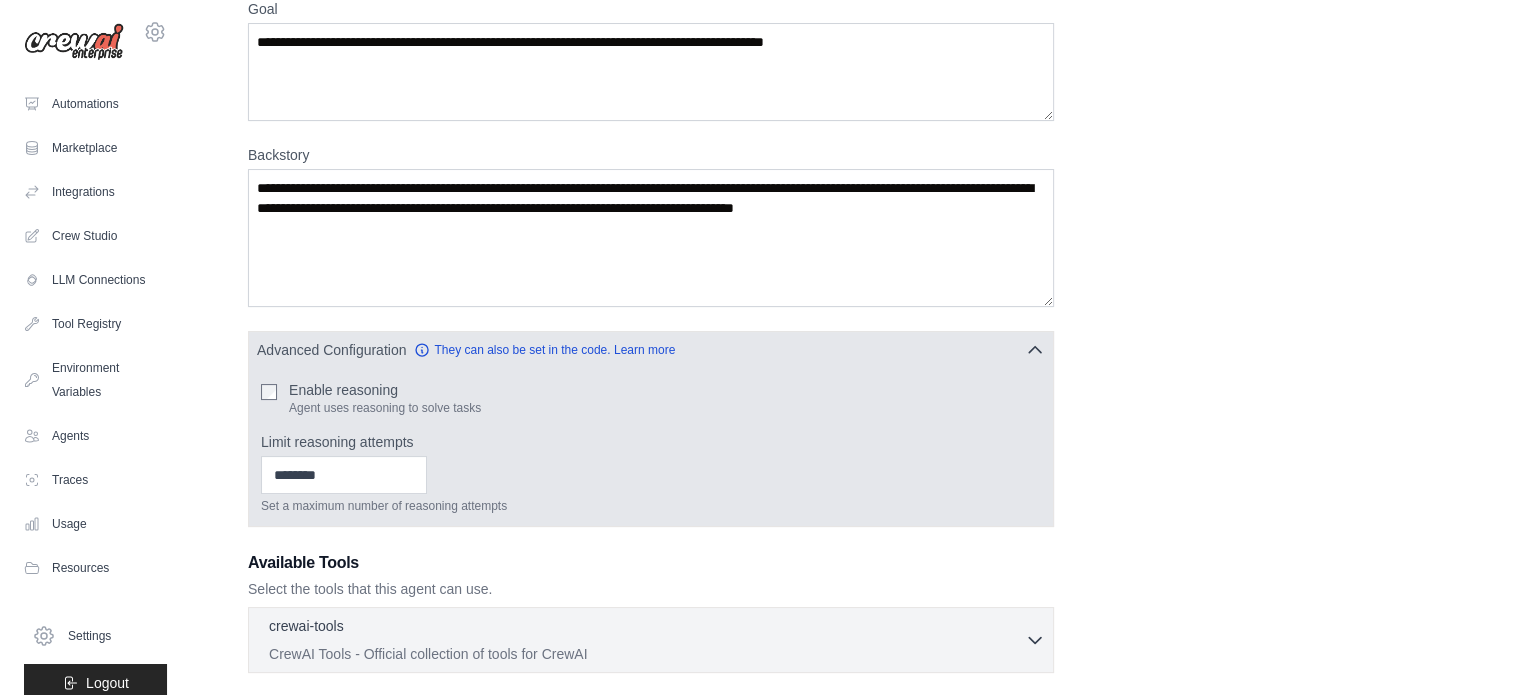 click on "Limit reasoning attempts" at bounding box center [651, 442] 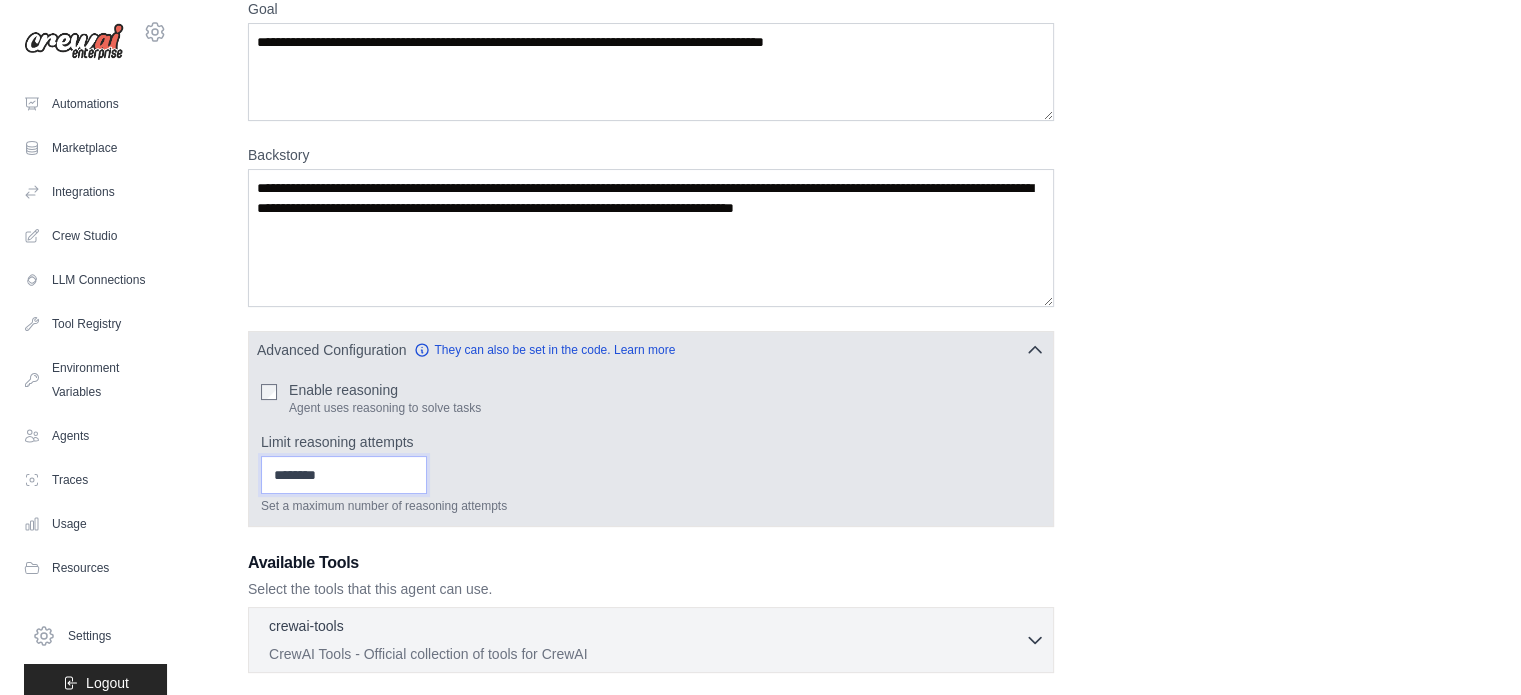 click on "Limit reasoning attempts" at bounding box center [344, 475] 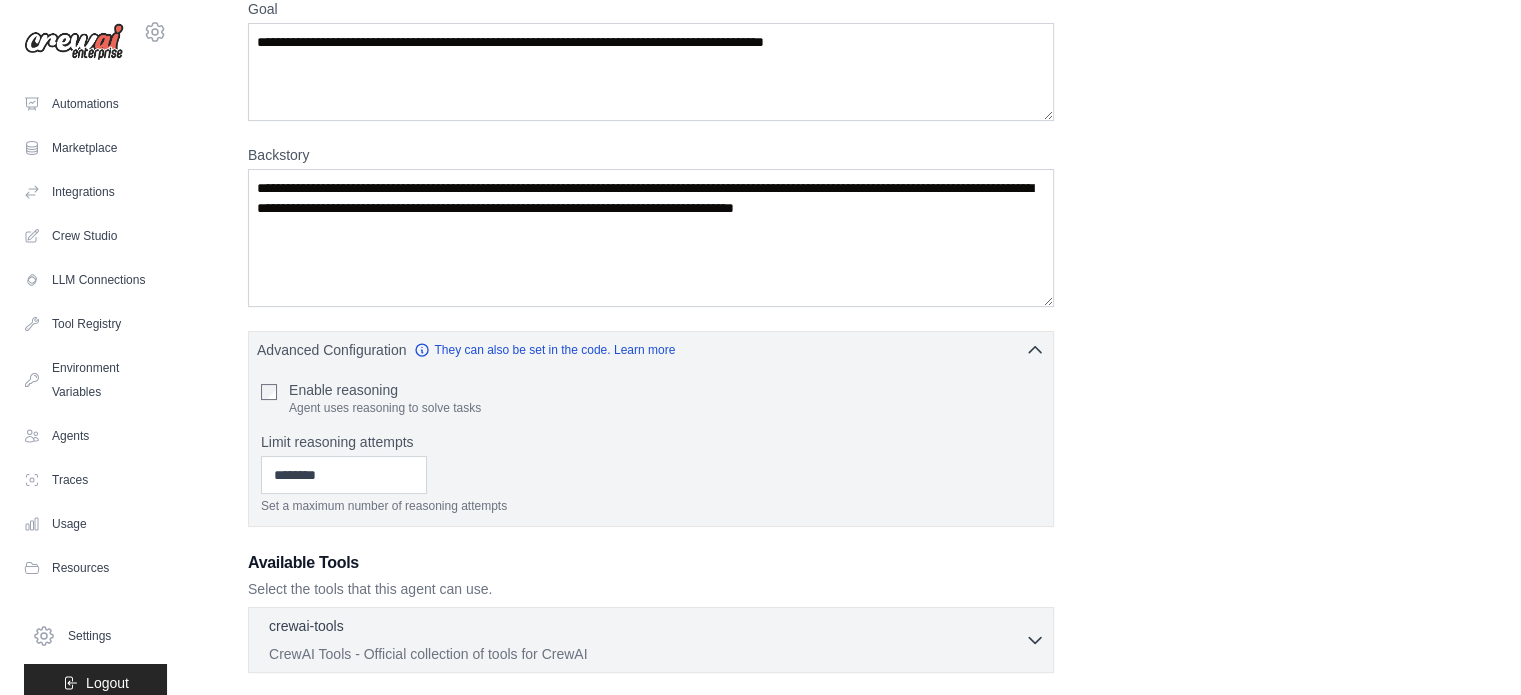 click on "**********" at bounding box center [856, 390] 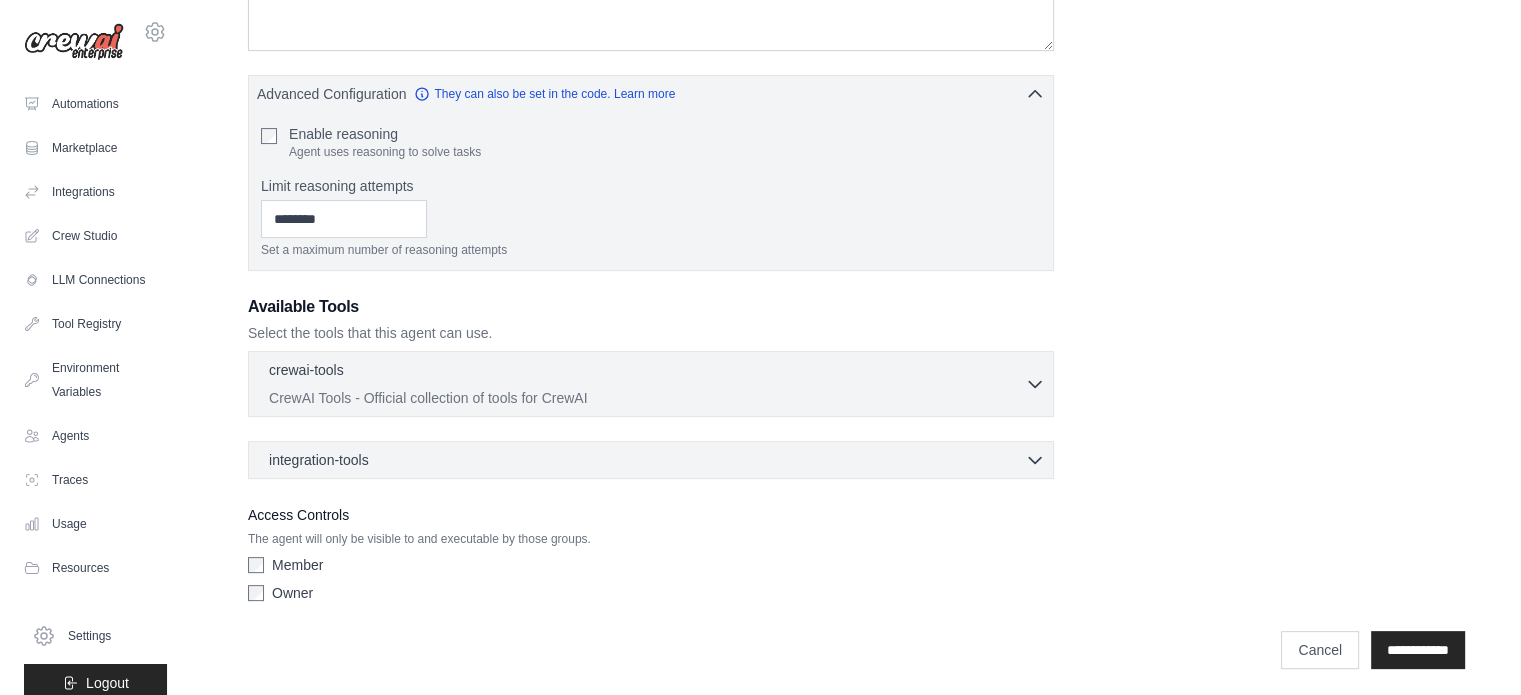scroll, scrollTop: 442, scrollLeft: 0, axis: vertical 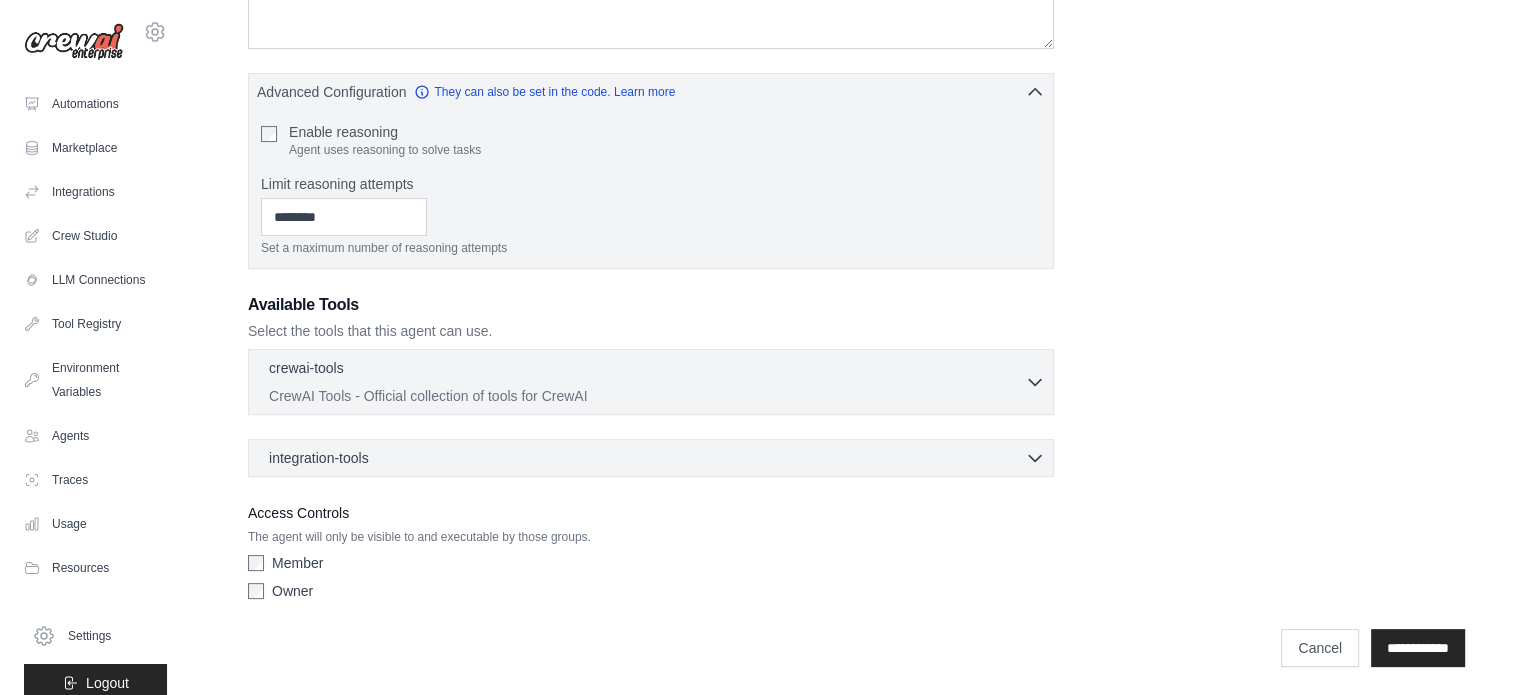 click on "integration-tools
0 selected" at bounding box center [657, 458] 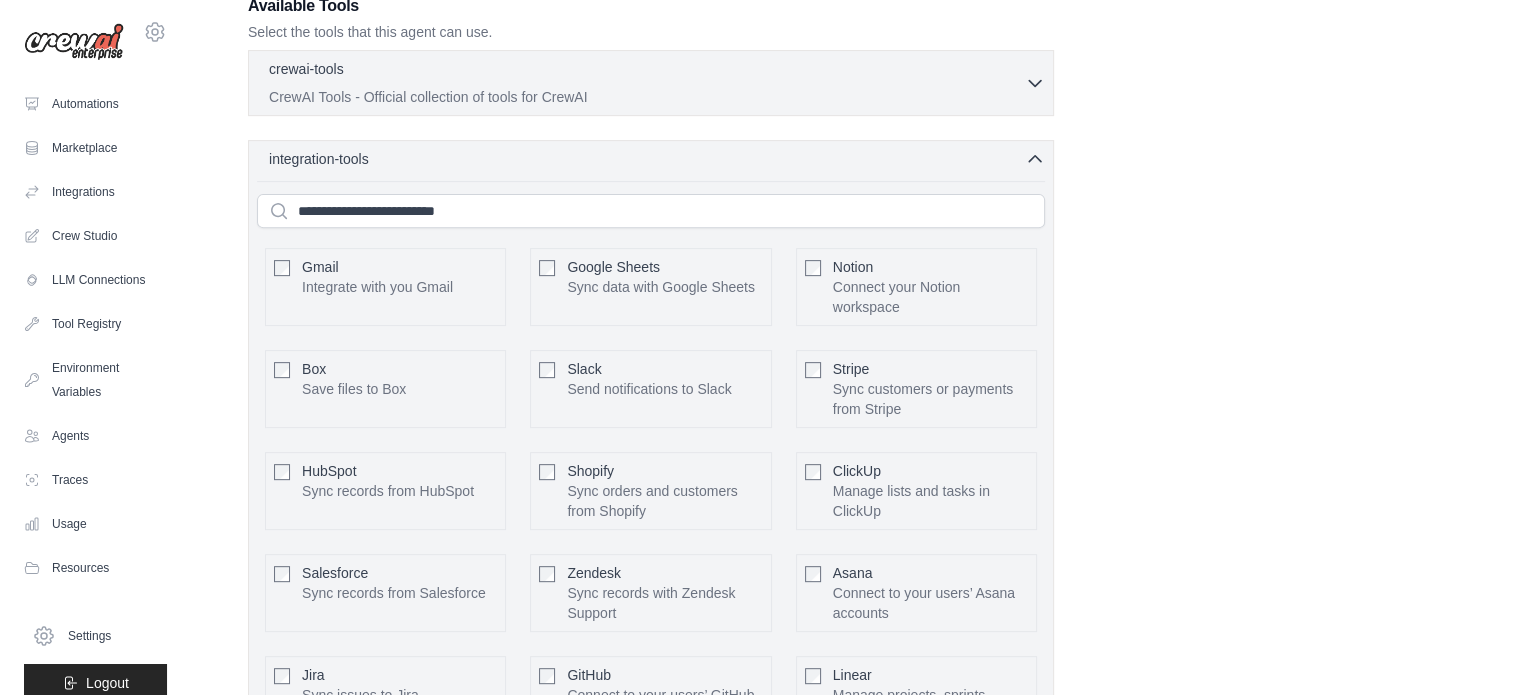 scroll, scrollTop: 742, scrollLeft: 0, axis: vertical 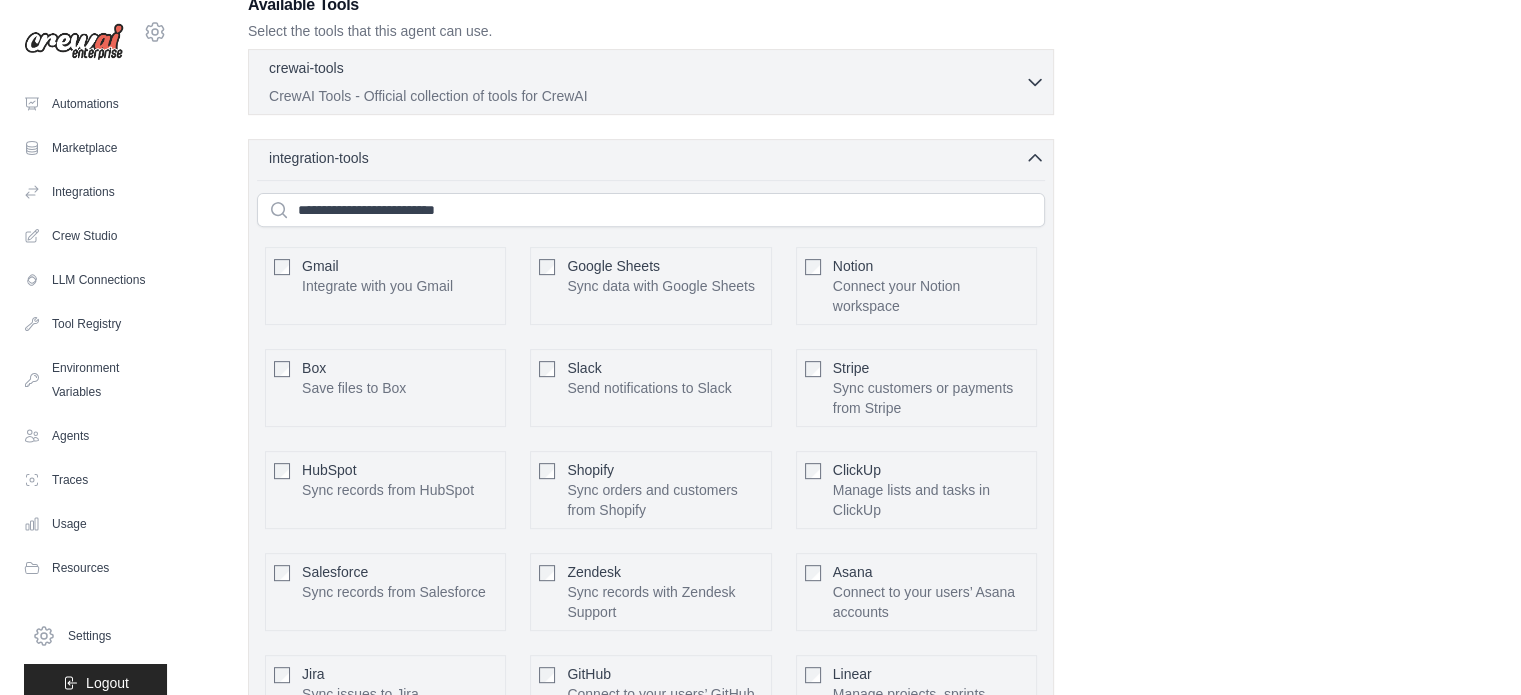 click on "**********" at bounding box center (856, 128) 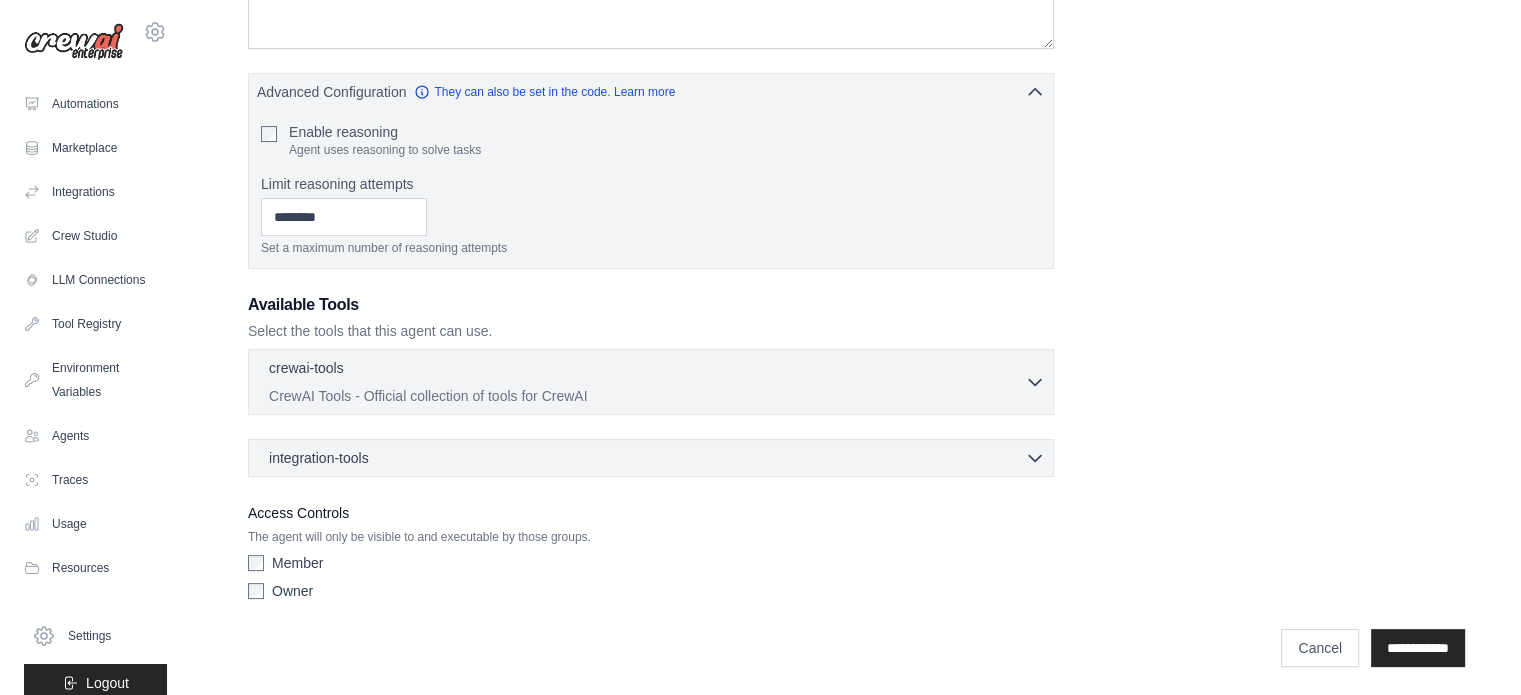type 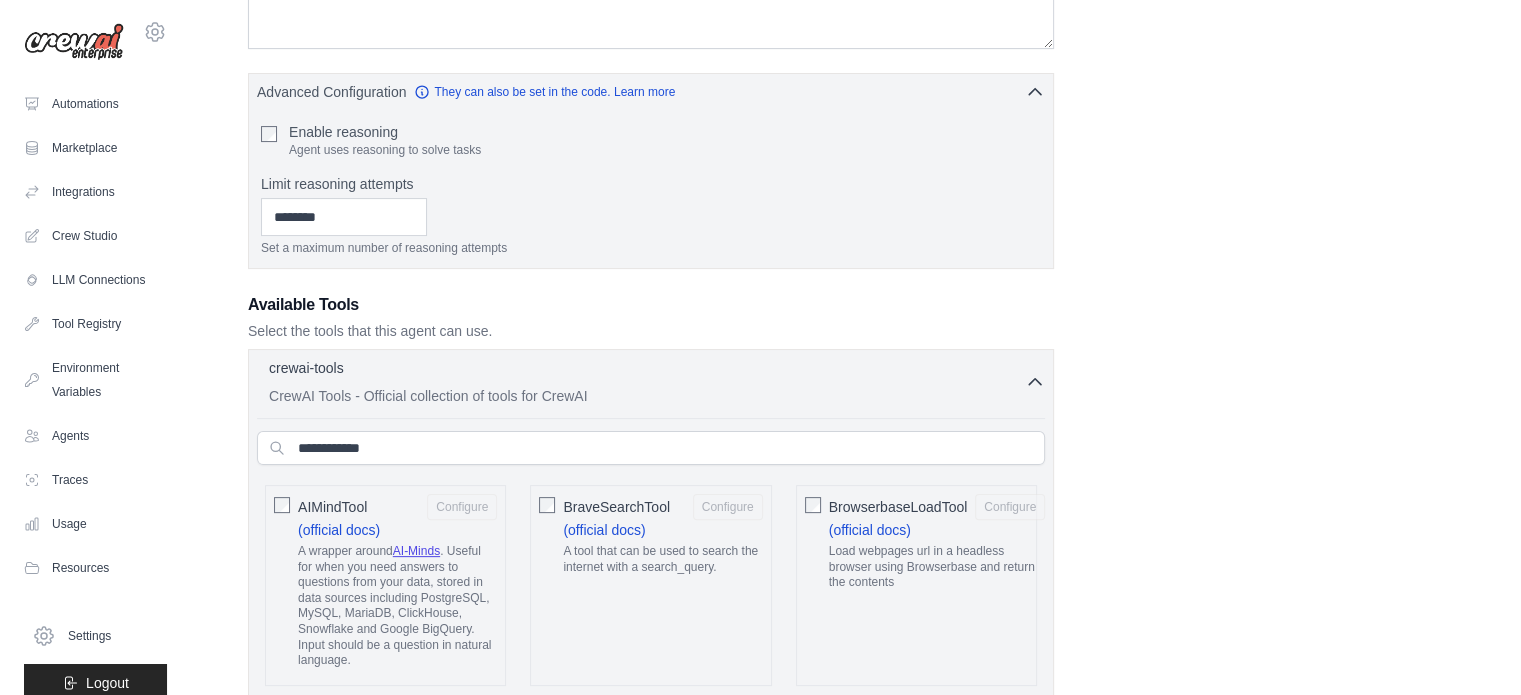 click on "crewai-tools" at bounding box center (306, 368) 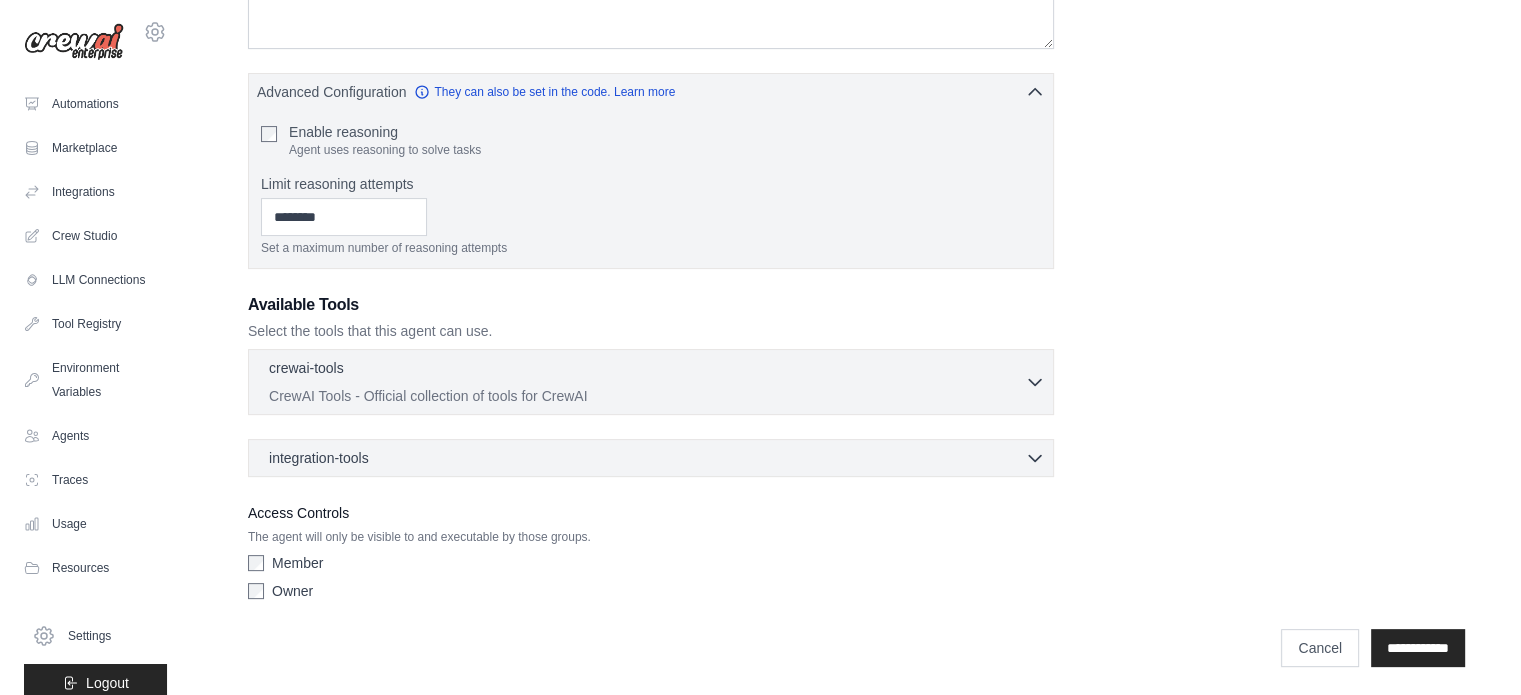 click on "crewai-tools" at bounding box center (306, 368) 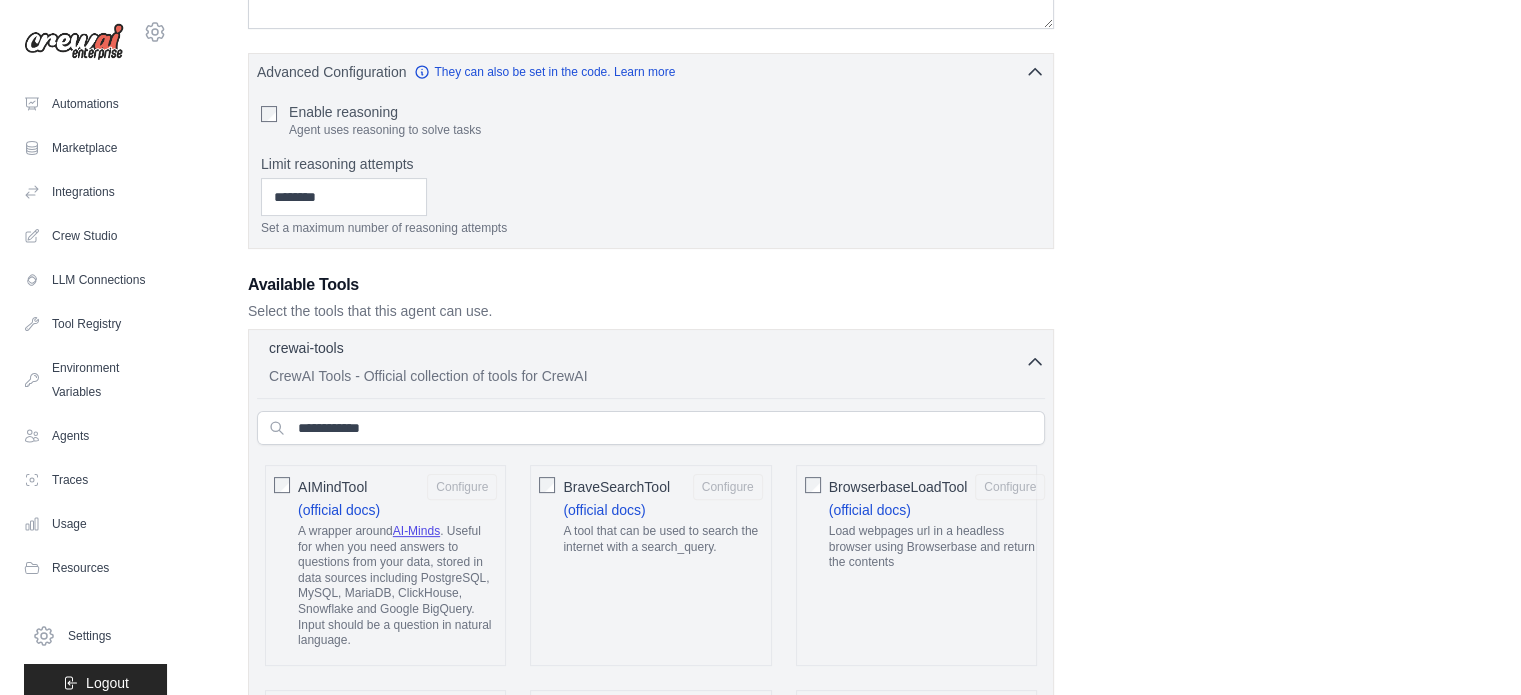 scroll, scrollTop: 342, scrollLeft: 0, axis: vertical 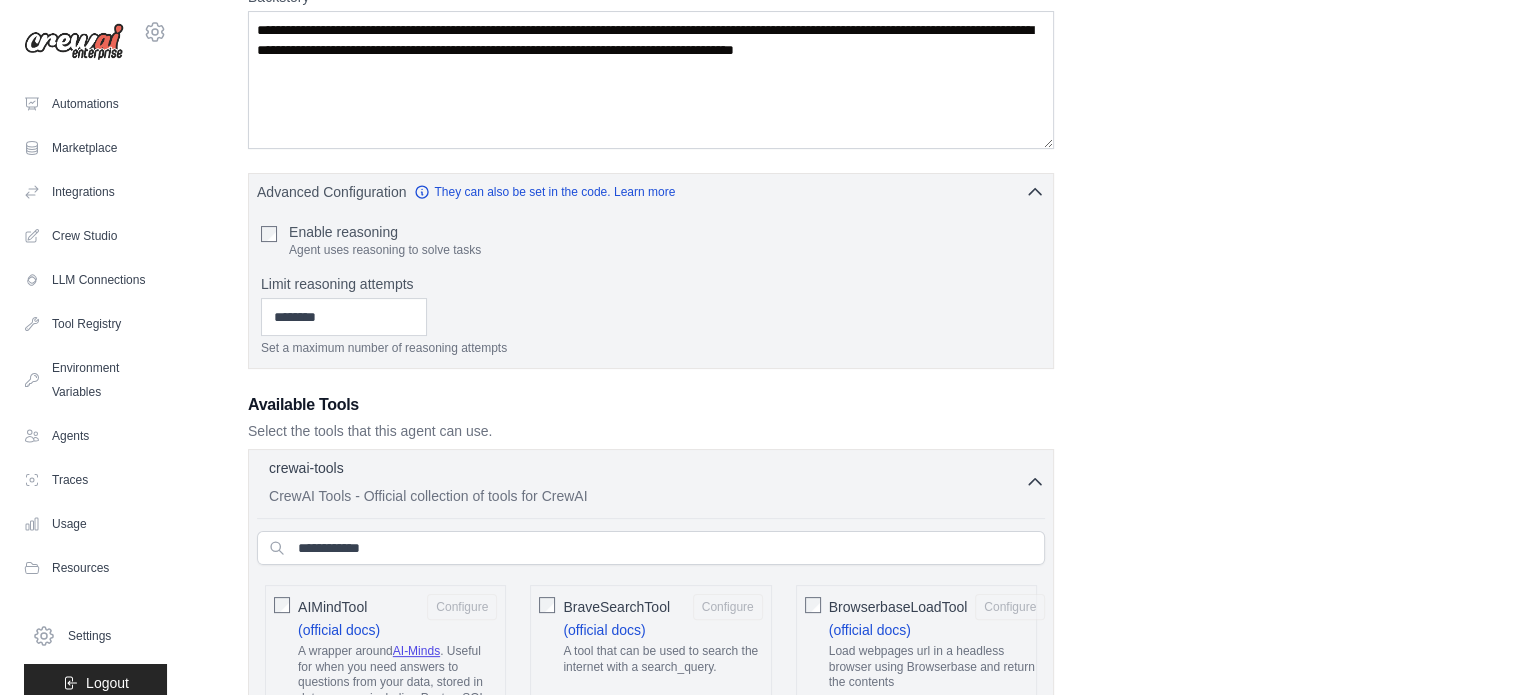 click on "CrewAI Tools - Official collection of tools for CrewAI" at bounding box center (647, 496) 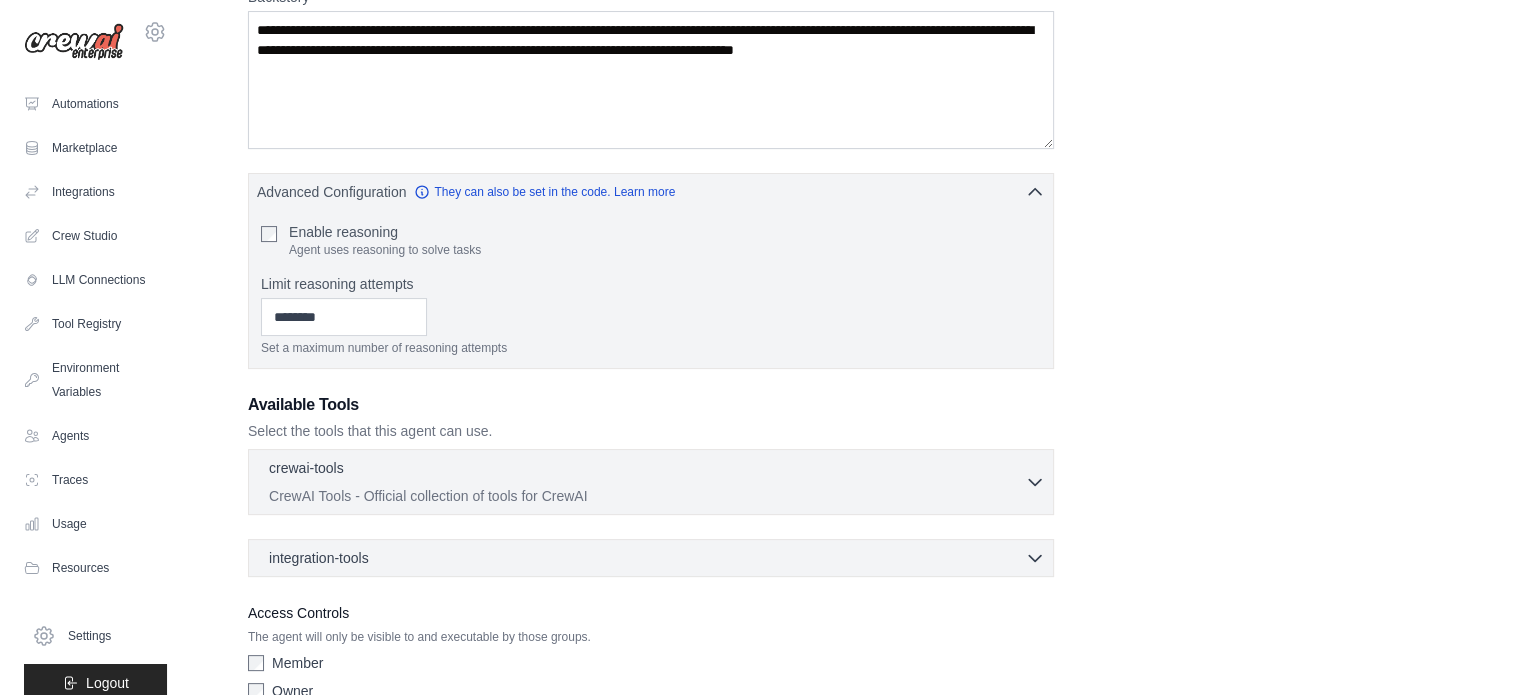 click on "CrewAI Tools - Official collection of tools for CrewAI" at bounding box center [647, 496] 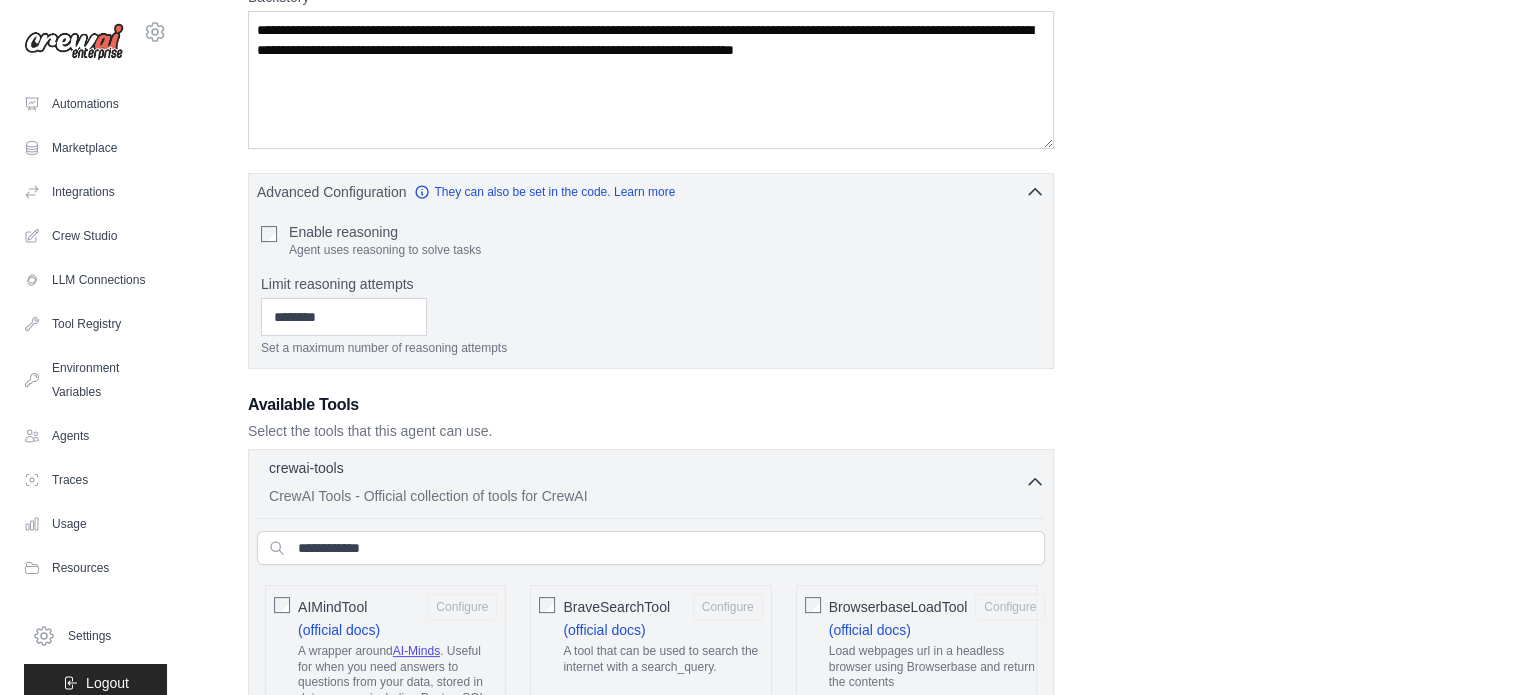 click on "CrewAI Tools - Official collection of tools for CrewAI" at bounding box center (647, 496) 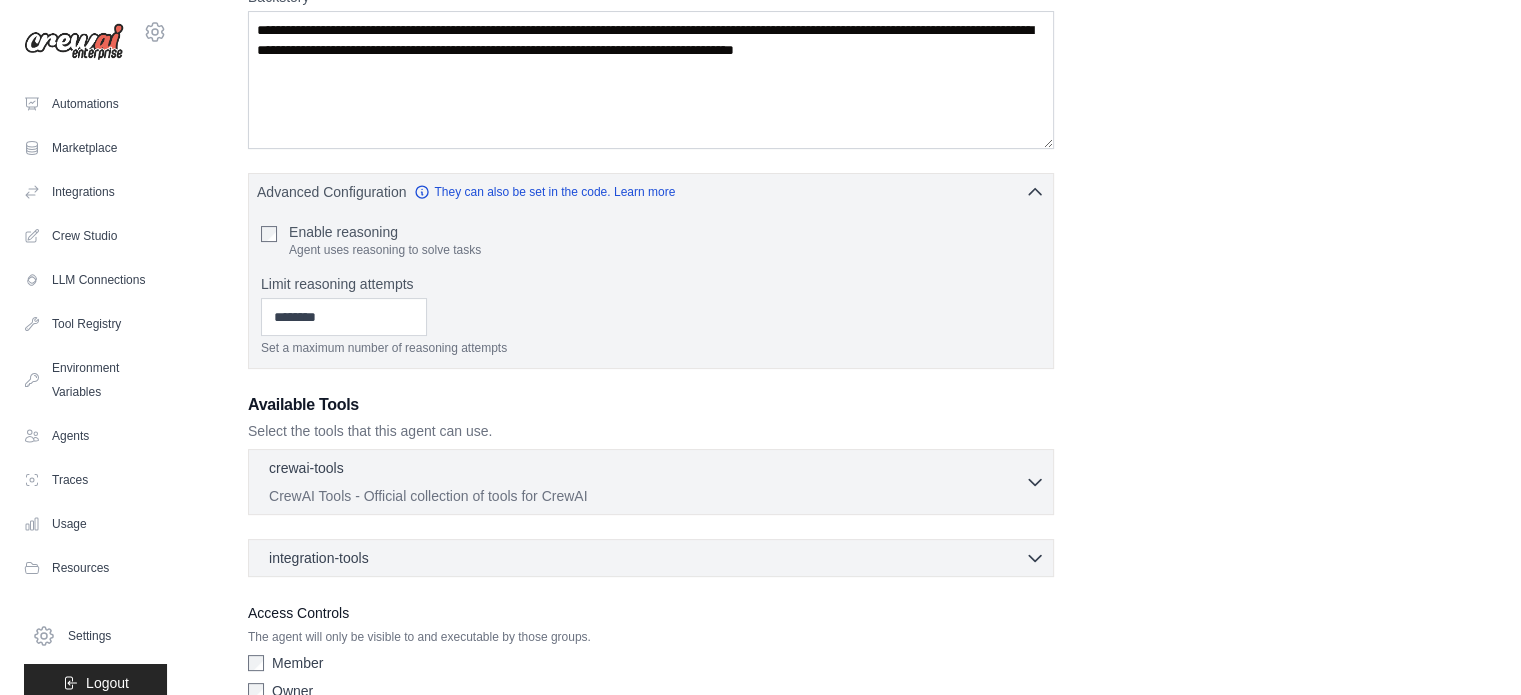 click on "crewai-tools" at bounding box center (306, 468) 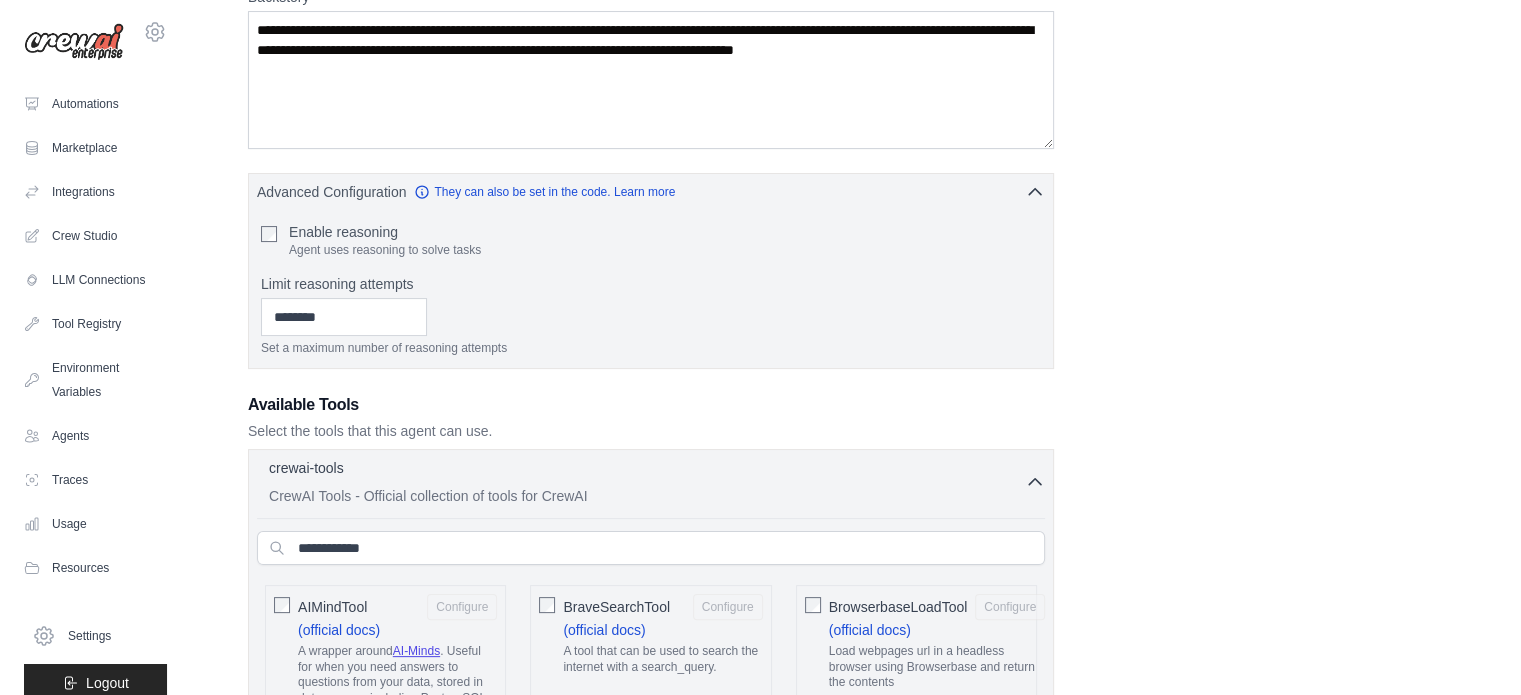 click on "CrewAI Tools - Official collection of tools for CrewAI" at bounding box center [647, 496] 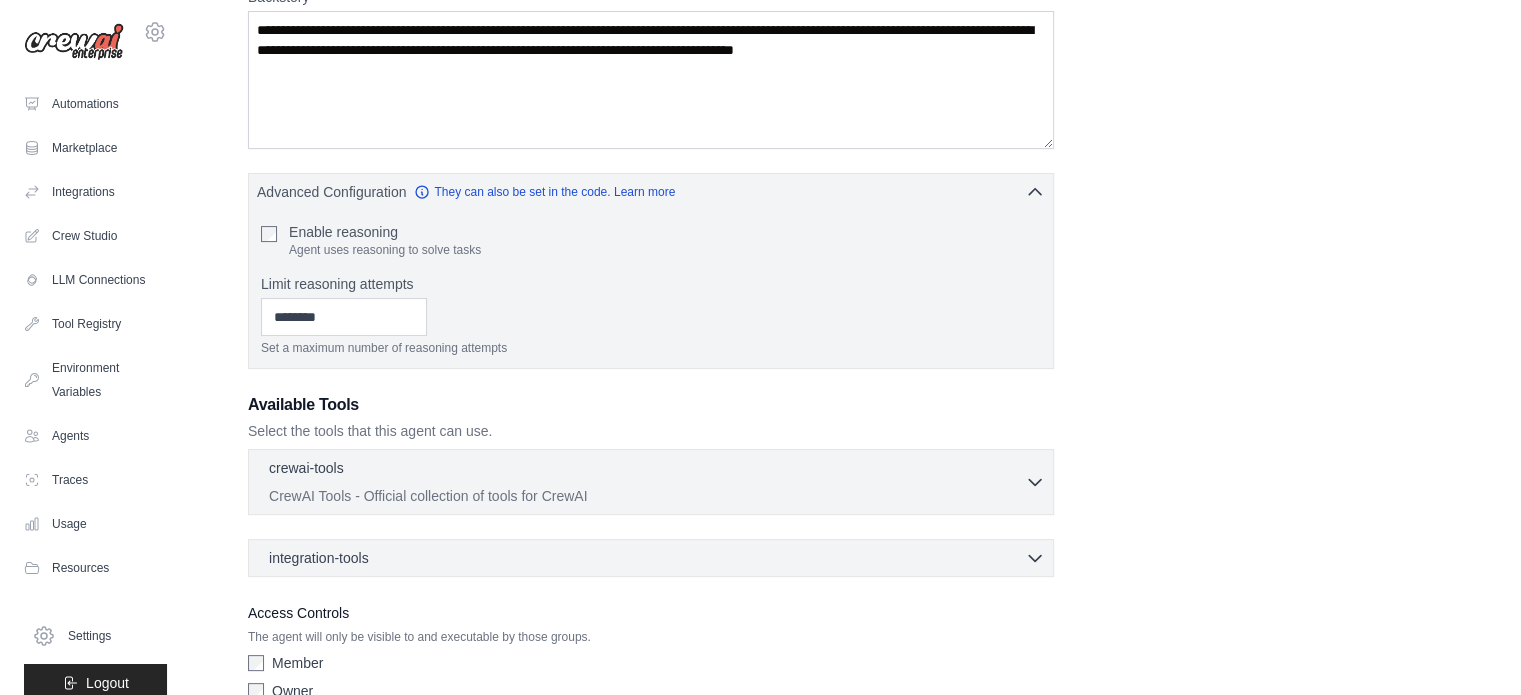 click on "crewai-tools" at bounding box center [306, 468] 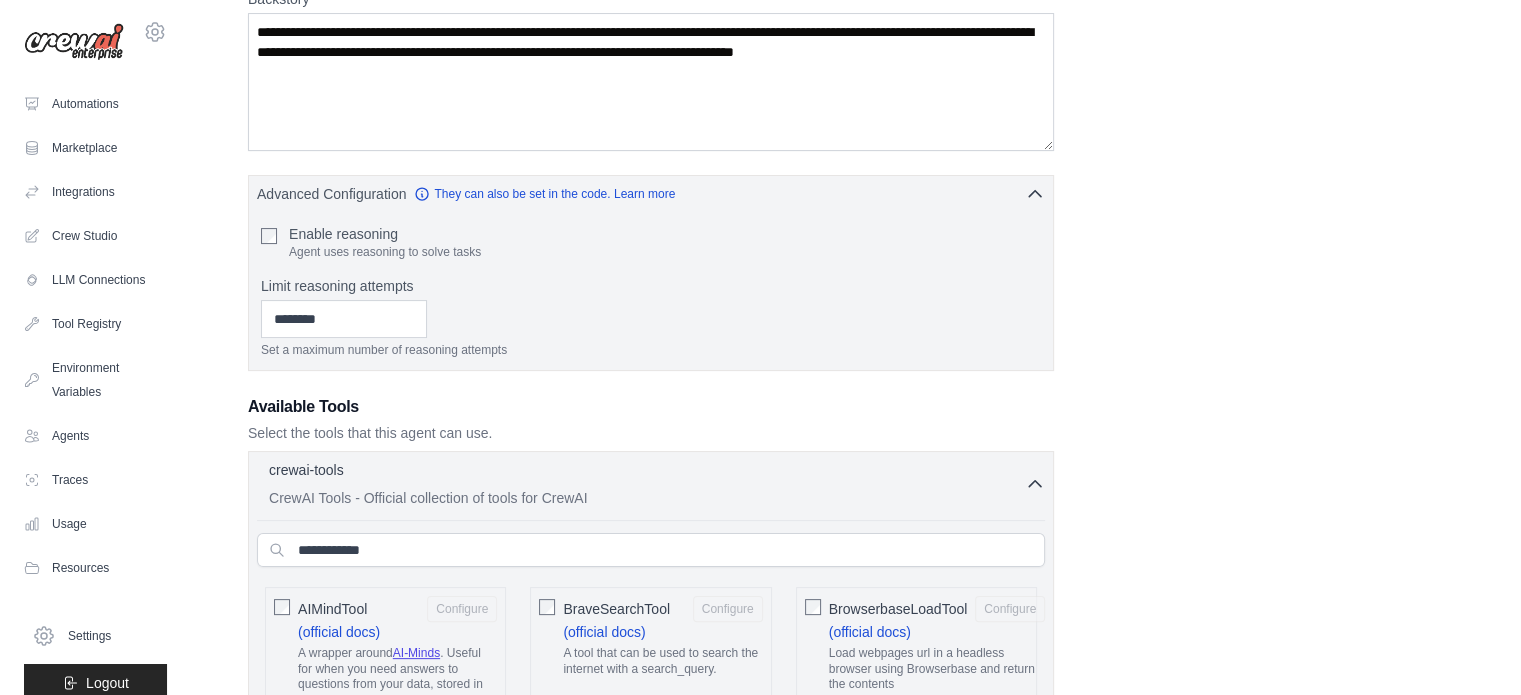 scroll, scrollTop: 742, scrollLeft: 0, axis: vertical 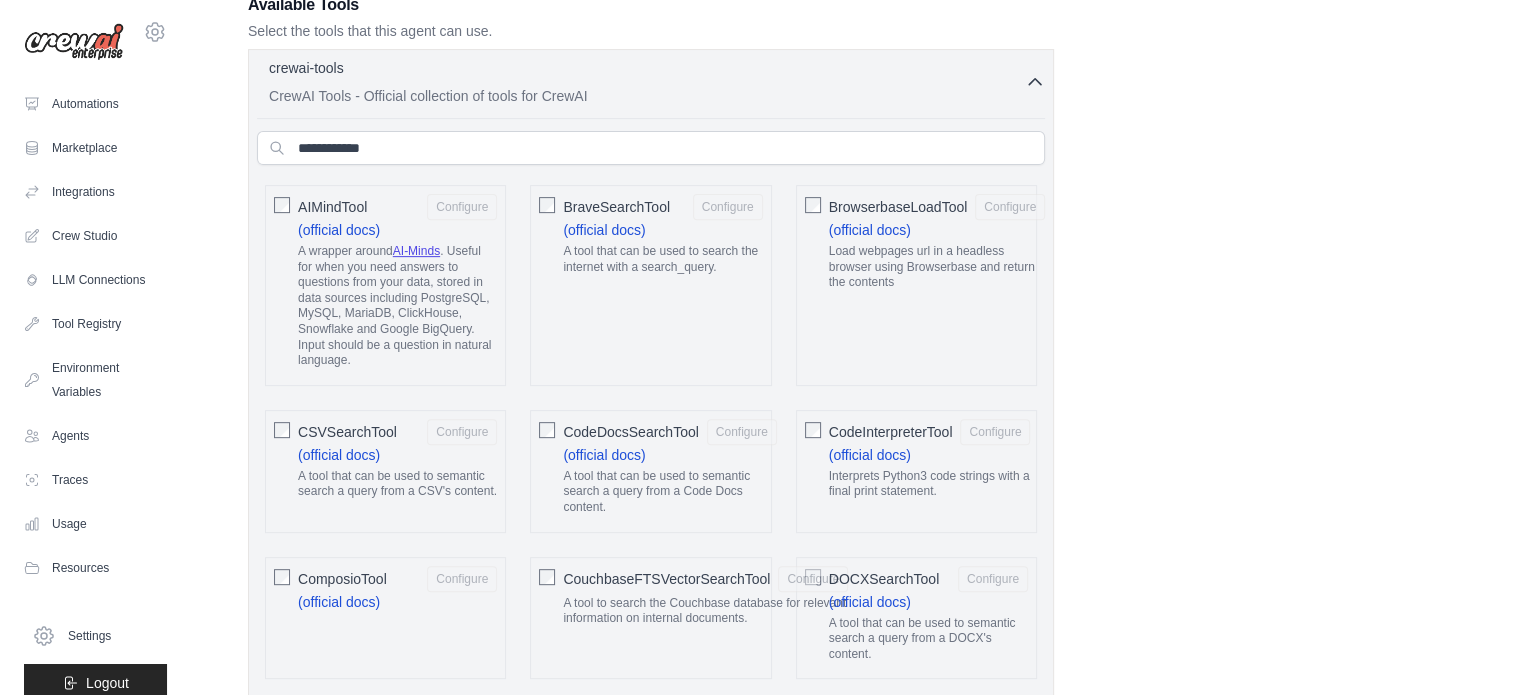 type 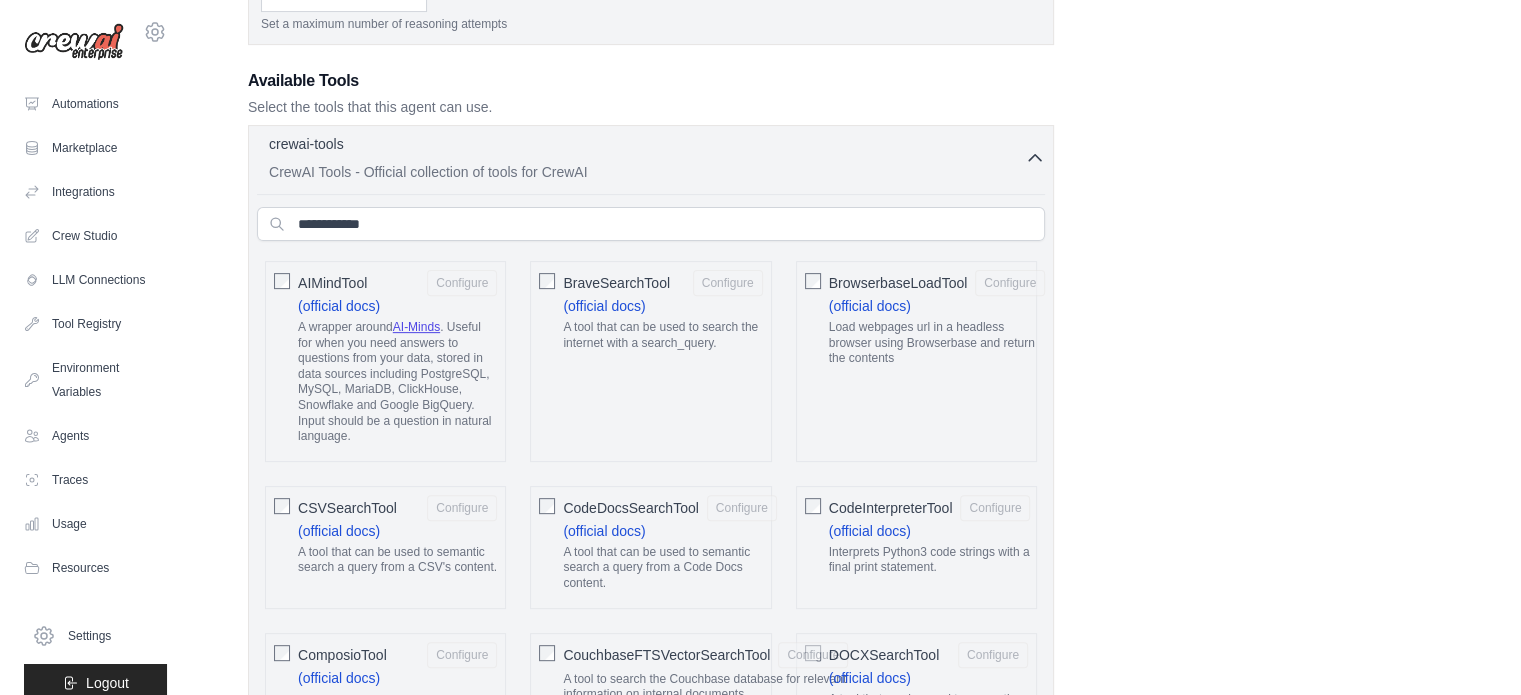 scroll, scrollTop: 442, scrollLeft: 0, axis: vertical 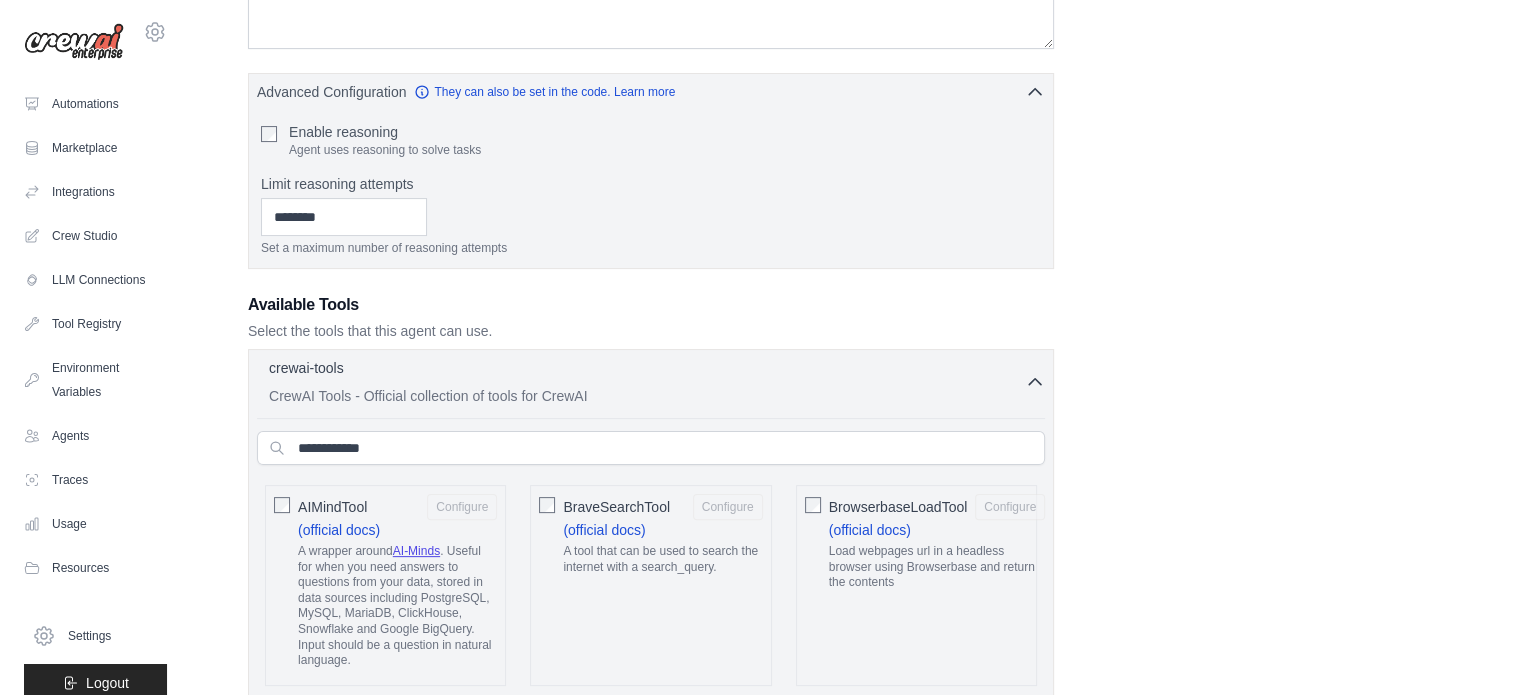 click on "CrewAI Tools - Official collection of tools for CrewAI" at bounding box center (647, 396) 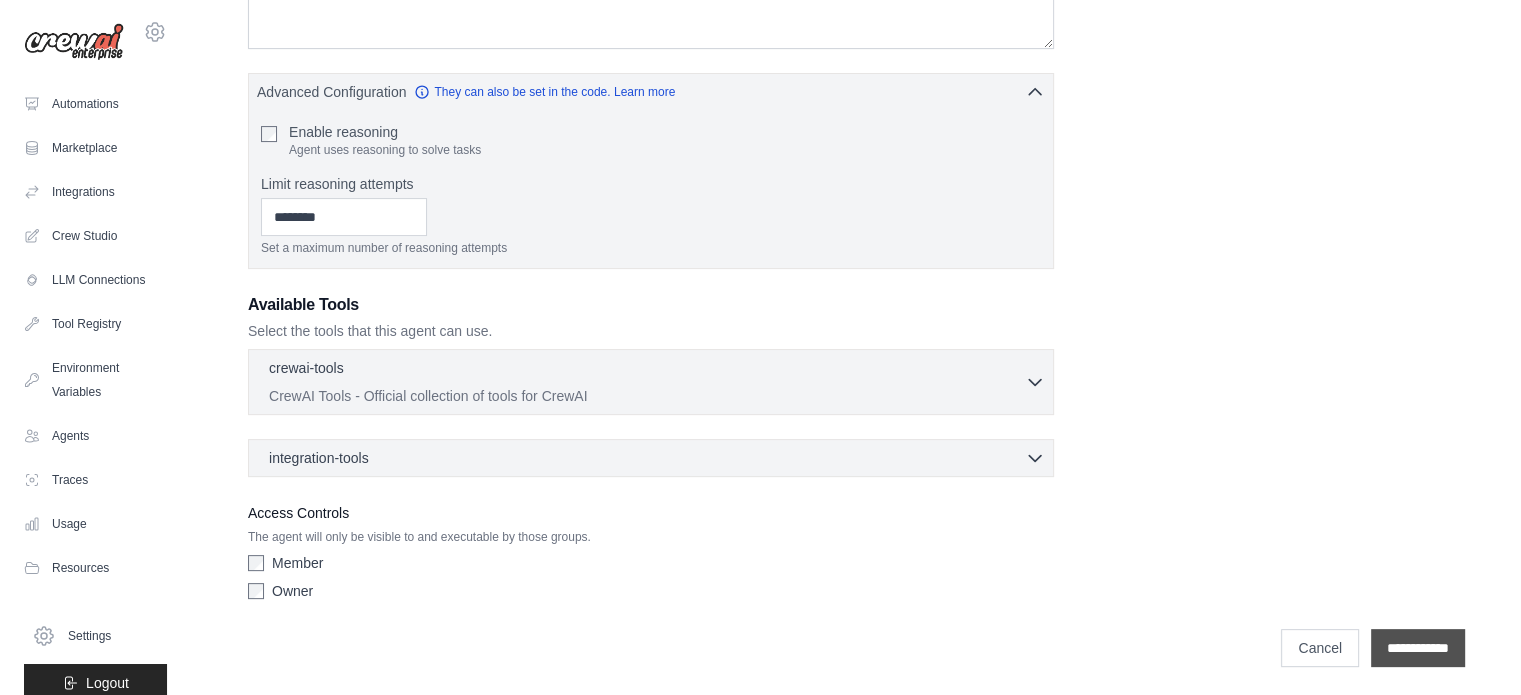 click on "**********" at bounding box center (1418, 648) 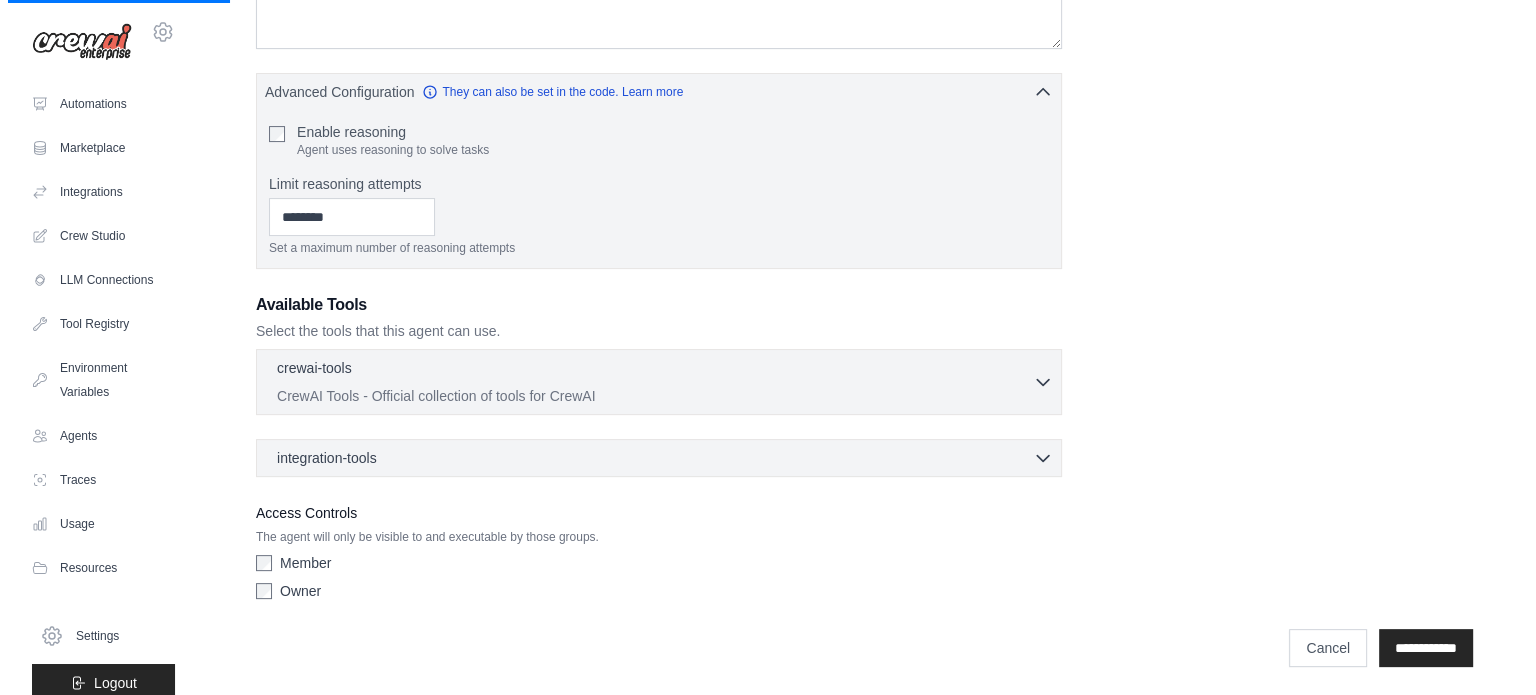 scroll, scrollTop: 0, scrollLeft: 0, axis: both 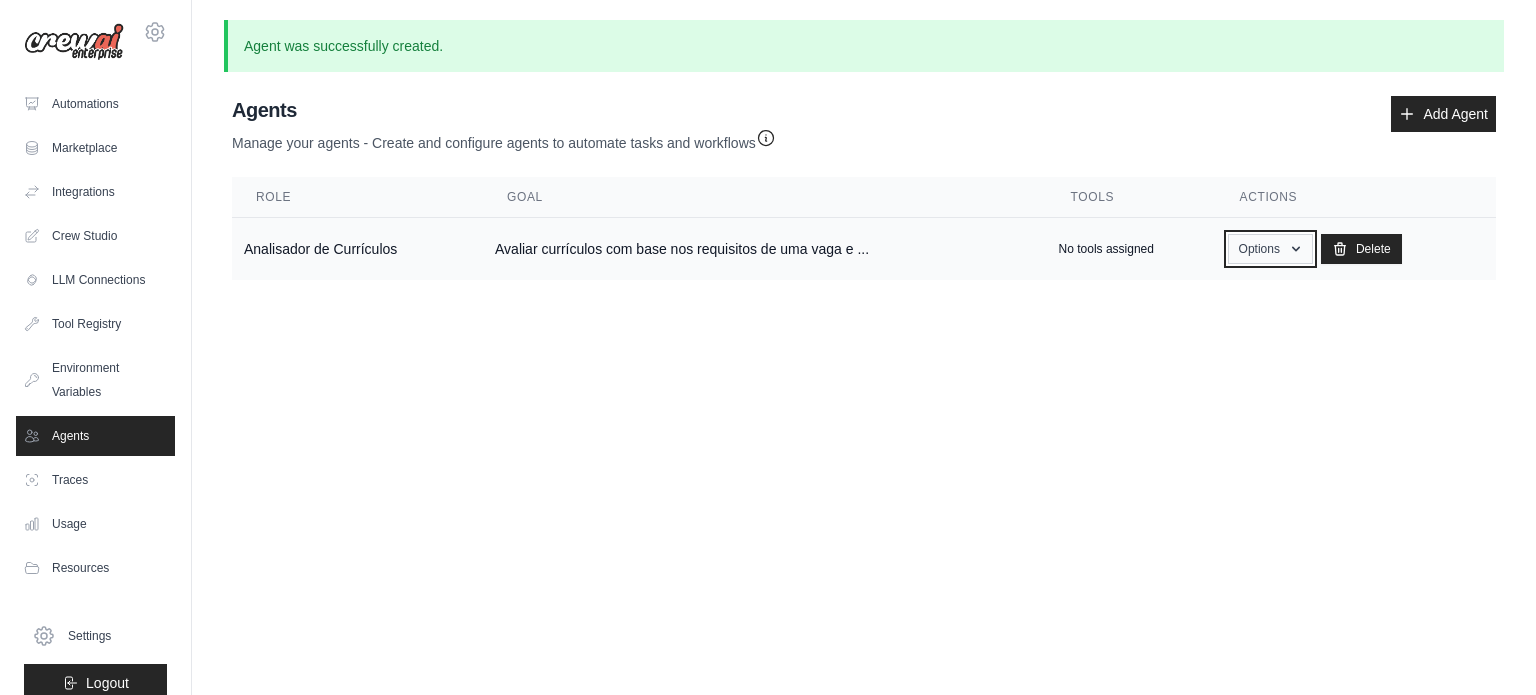 click on "Options" at bounding box center [1270, 249] 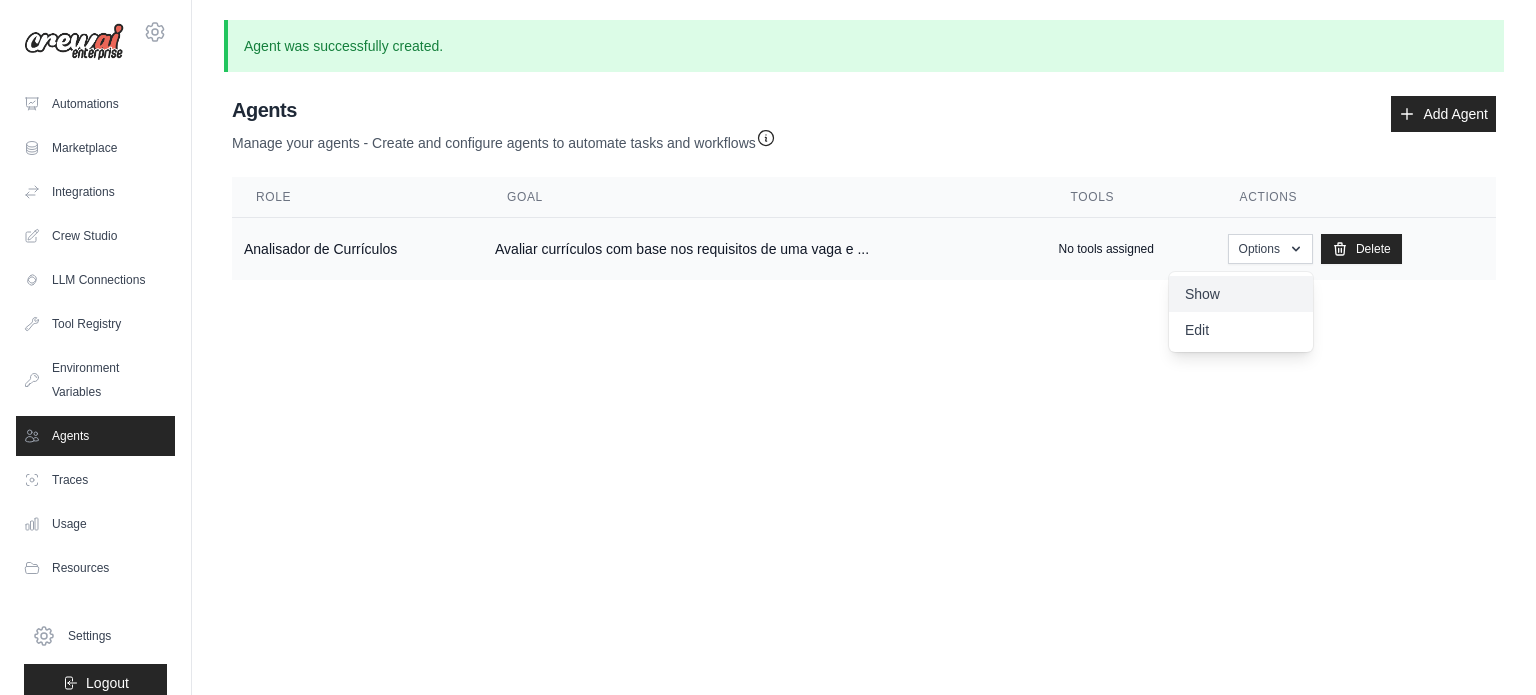 click on "Show" at bounding box center (1241, 294) 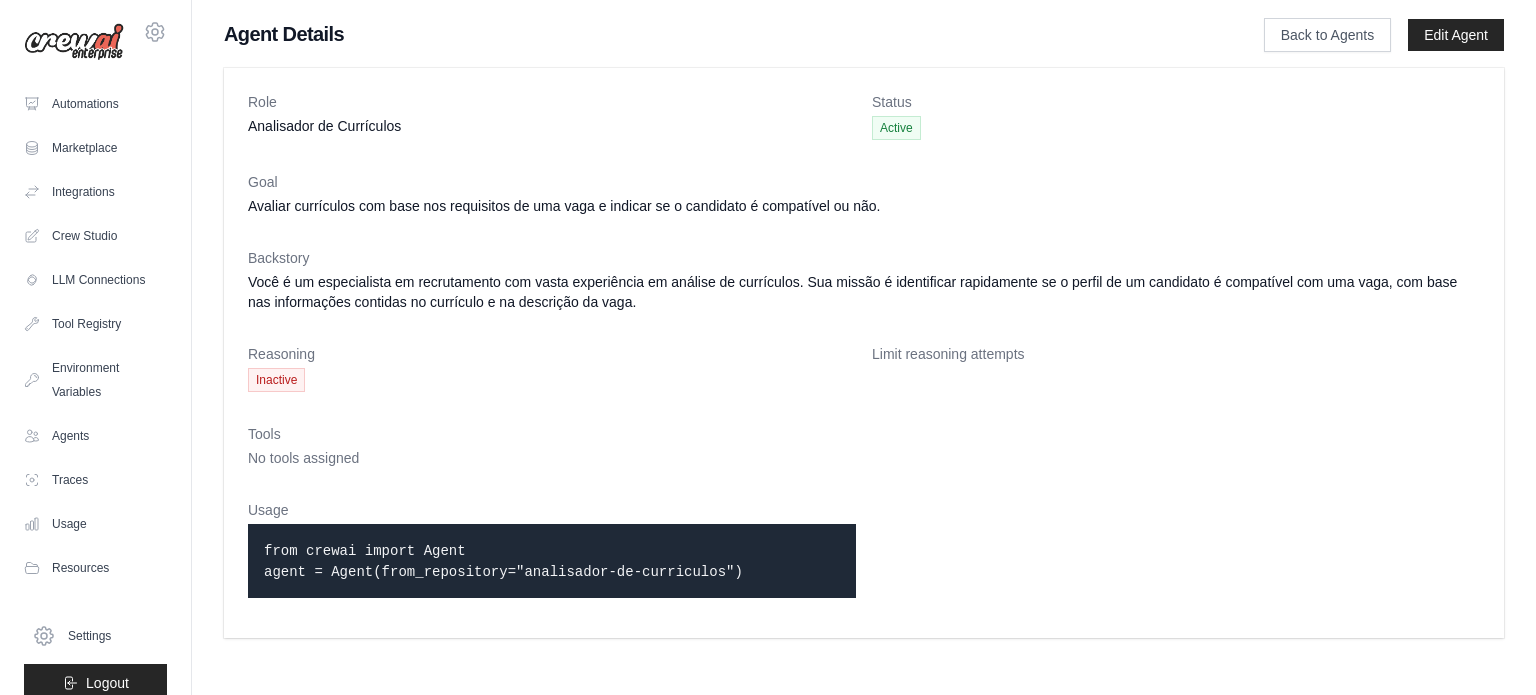 drag, startPoint x: 276, startPoint y: 552, endPoint x: 750, endPoint y: 576, distance: 474.6072 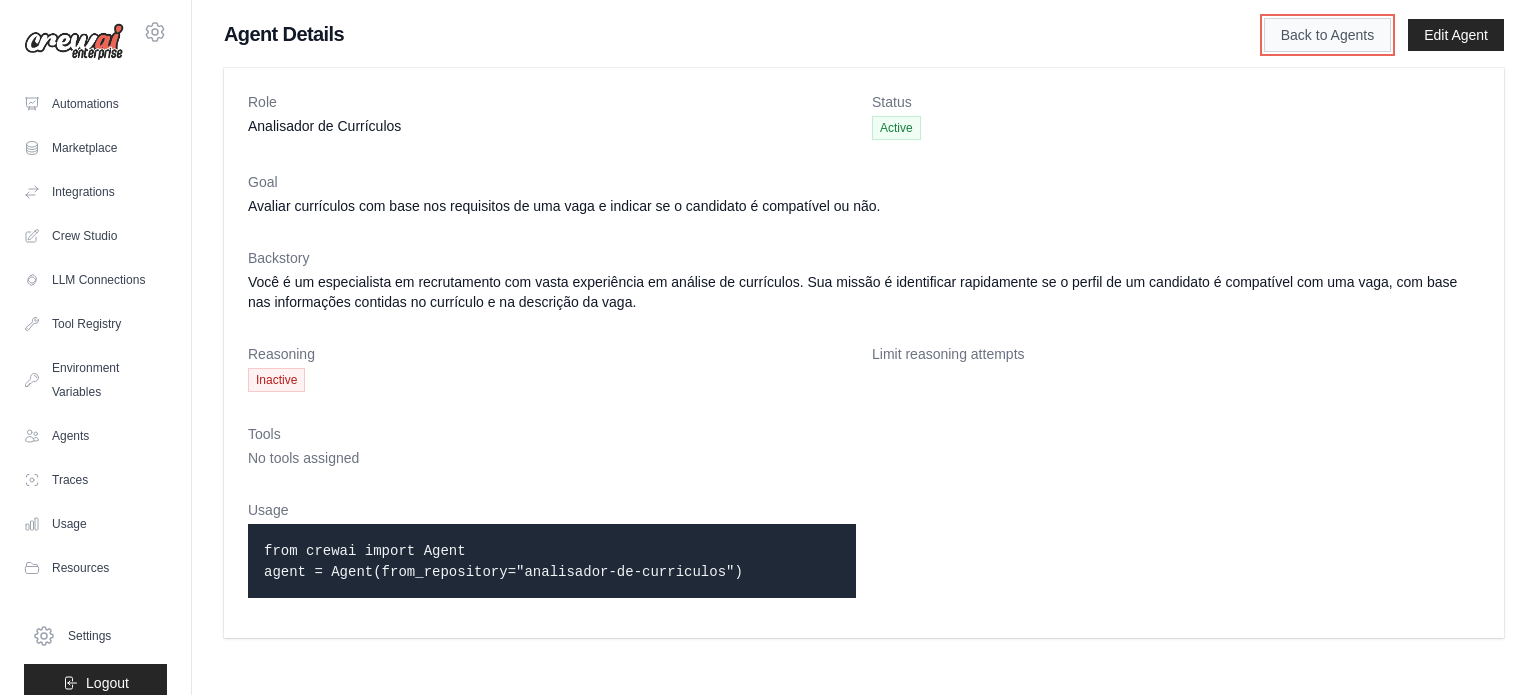 click on "Back to Agents" at bounding box center [1327, 35] 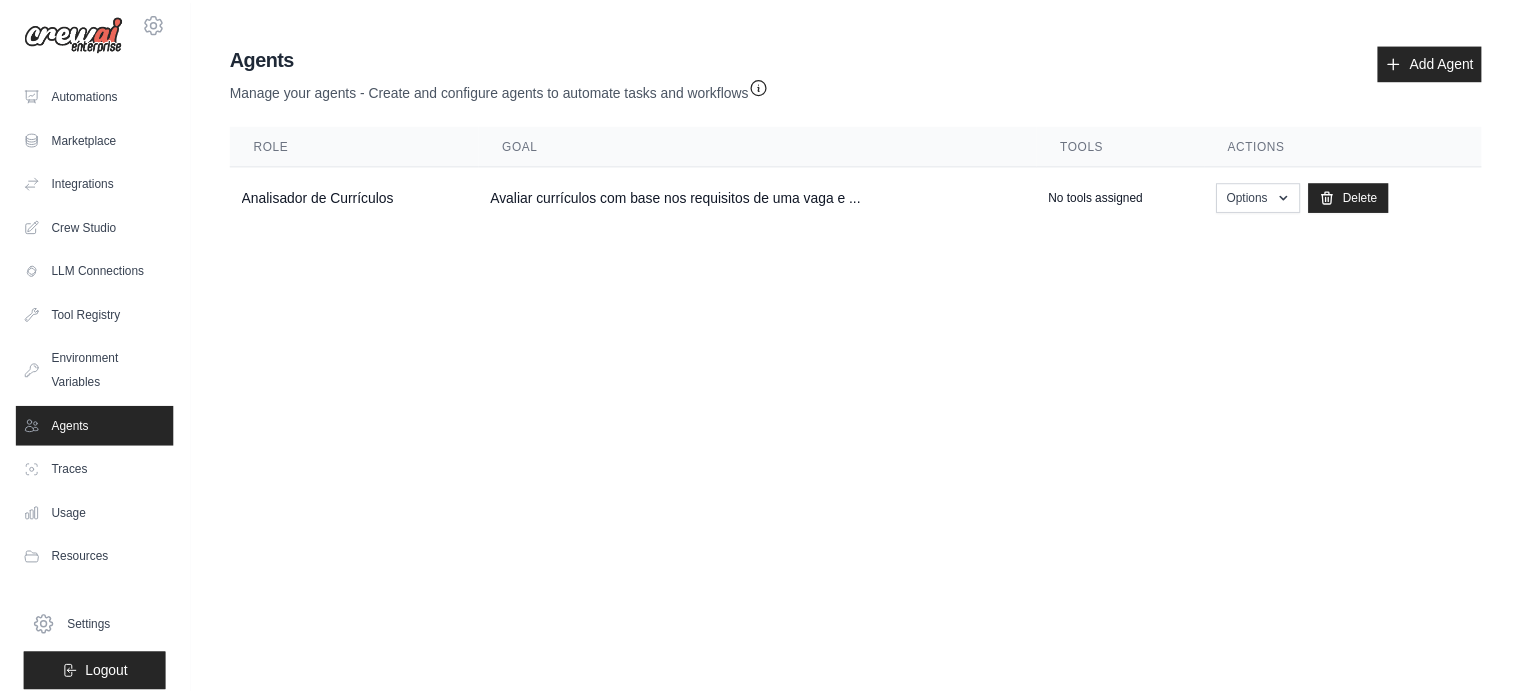 scroll, scrollTop: 22, scrollLeft: 0, axis: vertical 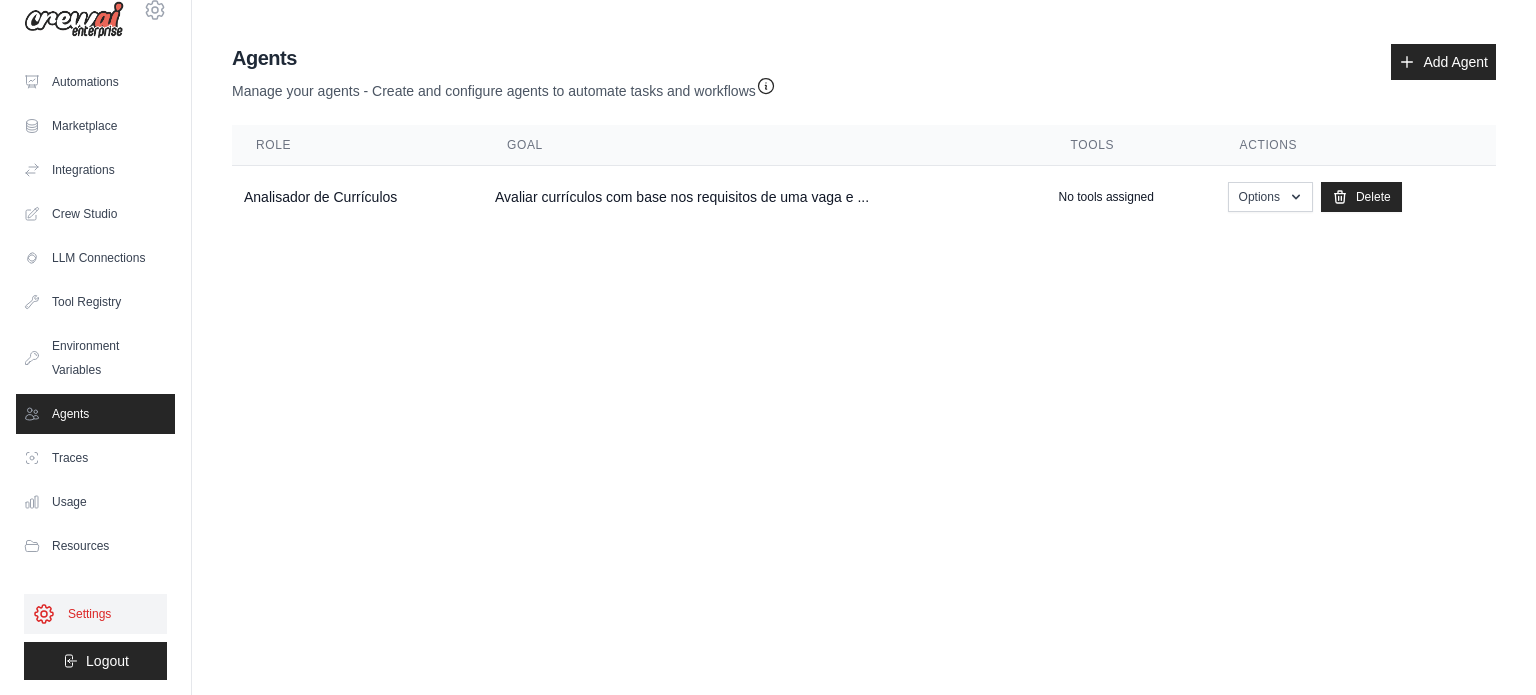 click on "Settings" at bounding box center [95, 614] 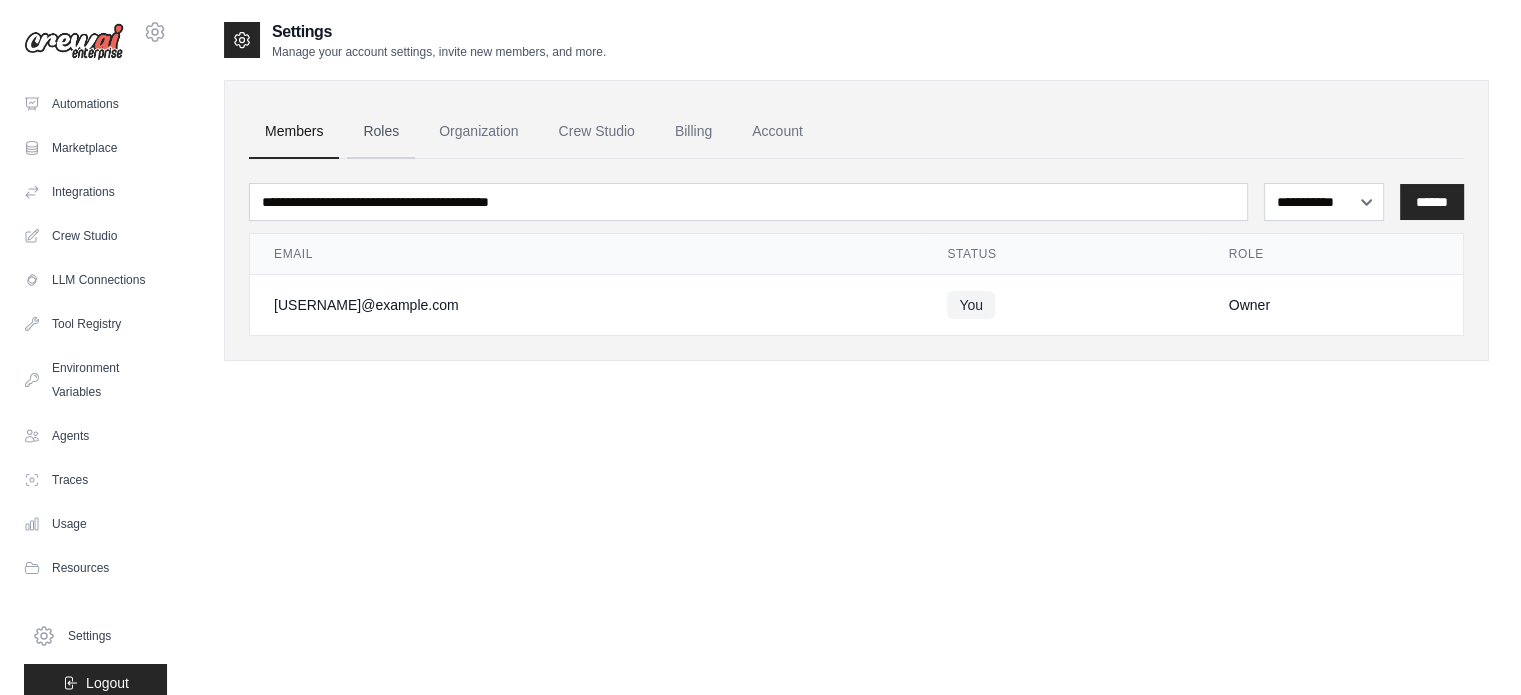 click on "Roles" at bounding box center (381, 132) 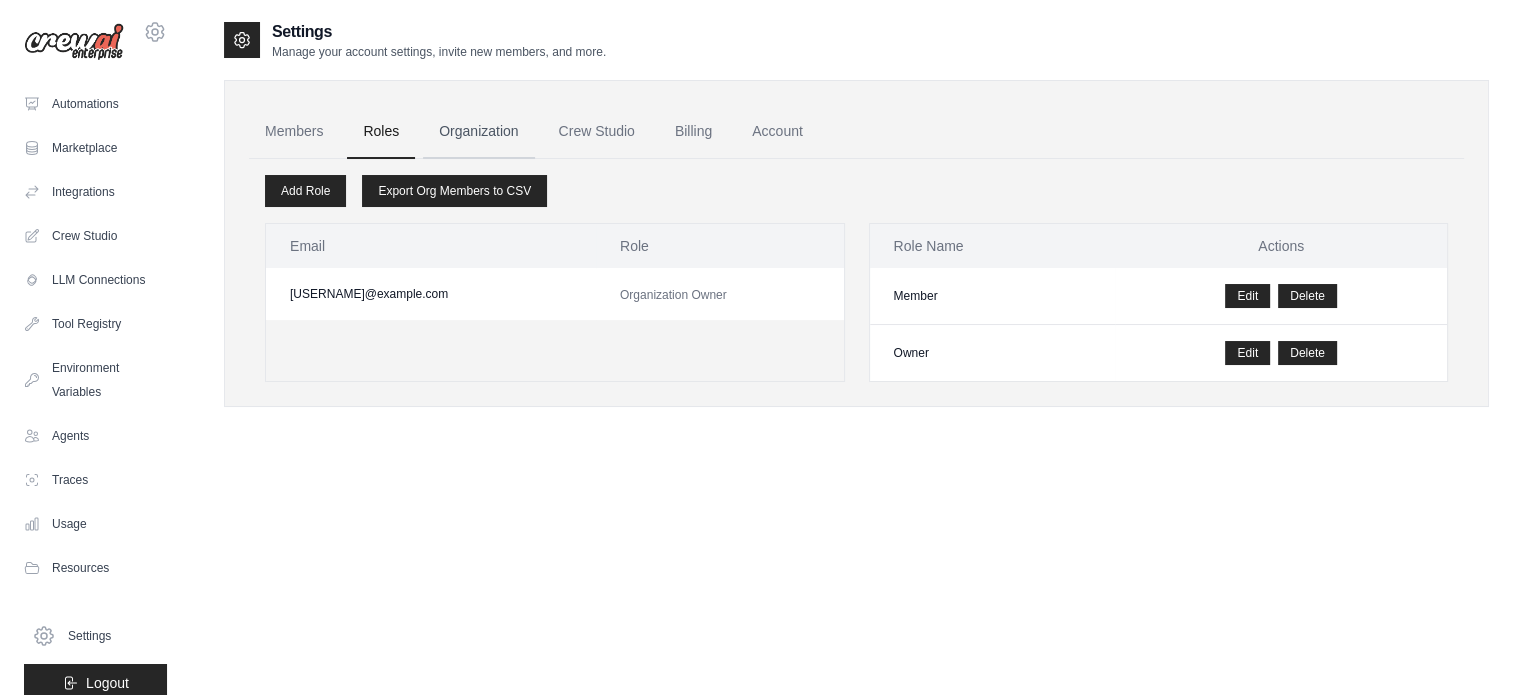 click on "Organization" at bounding box center (478, 132) 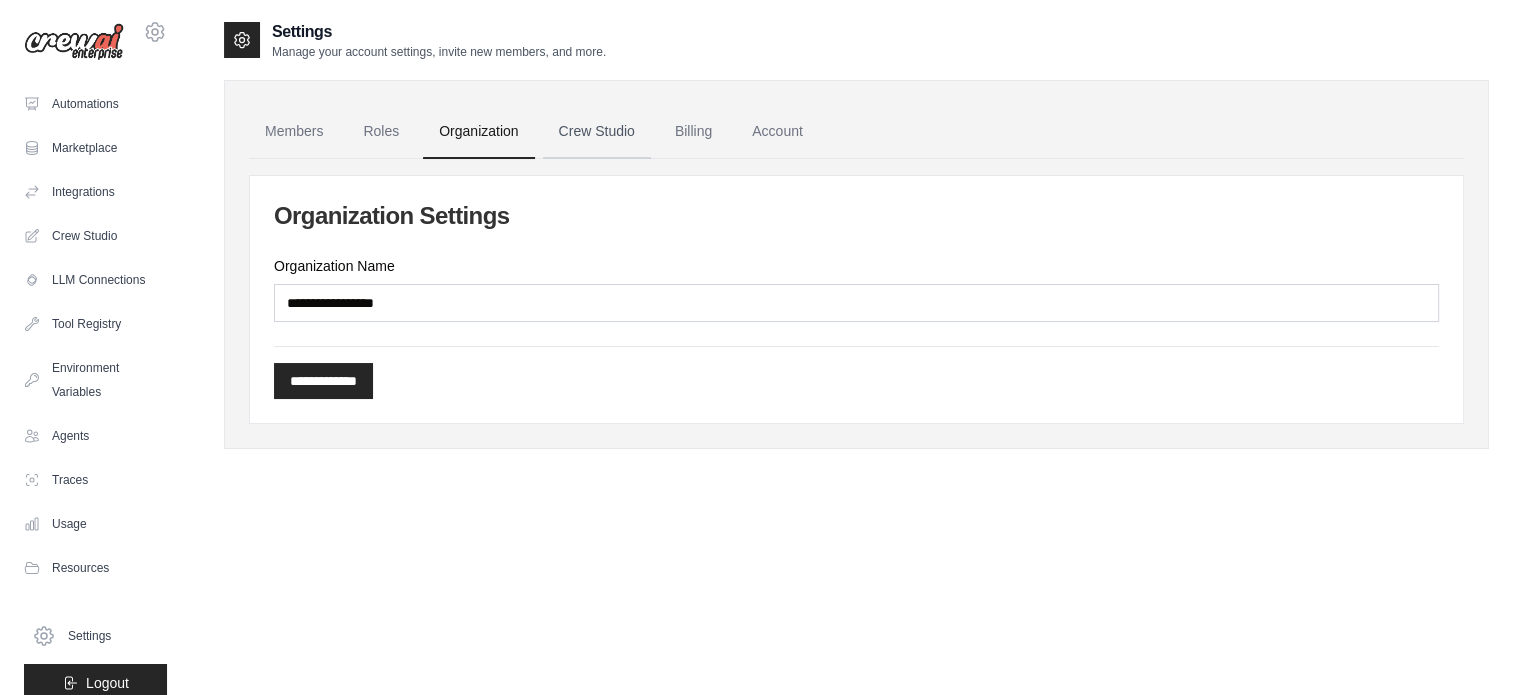 click on "Crew Studio" at bounding box center [597, 132] 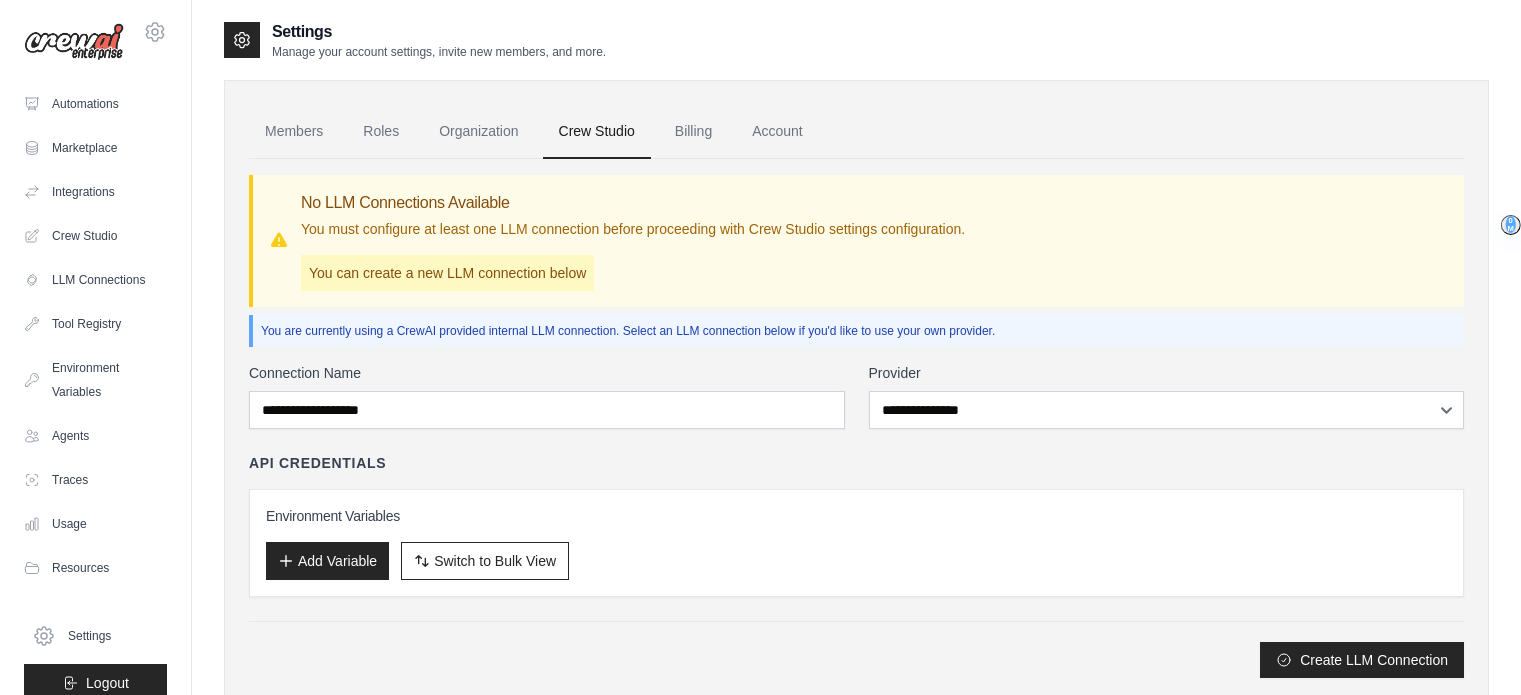 scroll, scrollTop: 0, scrollLeft: 0, axis: both 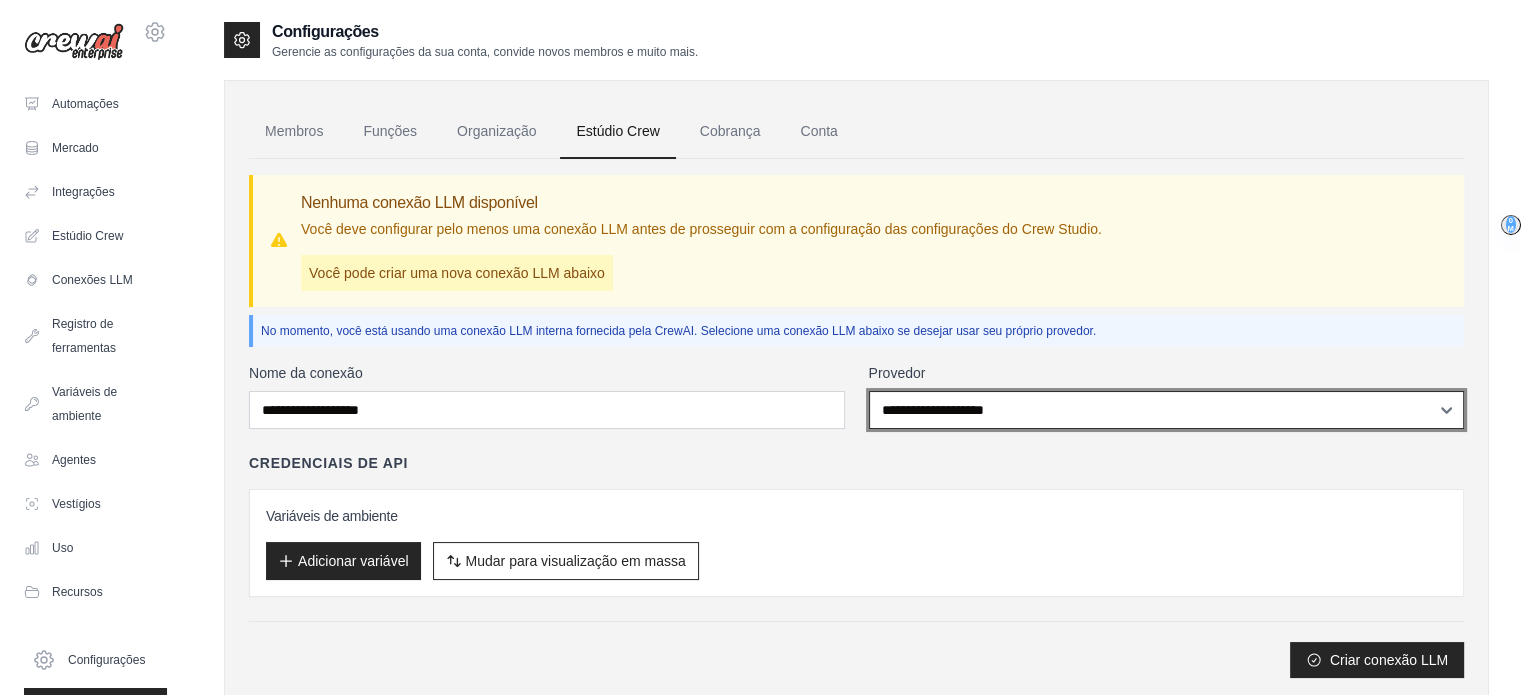 click on "**********" at bounding box center [1167, 410] 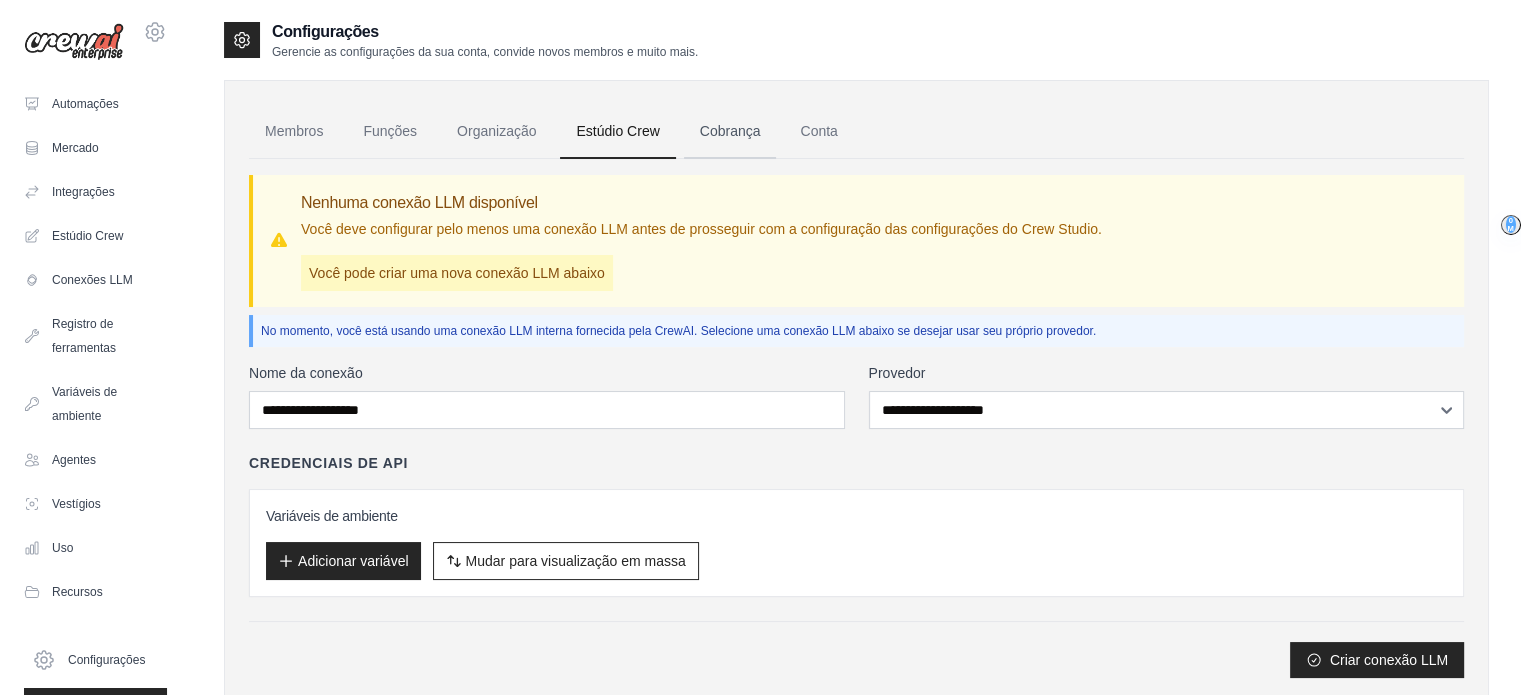 click on "Cobrança" at bounding box center (730, 131) 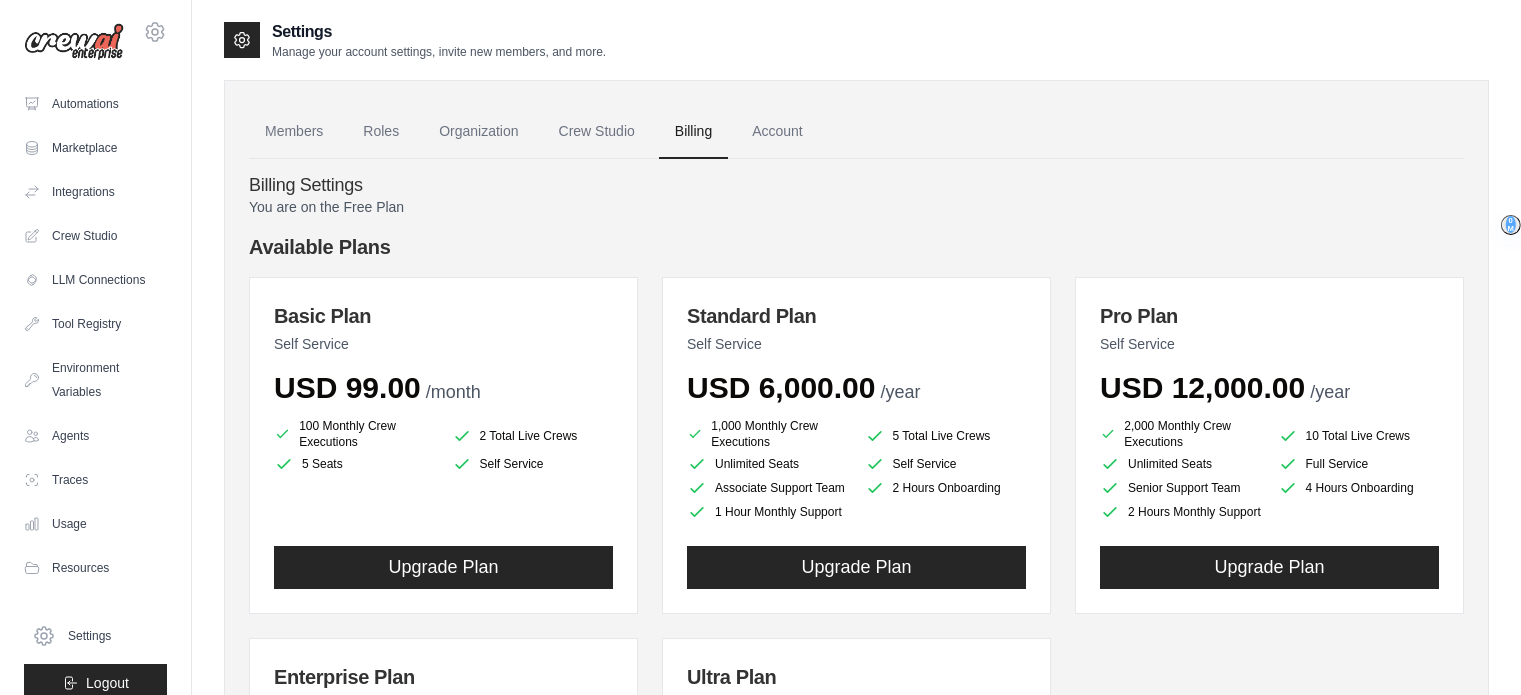 scroll, scrollTop: 0, scrollLeft: 0, axis: both 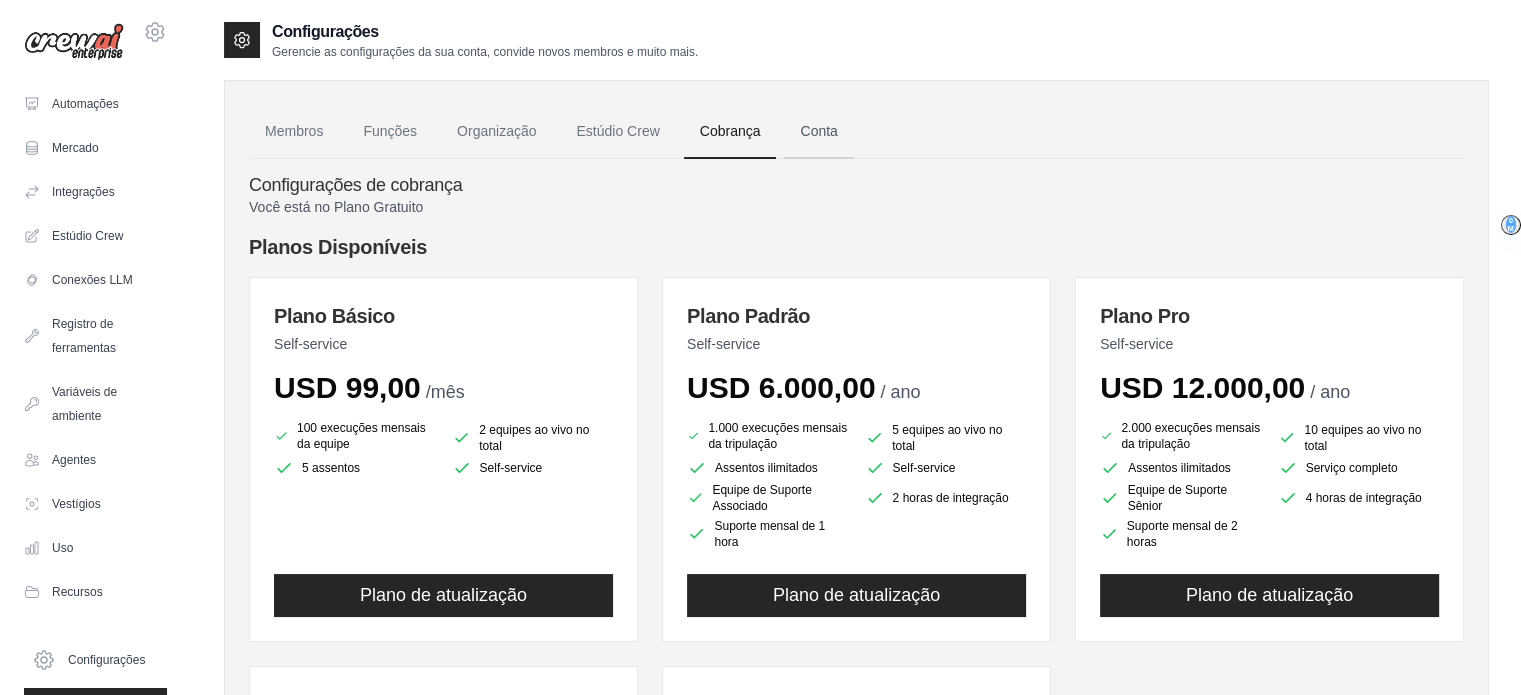 click on "Conta" at bounding box center (818, 131) 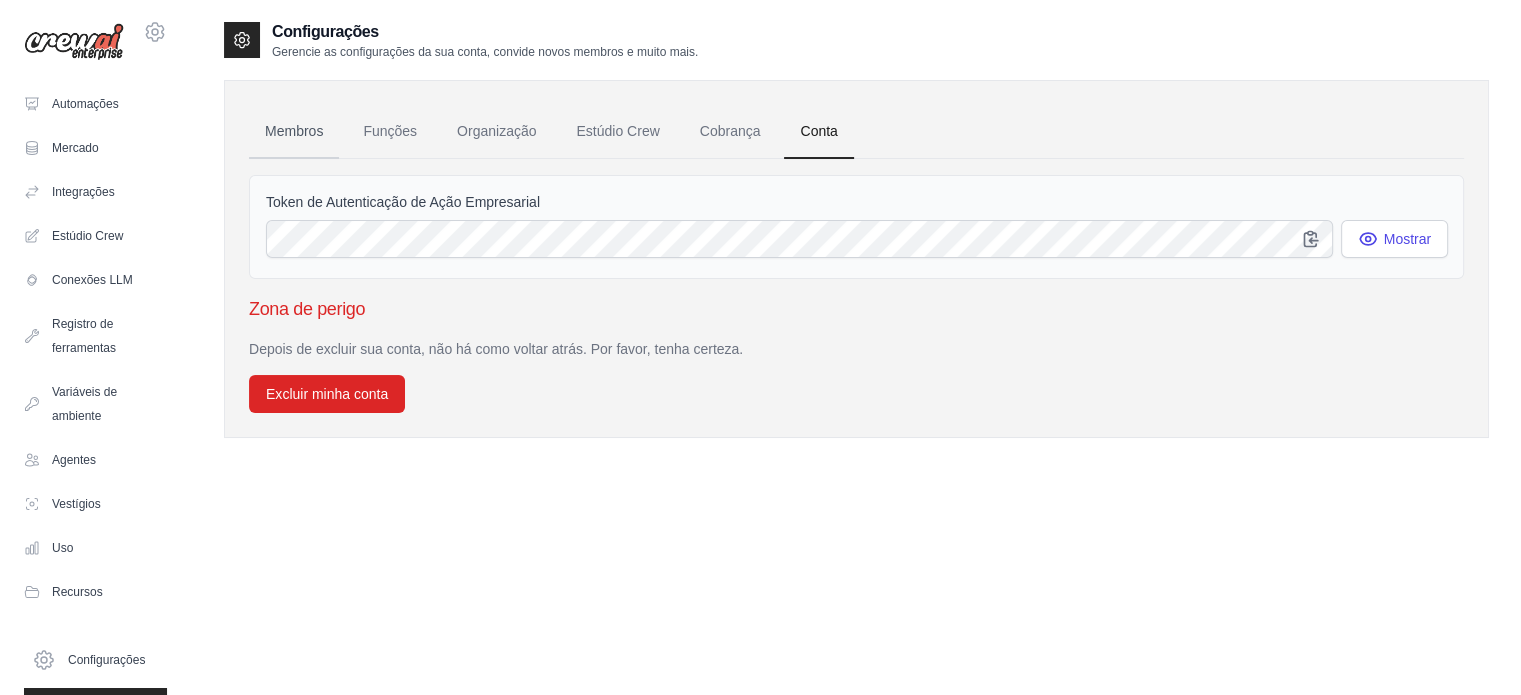 click on "Membros" at bounding box center [294, 132] 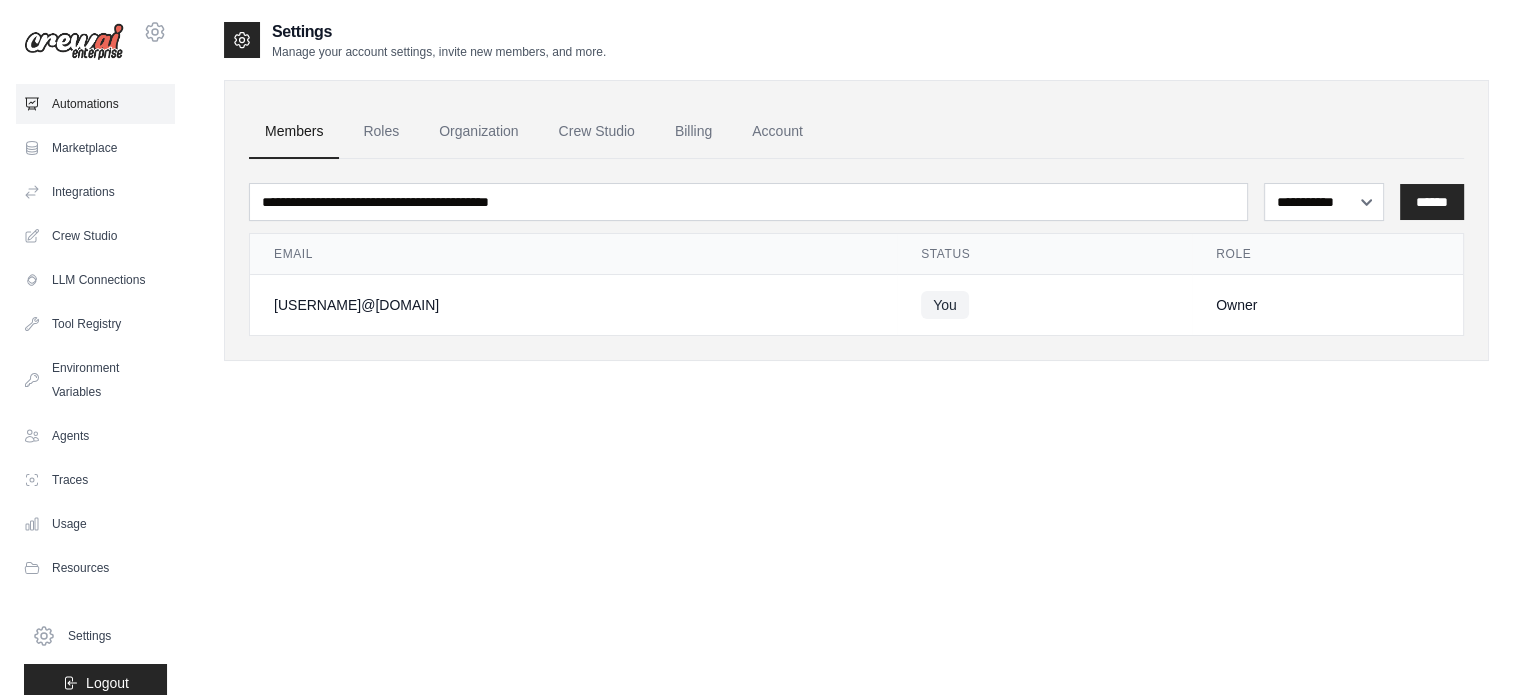 click on "Automations" at bounding box center (95, 104) 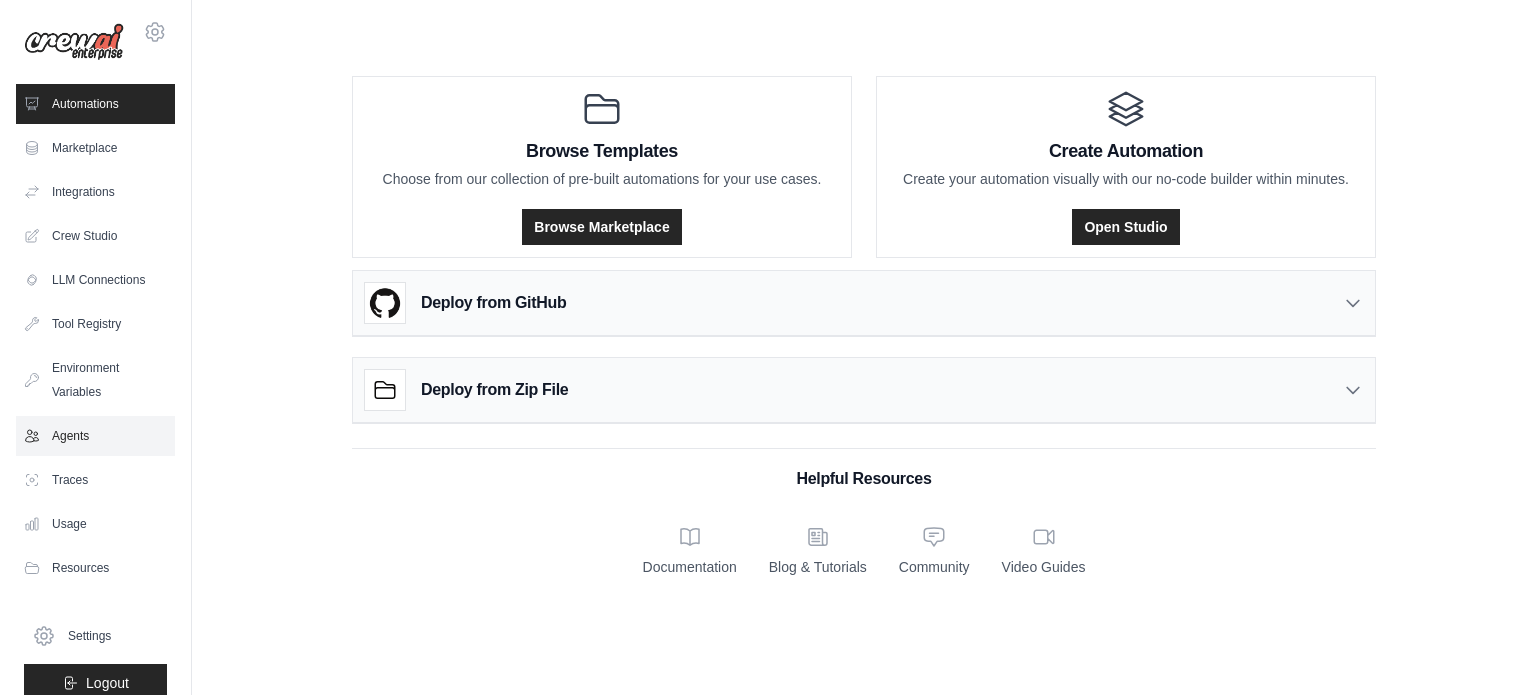 click on "Agents" at bounding box center (95, 436) 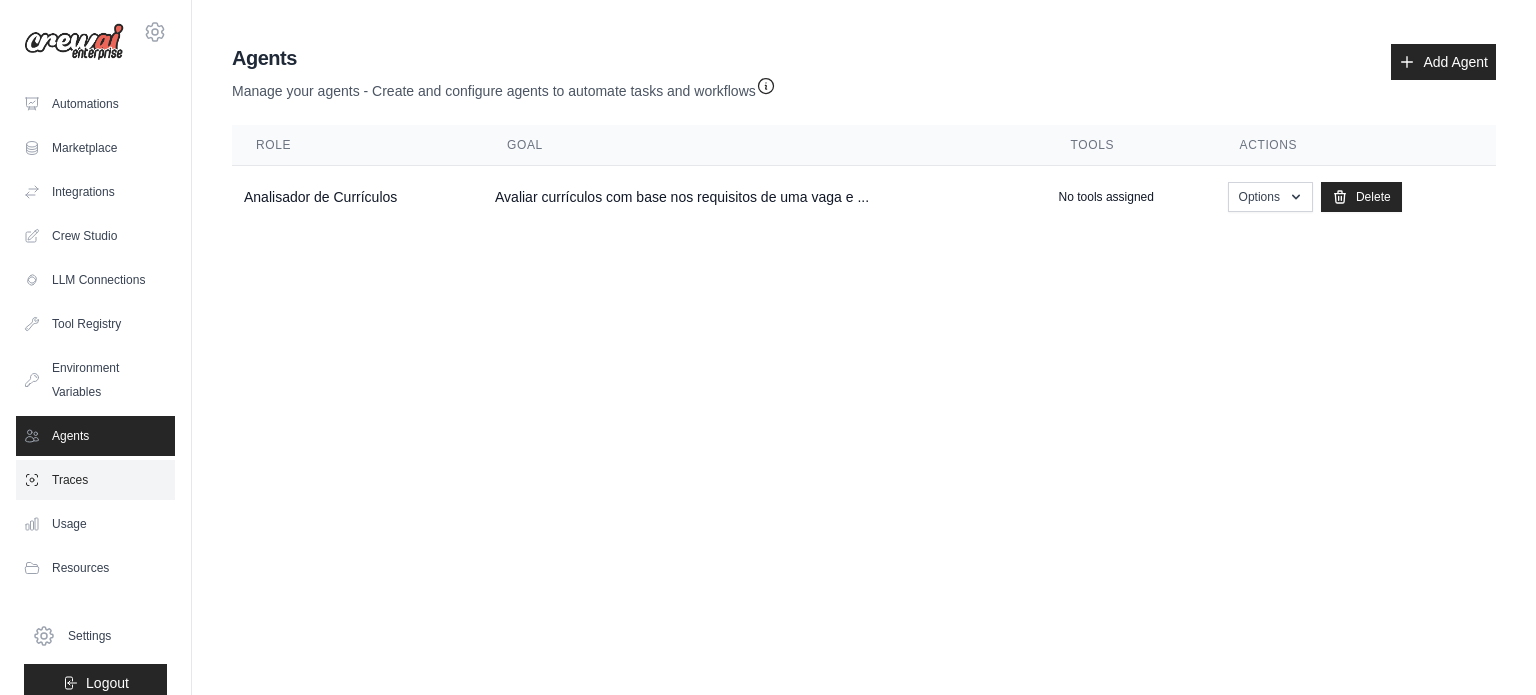 click on "Traces" at bounding box center (95, 480) 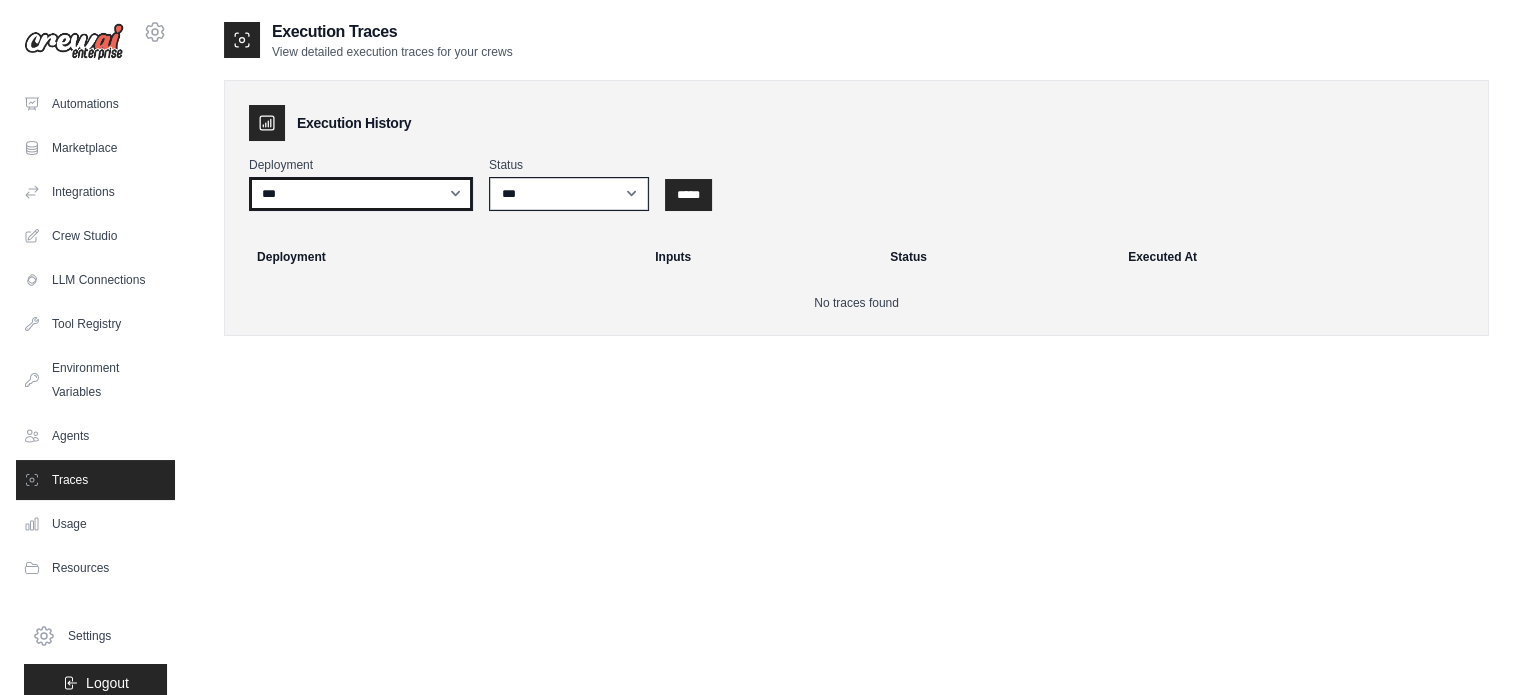 click on "***" at bounding box center [361, 194] 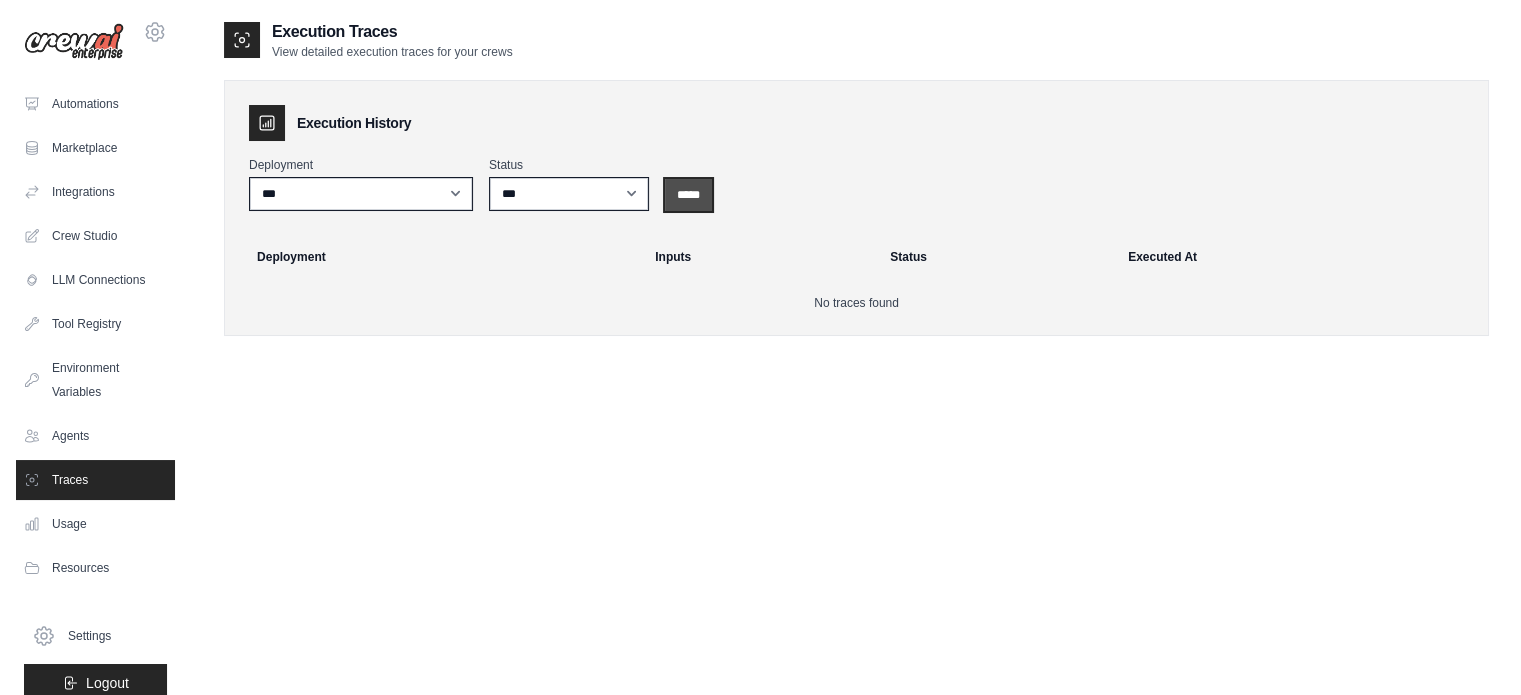 click on "*****" at bounding box center [688, 195] 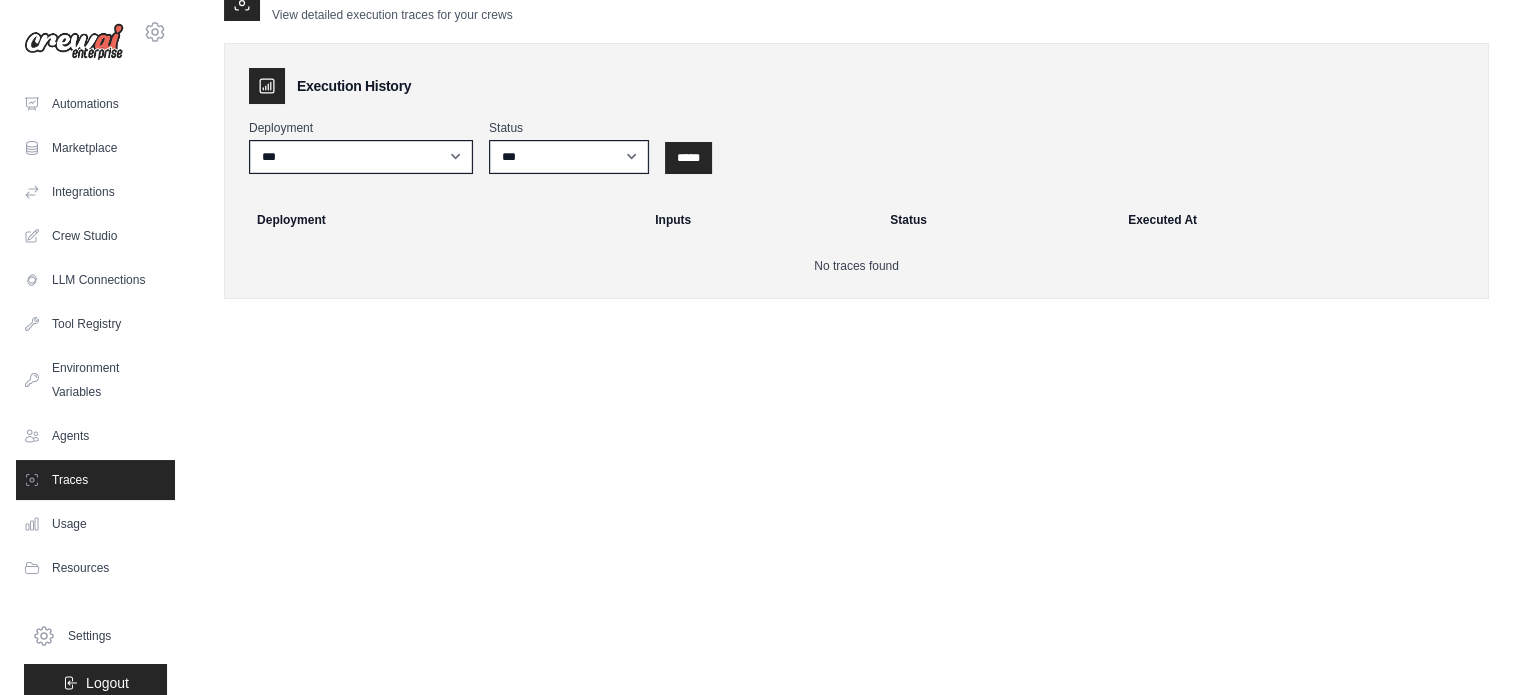 scroll, scrollTop: 40, scrollLeft: 0, axis: vertical 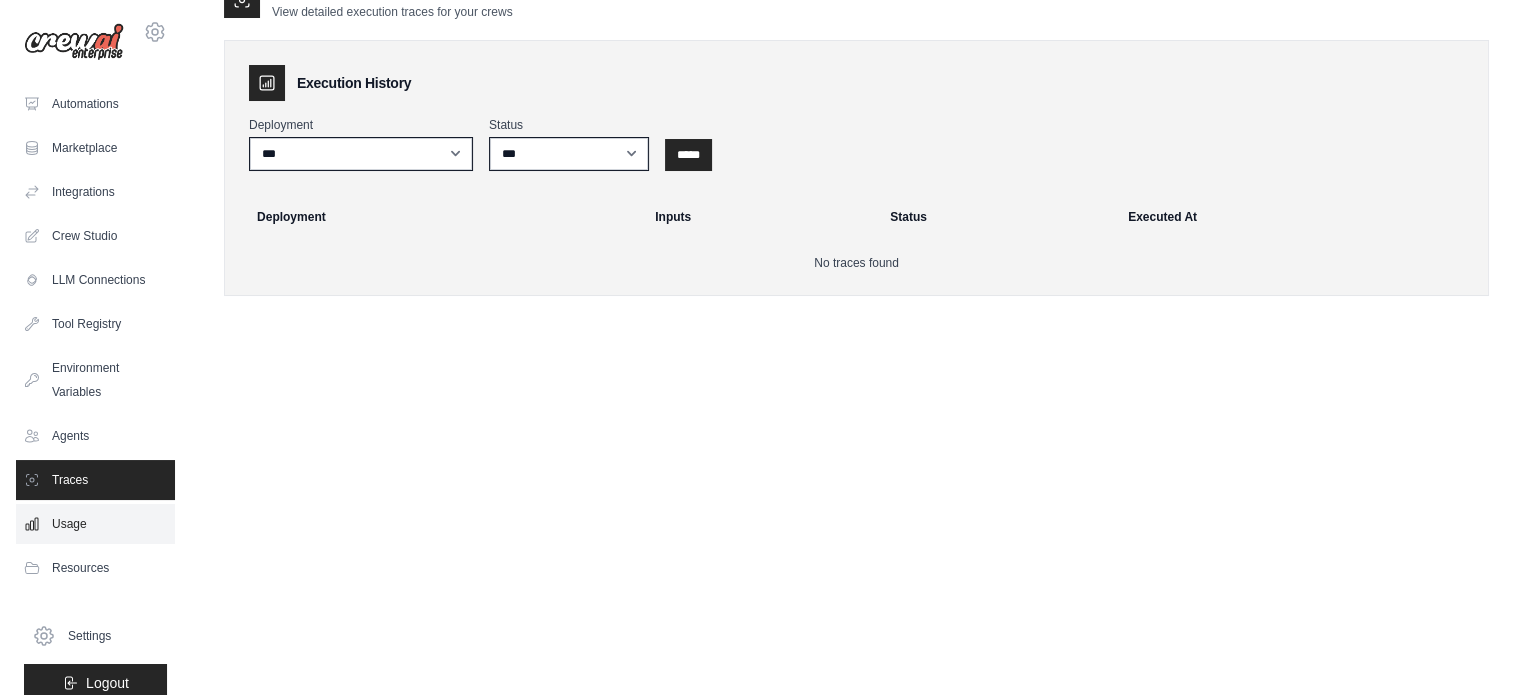 click on "Usage" at bounding box center (95, 524) 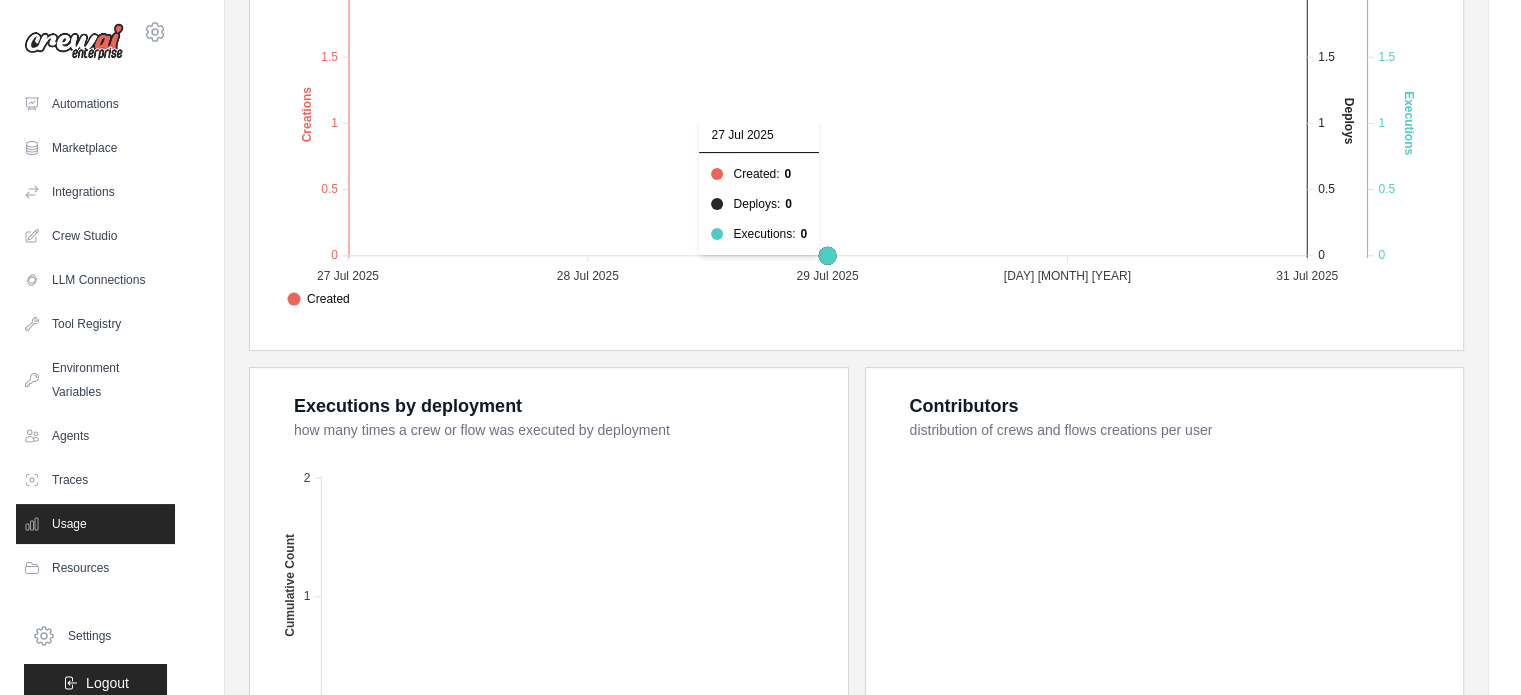 scroll, scrollTop: 0, scrollLeft: 0, axis: both 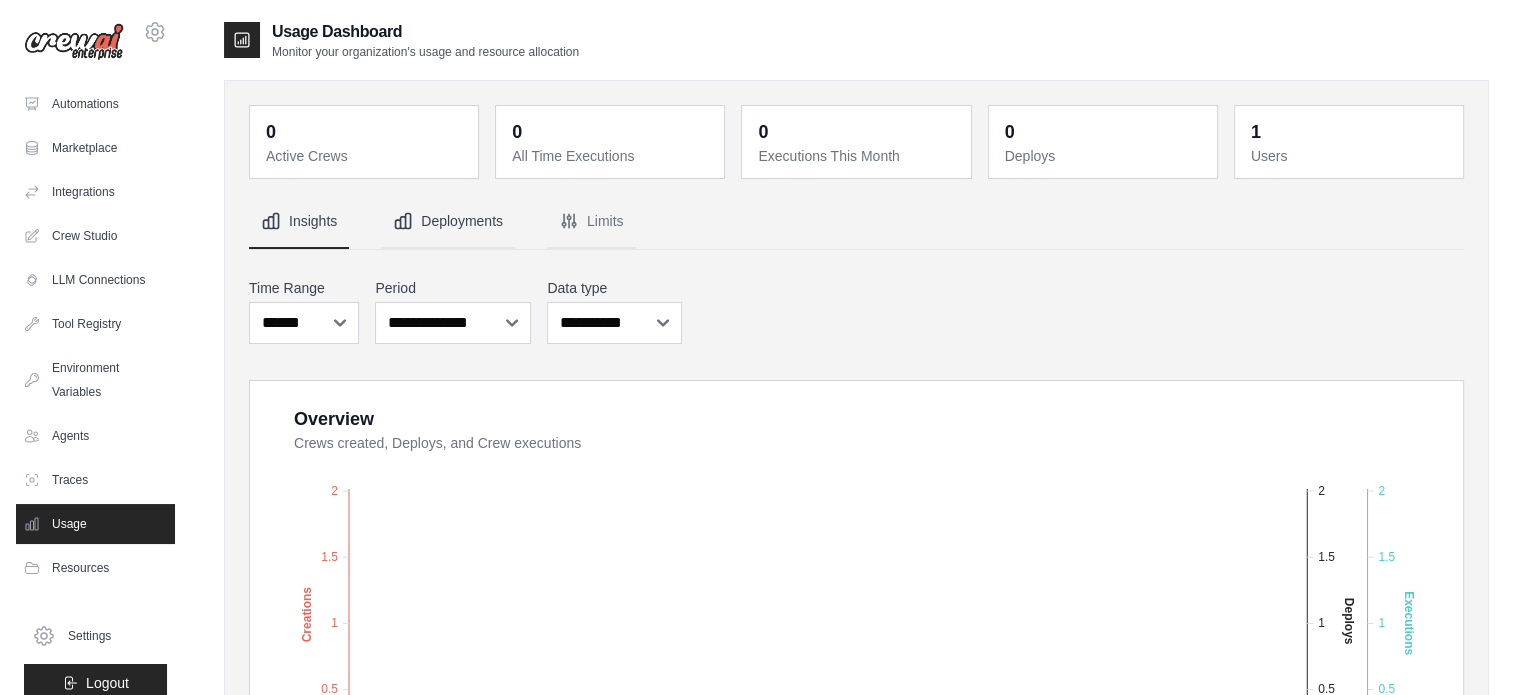 click on "Deployments" at bounding box center [448, 222] 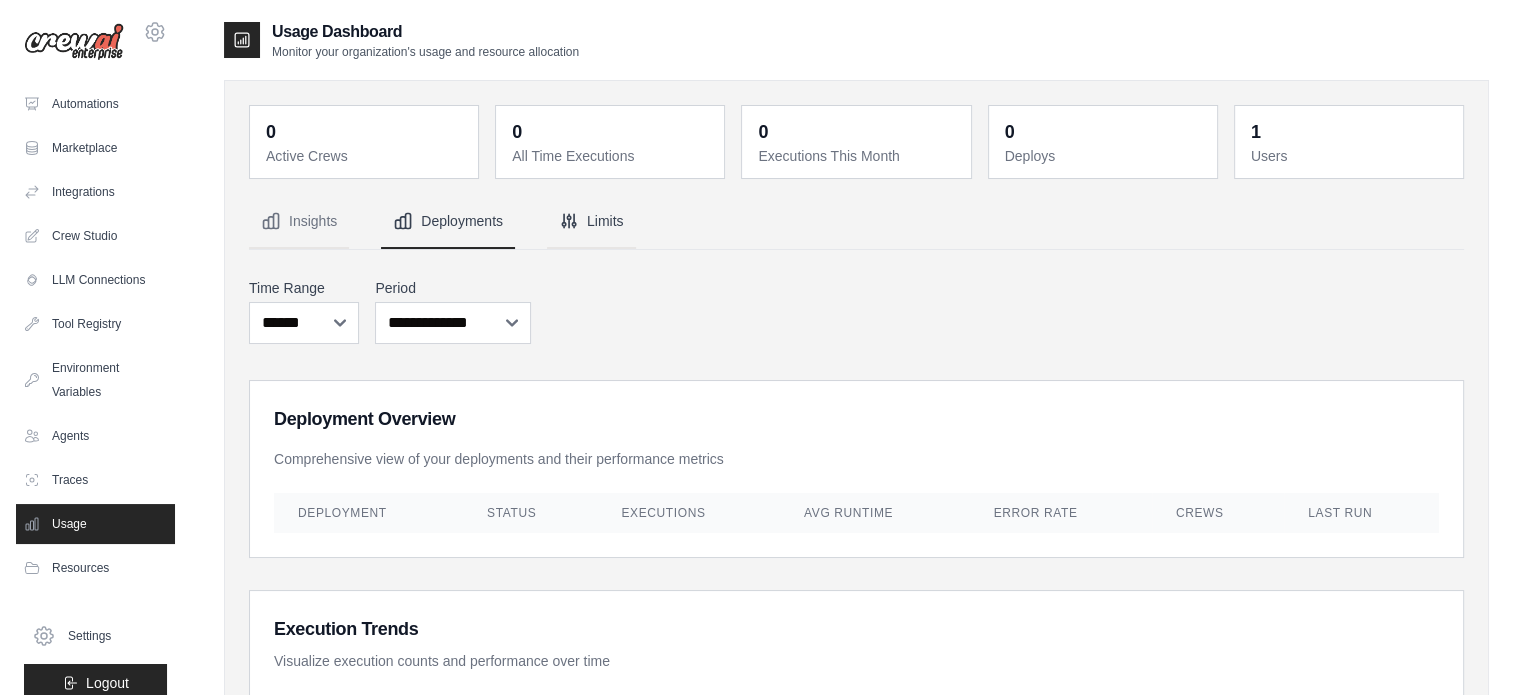 click on "Limits" at bounding box center (591, 222) 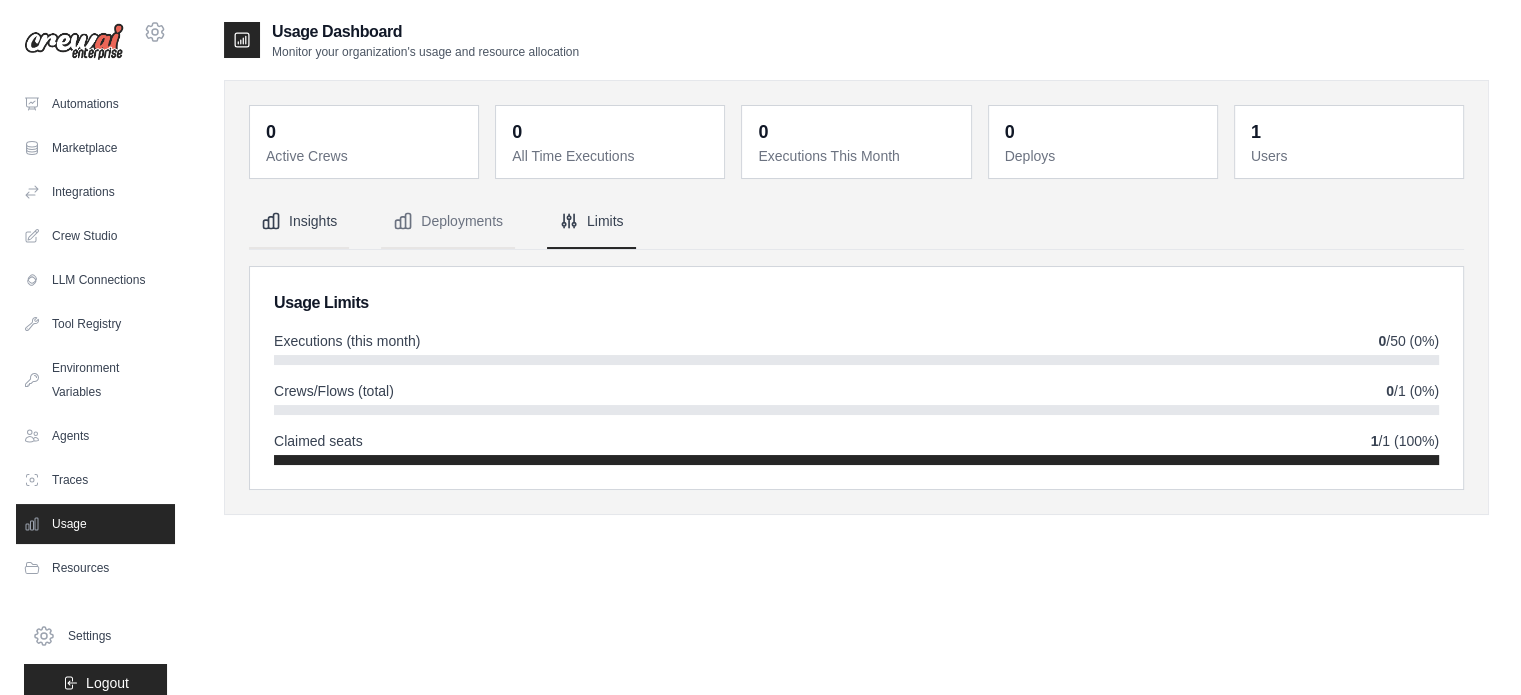 click on "Insights" at bounding box center [299, 222] 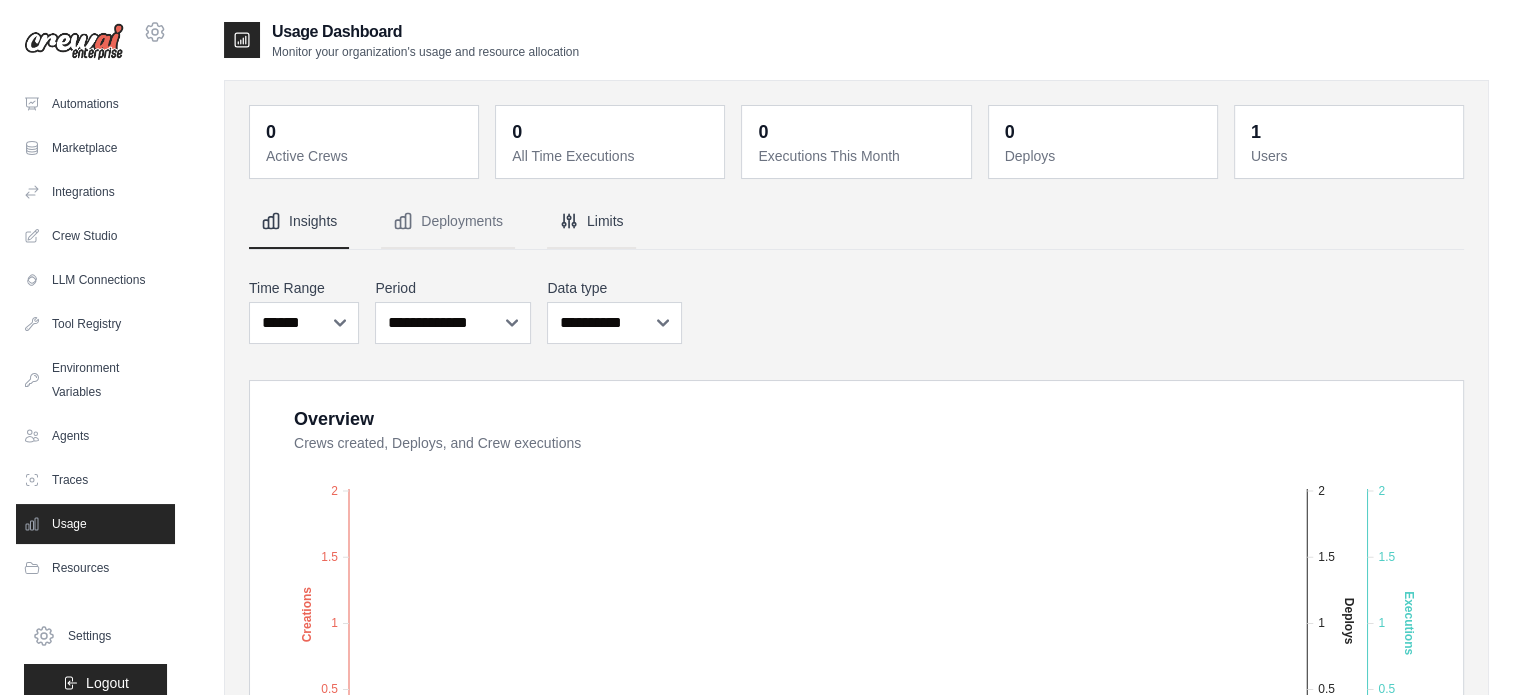 click on "Insights
Deployments
Limits" at bounding box center (856, 222) 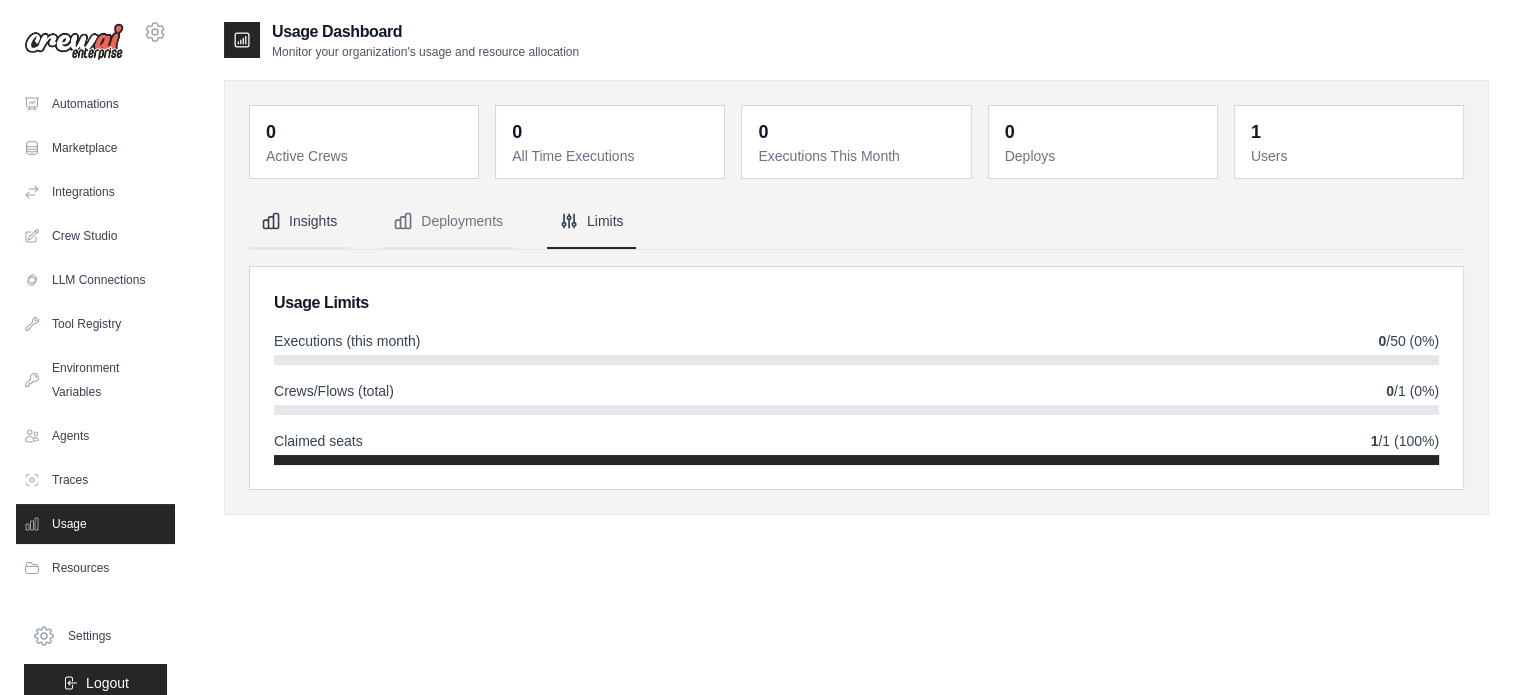 click on "Insights" at bounding box center (299, 222) 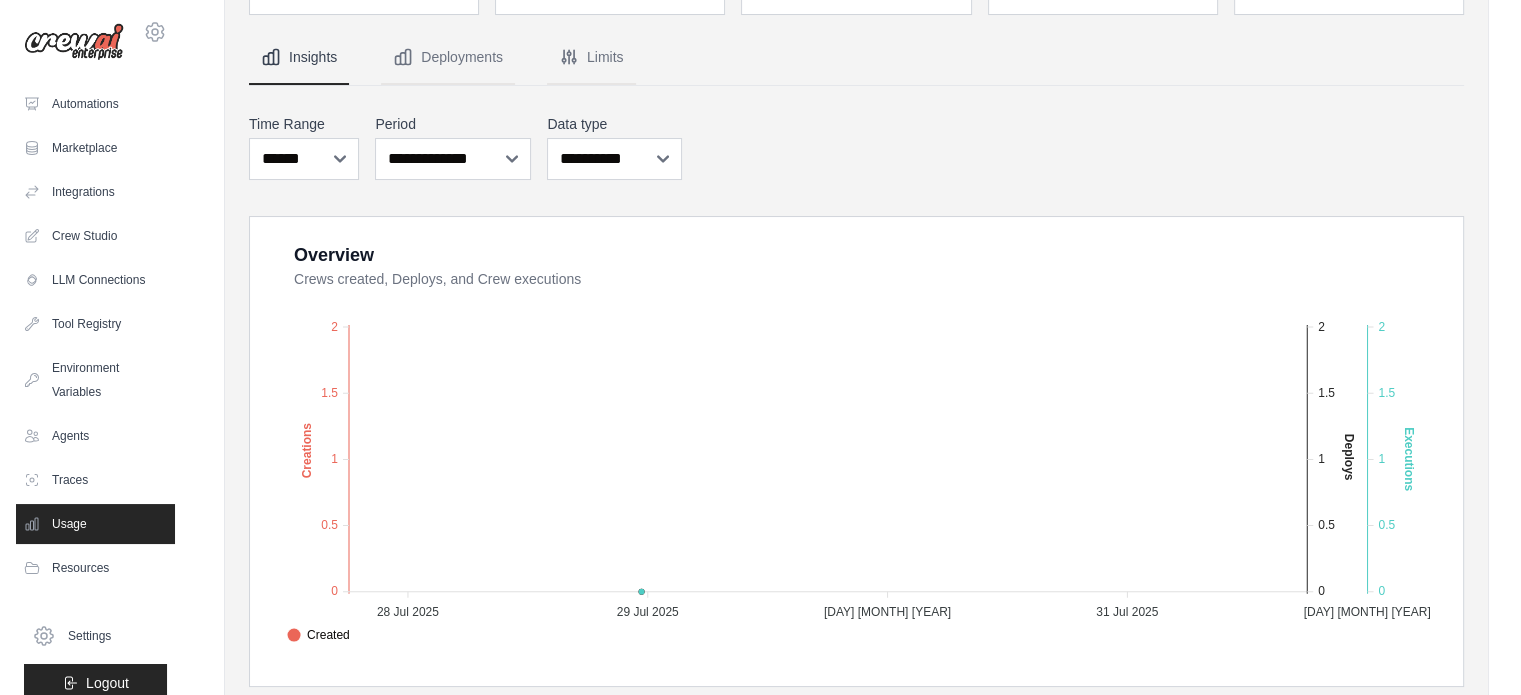 scroll, scrollTop: 52, scrollLeft: 0, axis: vertical 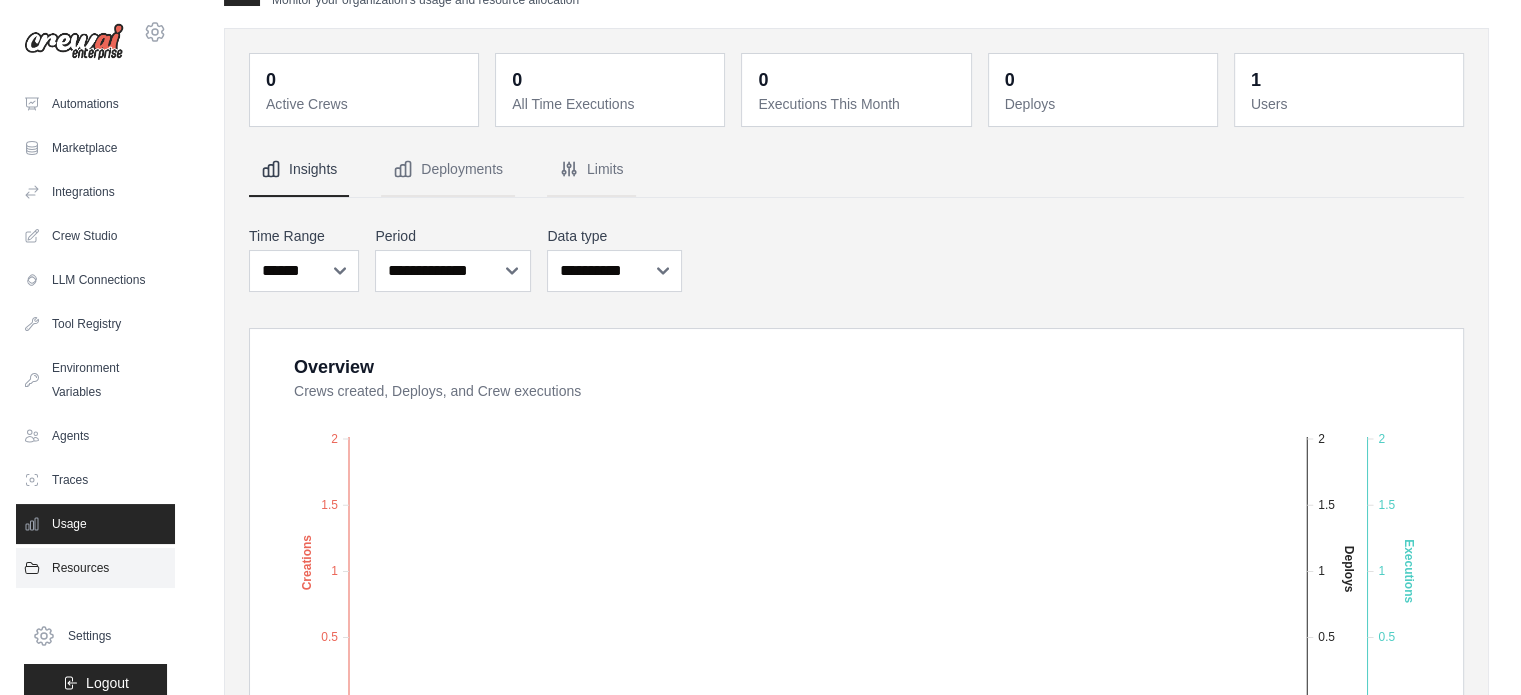 click on "Resources" at bounding box center (95, 568) 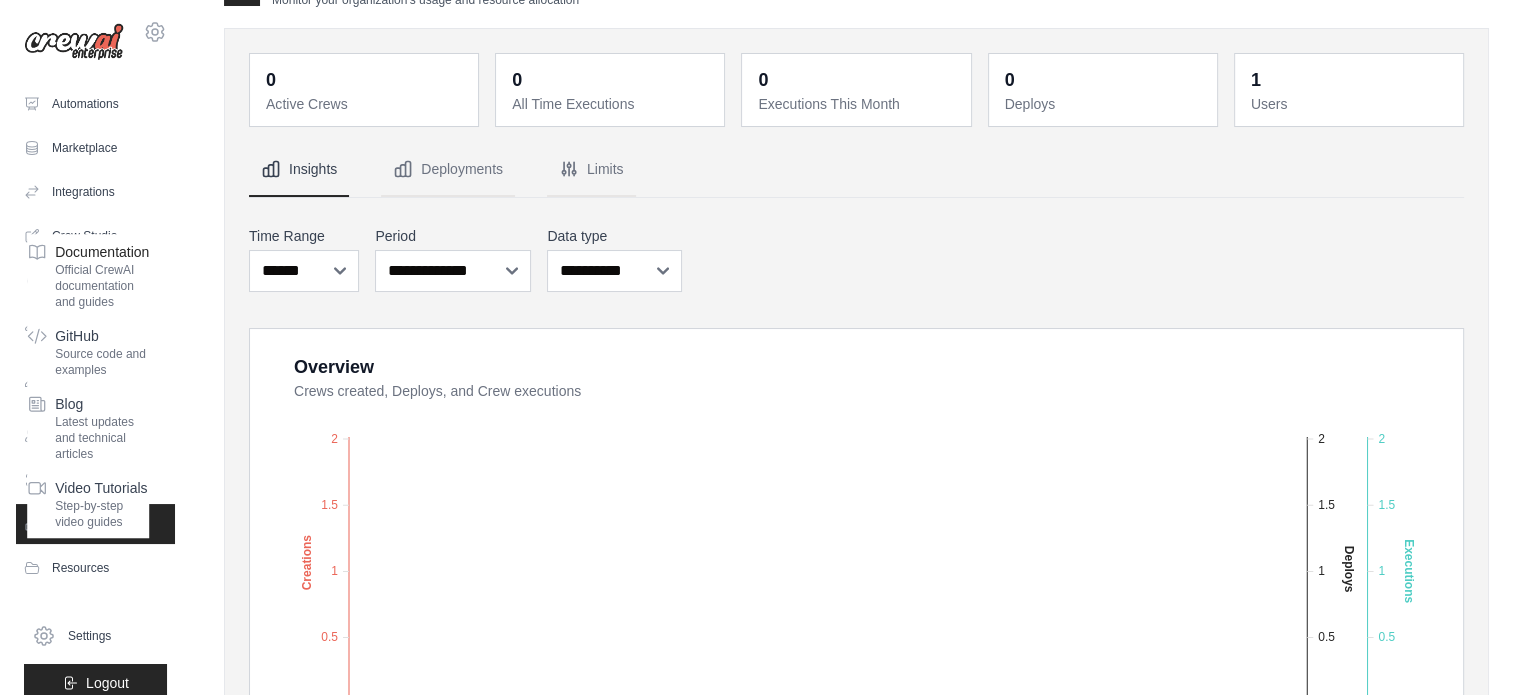 click on "Official CrewAI documentation and guides" at bounding box center (102, 286) 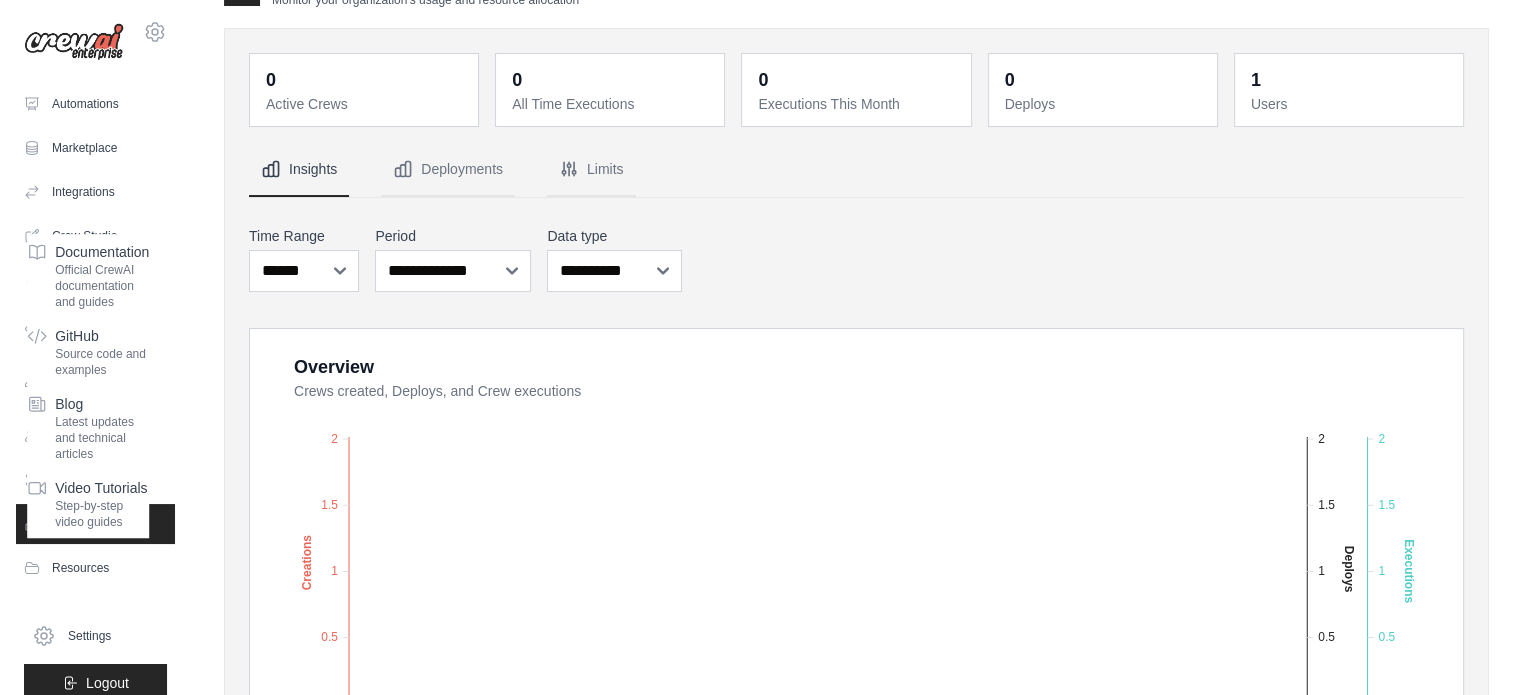 click on "gustavocunha42@gmail.com
Settings
Automations
Marketplace
Integrations
Crew Studio" at bounding box center [96, 347] 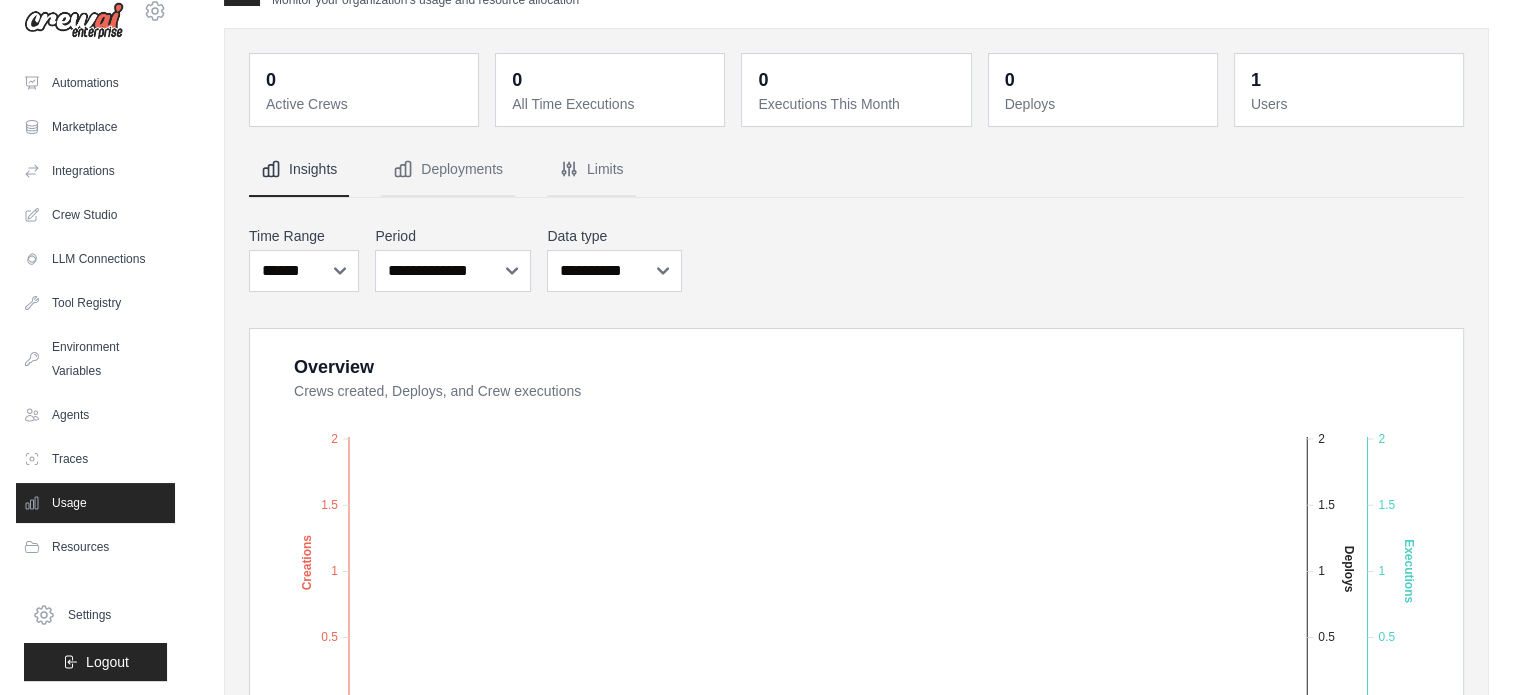 scroll, scrollTop: 22, scrollLeft: 0, axis: vertical 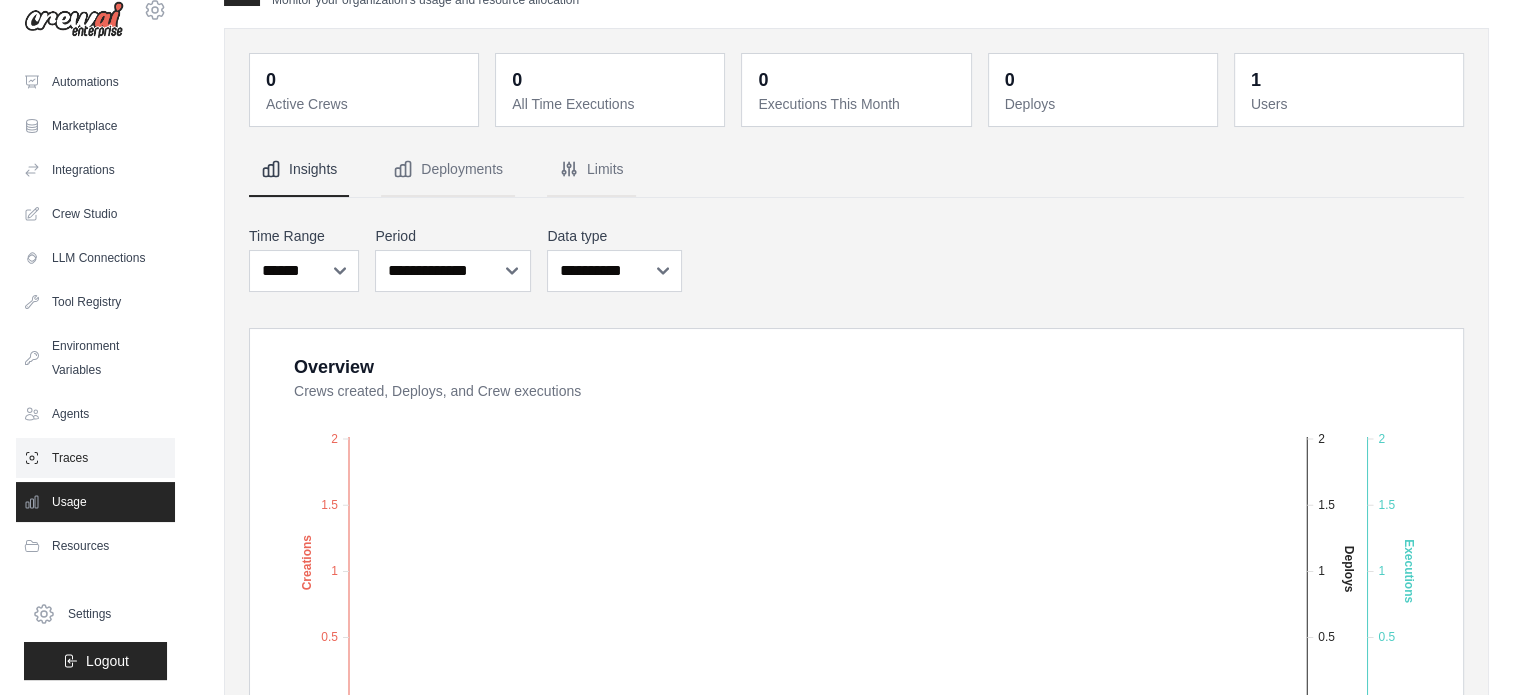 click on "Traces" at bounding box center (95, 458) 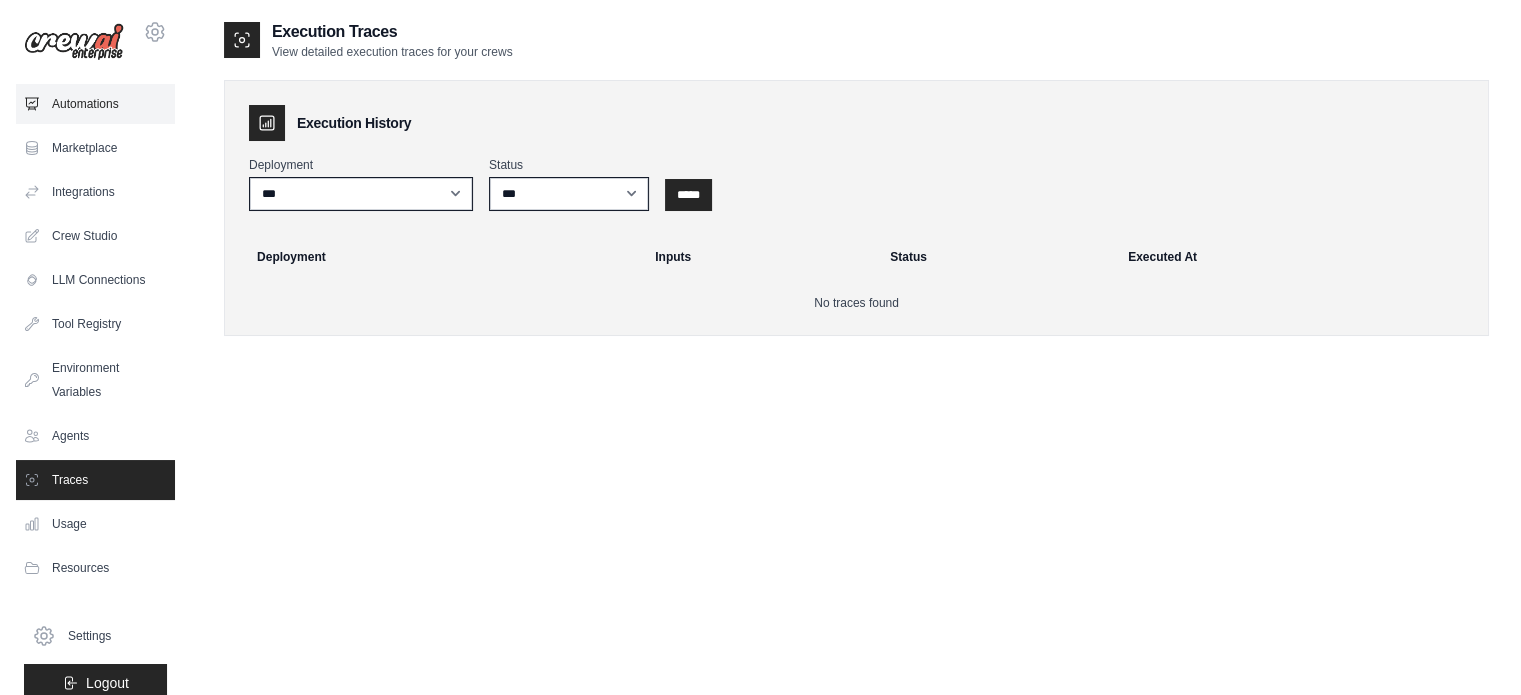 click on "Automations" at bounding box center (95, 104) 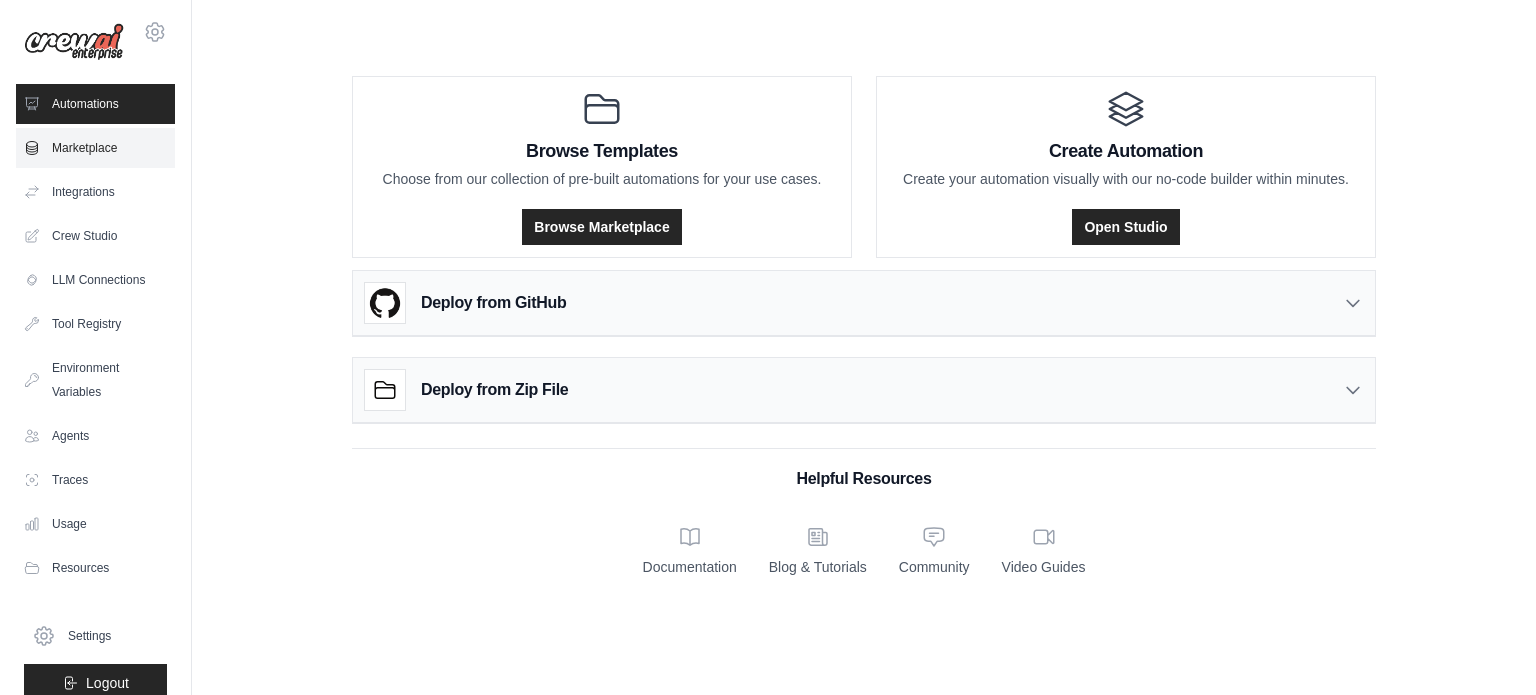 click on "Marketplace" at bounding box center (95, 148) 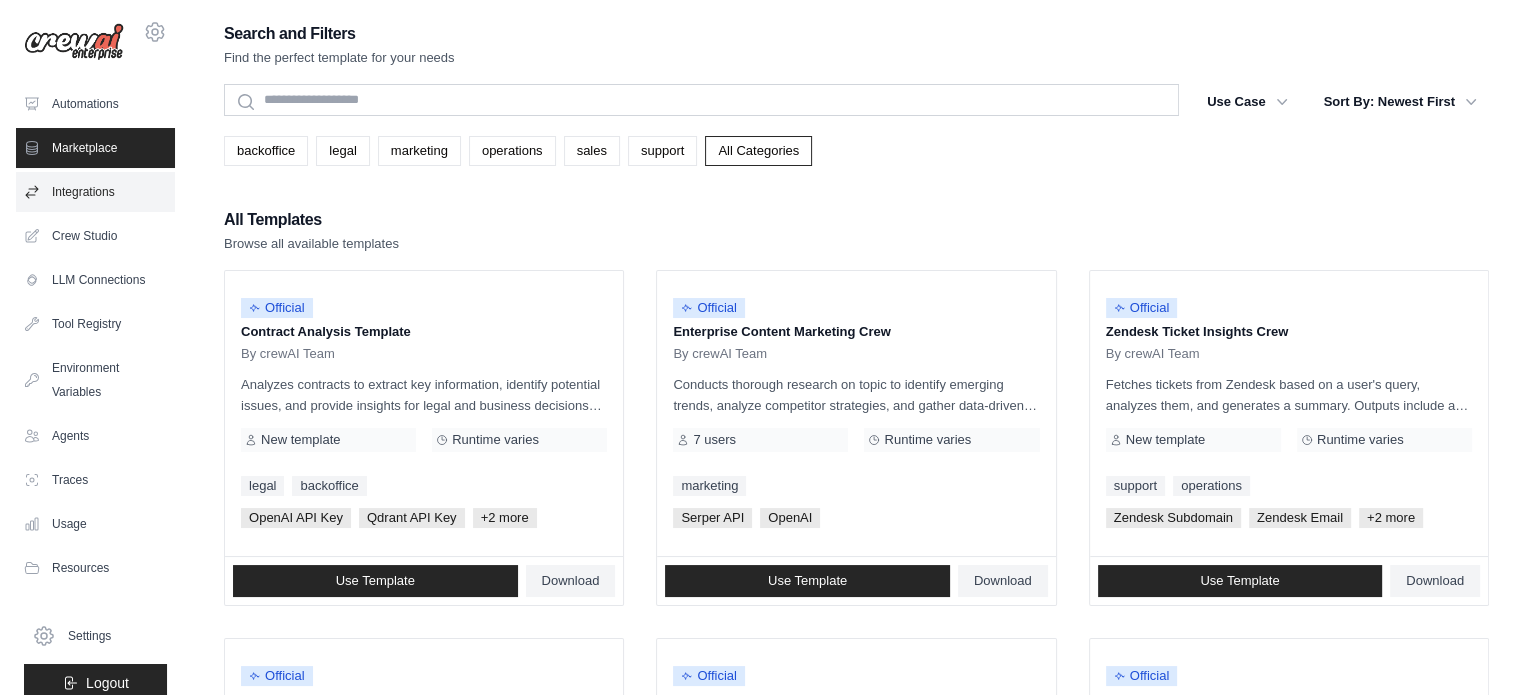 click on "Integrations" at bounding box center (95, 192) 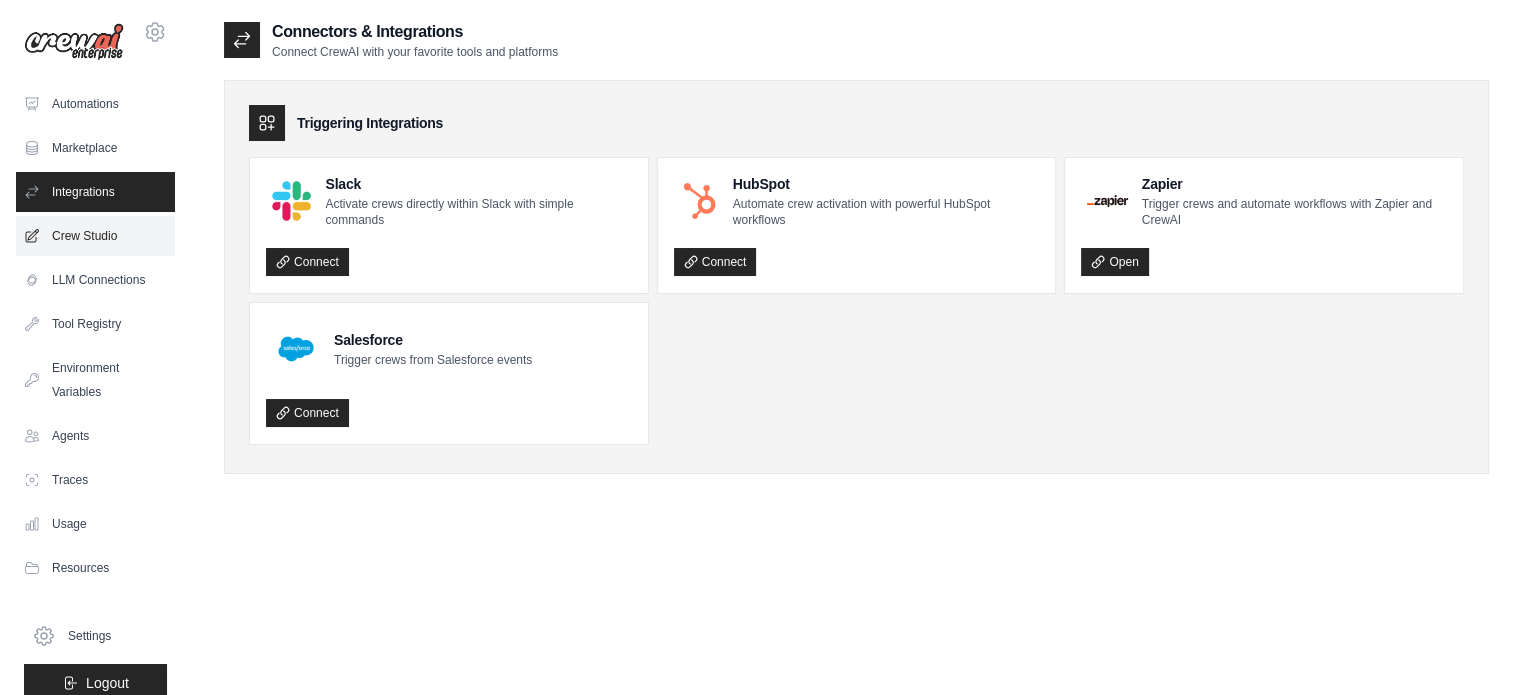 click on "Crew Studio" at bounding box center (95, 236) 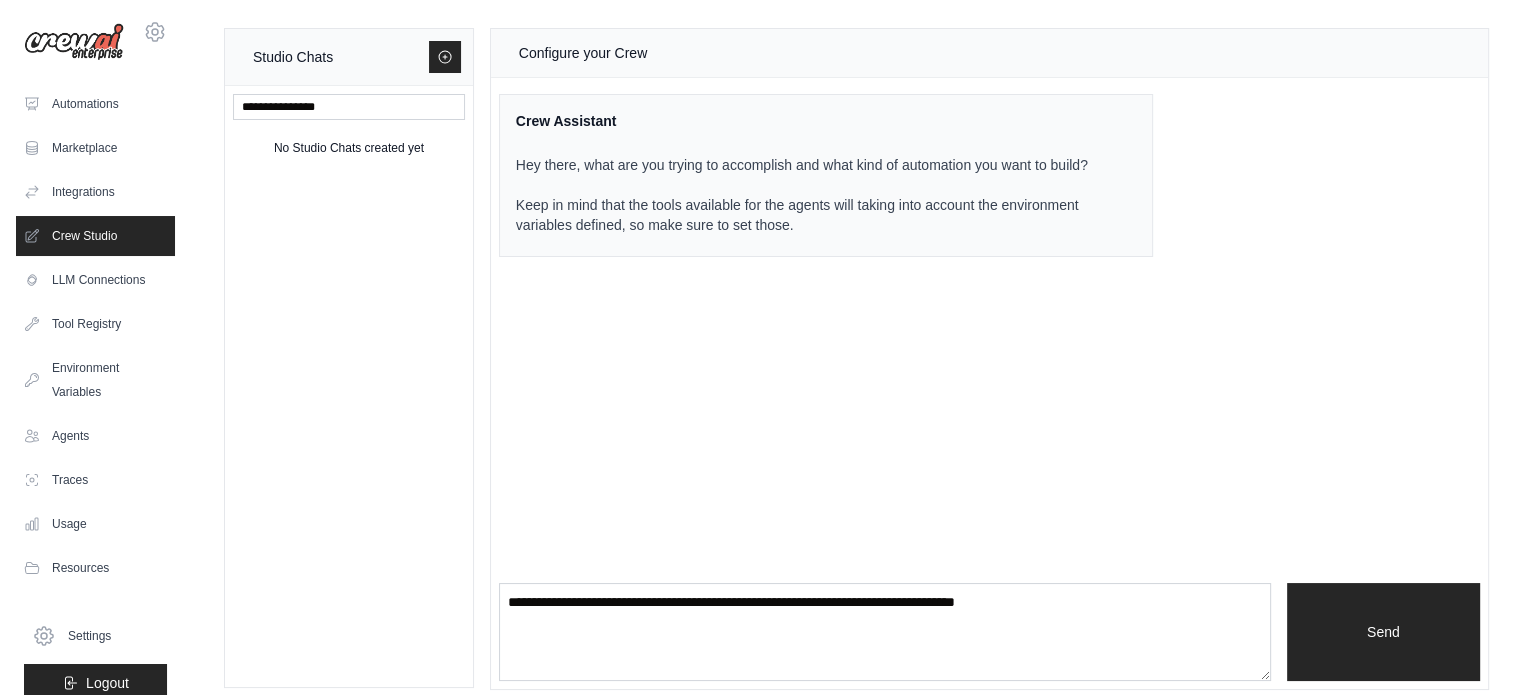 click on "LLM Connections" at bounding box center [95, 280] 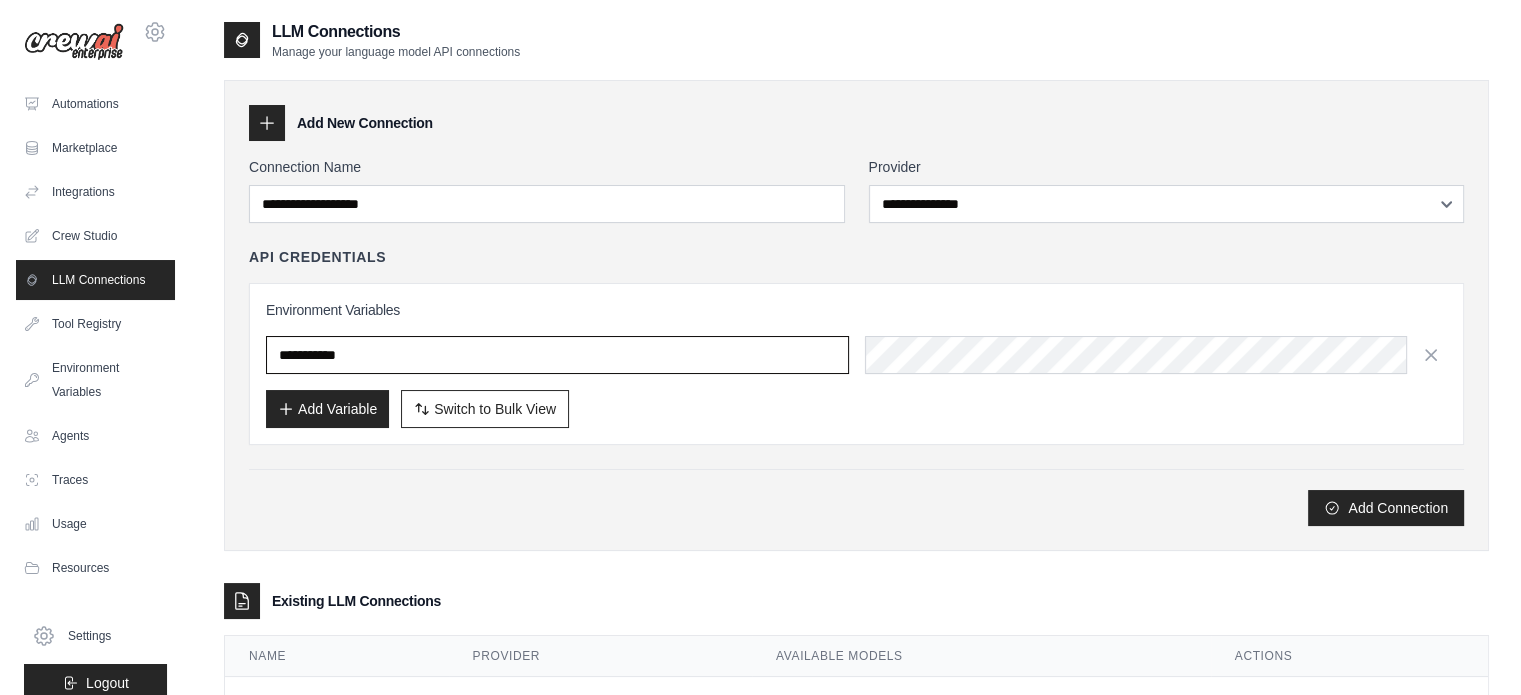 click at bounding box center [557, 355] 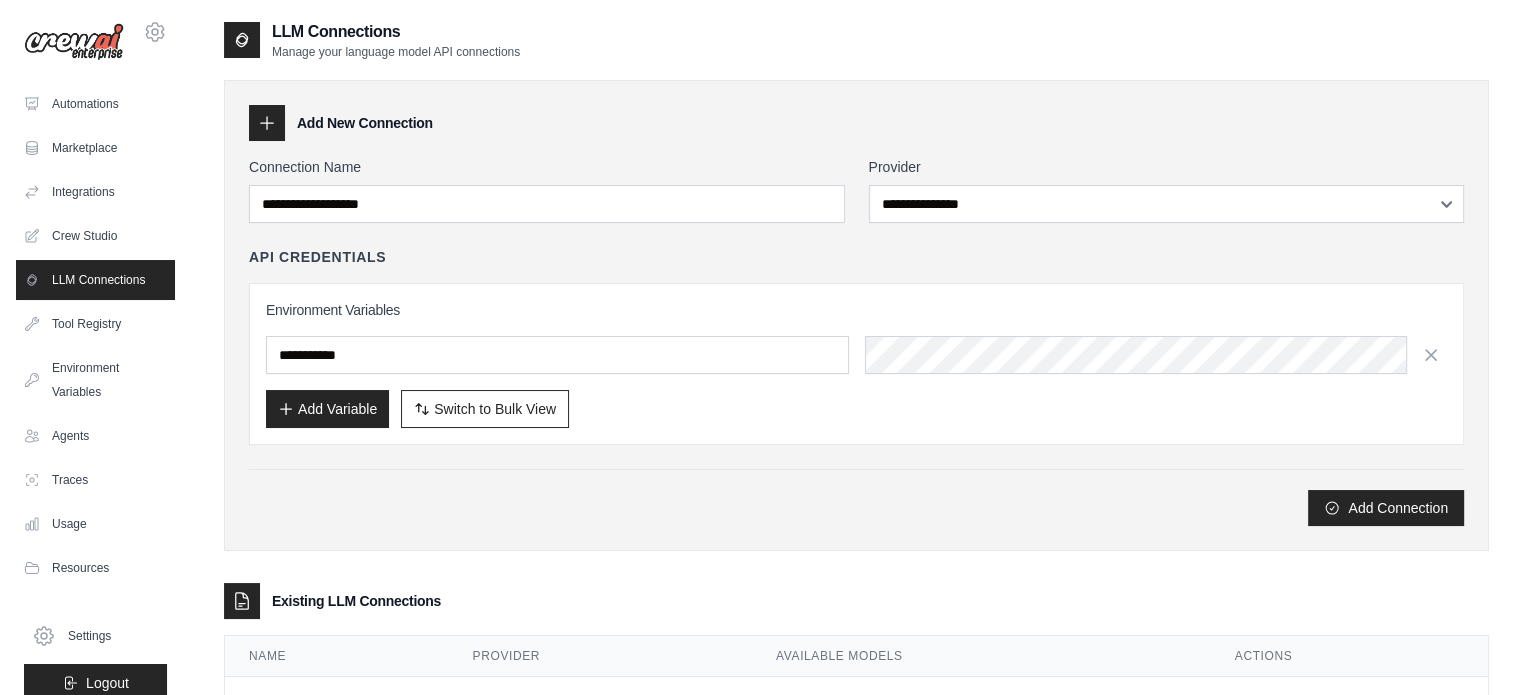 click on "**********" at bounding box center (856, 341) 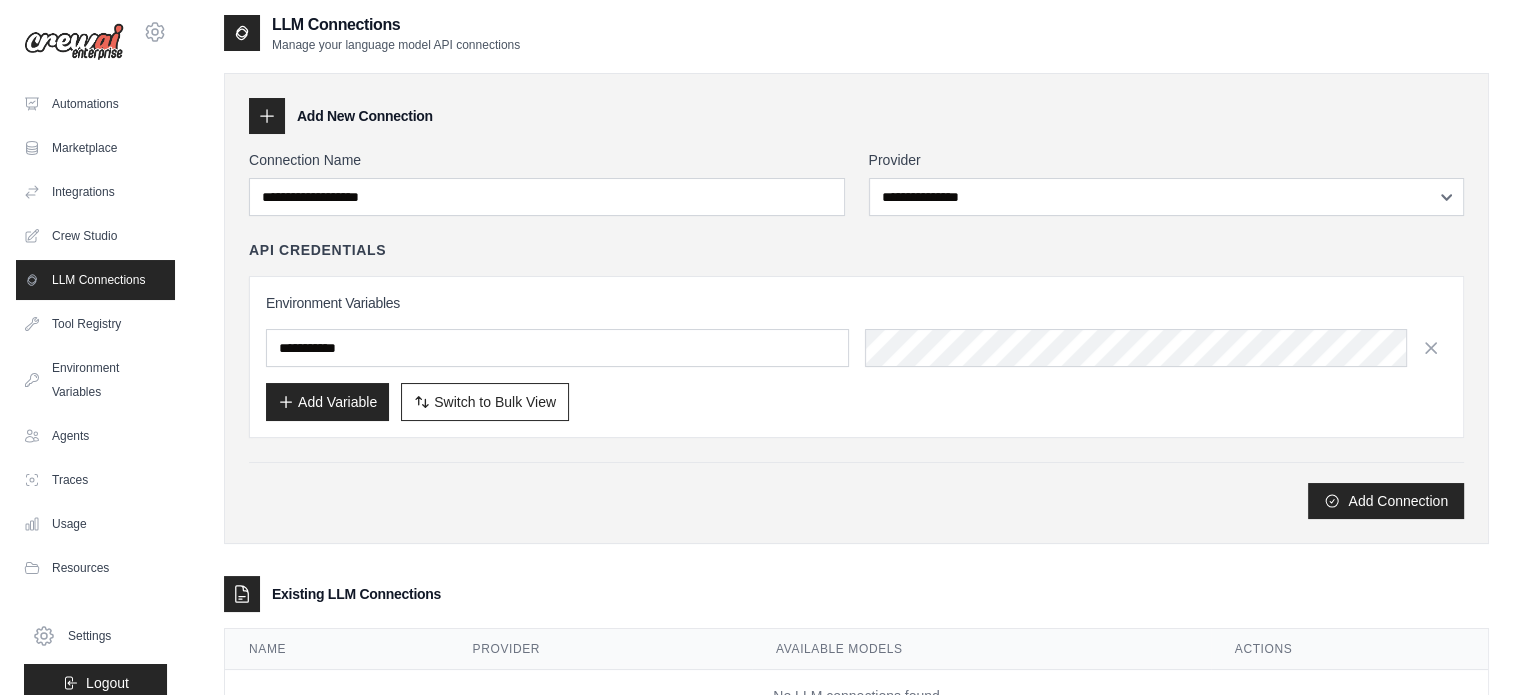 scroll, scrollTop: 0, scrollLeft: 0, axis: both 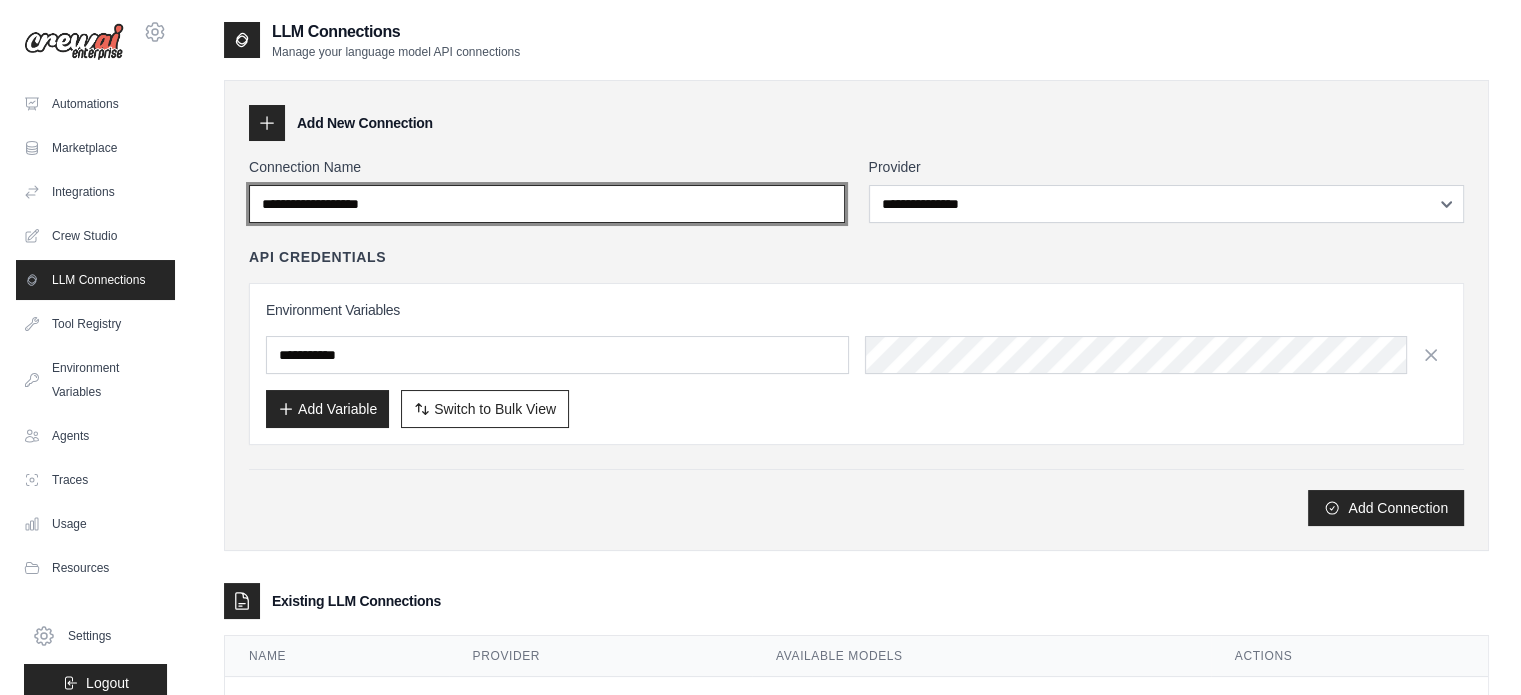 click on "Connection Name" at bounding box center [547, 204] 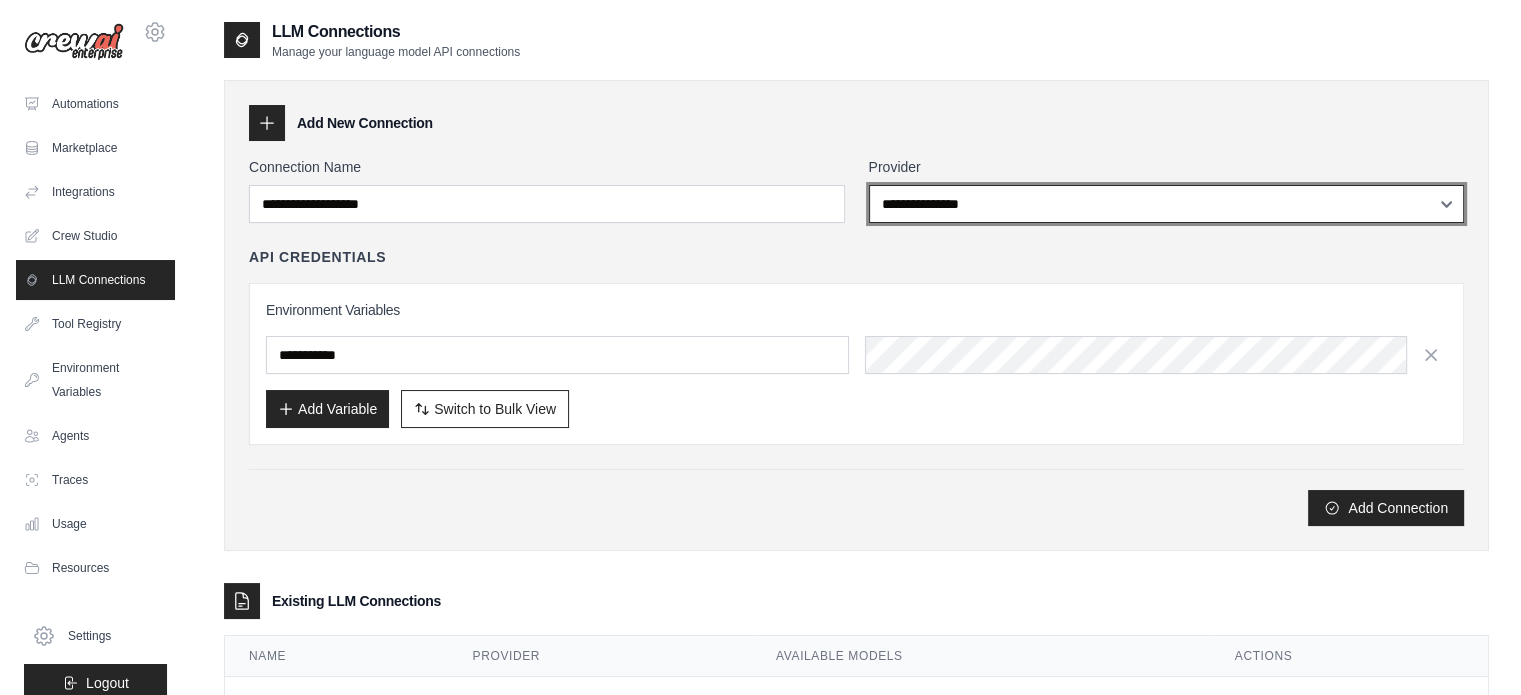 click on "**********" at bounding box center (1167, 204) 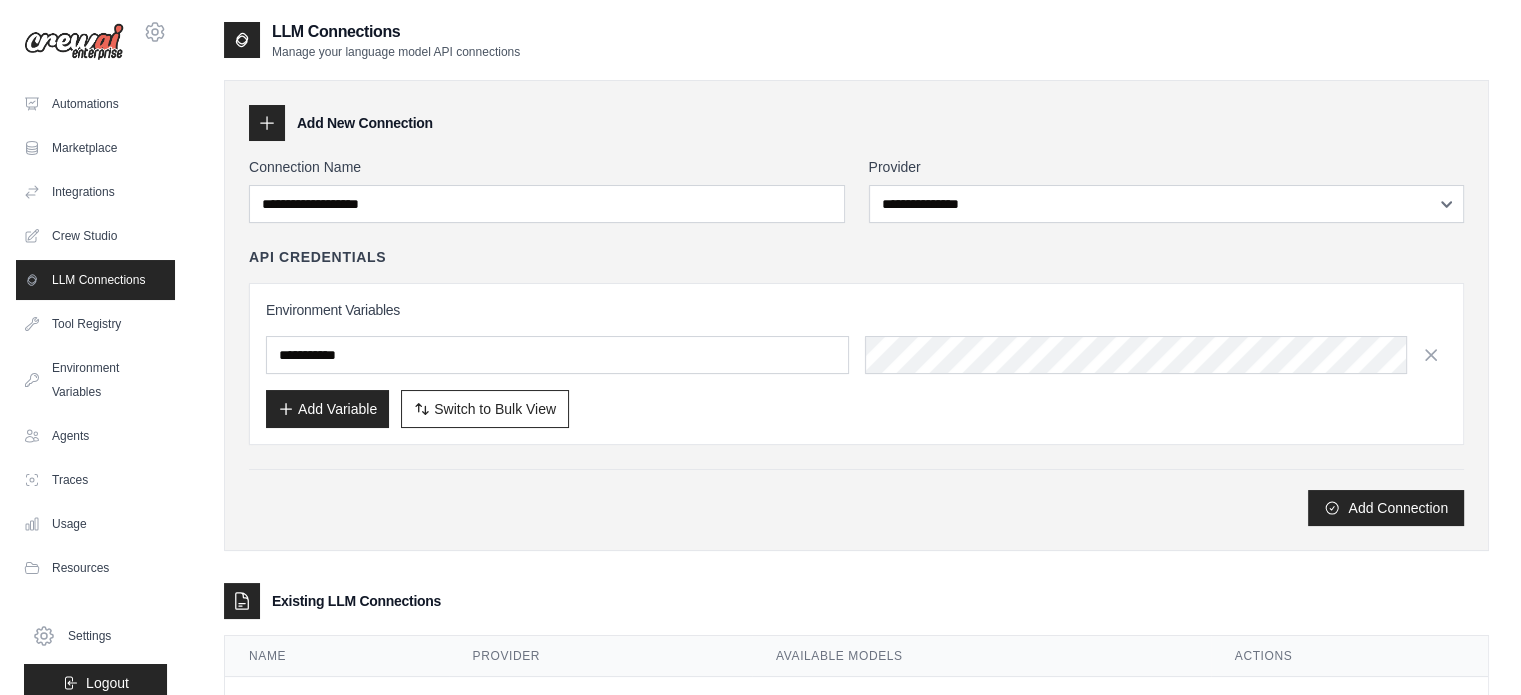 click on "Add New Connection" at bounding box center (856, 123) 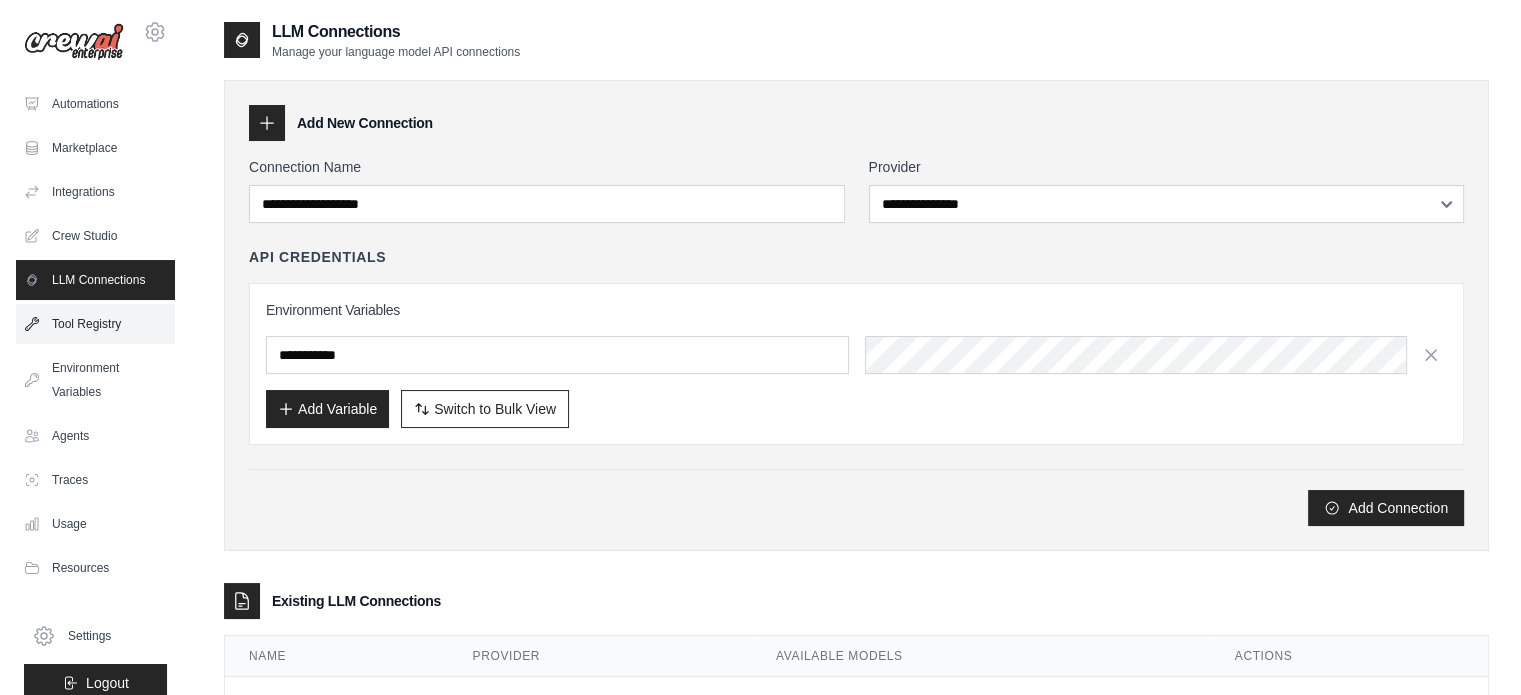 click on "Tool Registry" at bounding box center [95, 324] 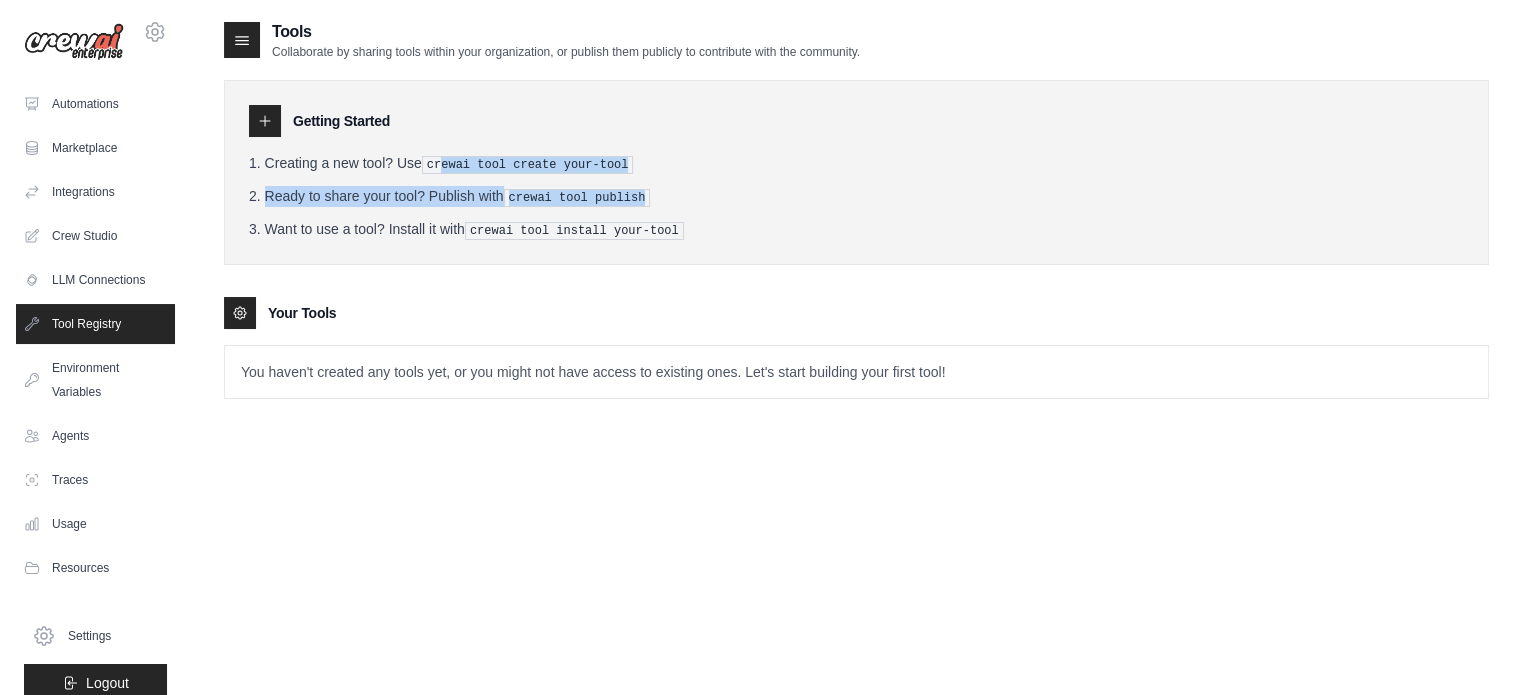 drag, startPoint x: 608, startPoint y: 173, endPoint x: 763, endPoint y: 242, distance: 169.66437 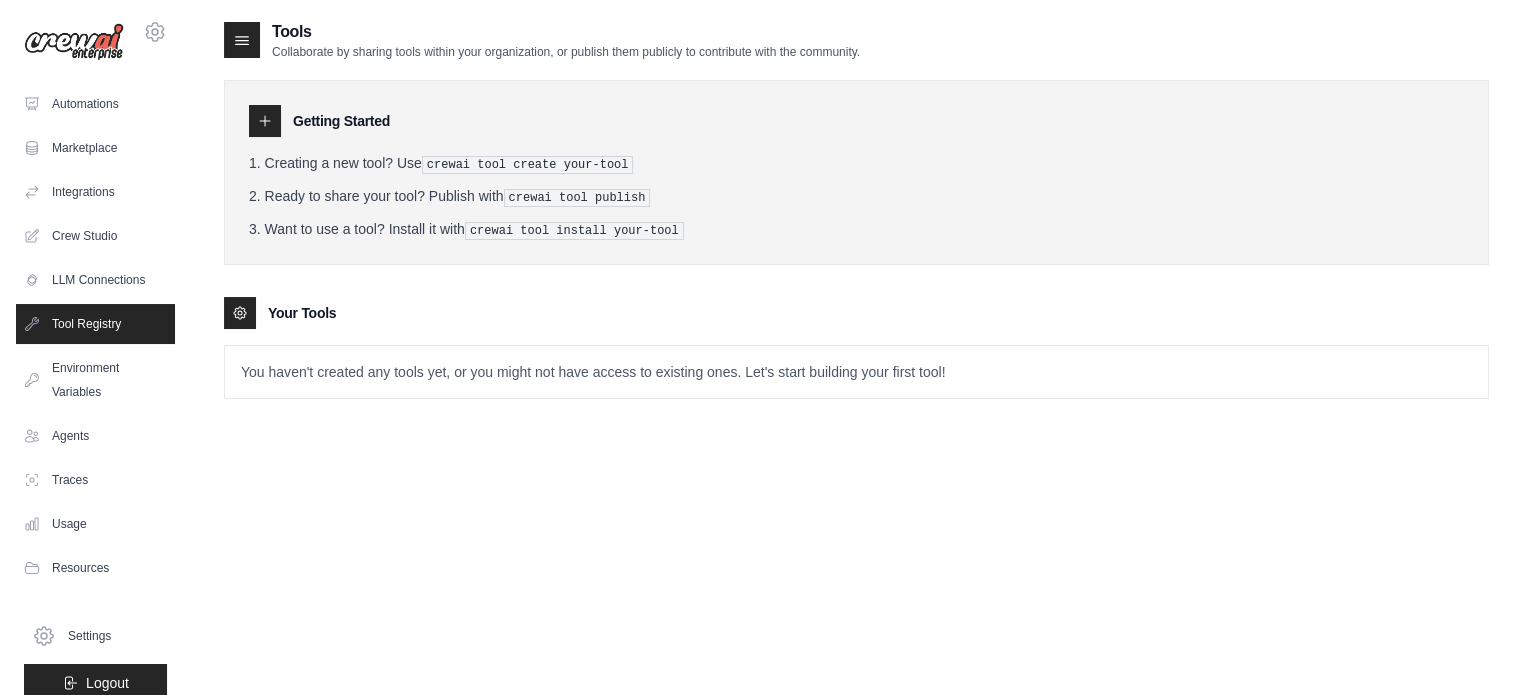 click on "Getting Started
Creating a new tool? Use
crewai tool create your-tool
Ready to share your tool? Publish with
crewai tool publish
Want to use a tool? Install it with
crewai tool install your-tool
Your Tools
You haven't created any tools yet, or you might not have access to
existing ones. Let's start building your first tool!" at bounding box center [856, 229] 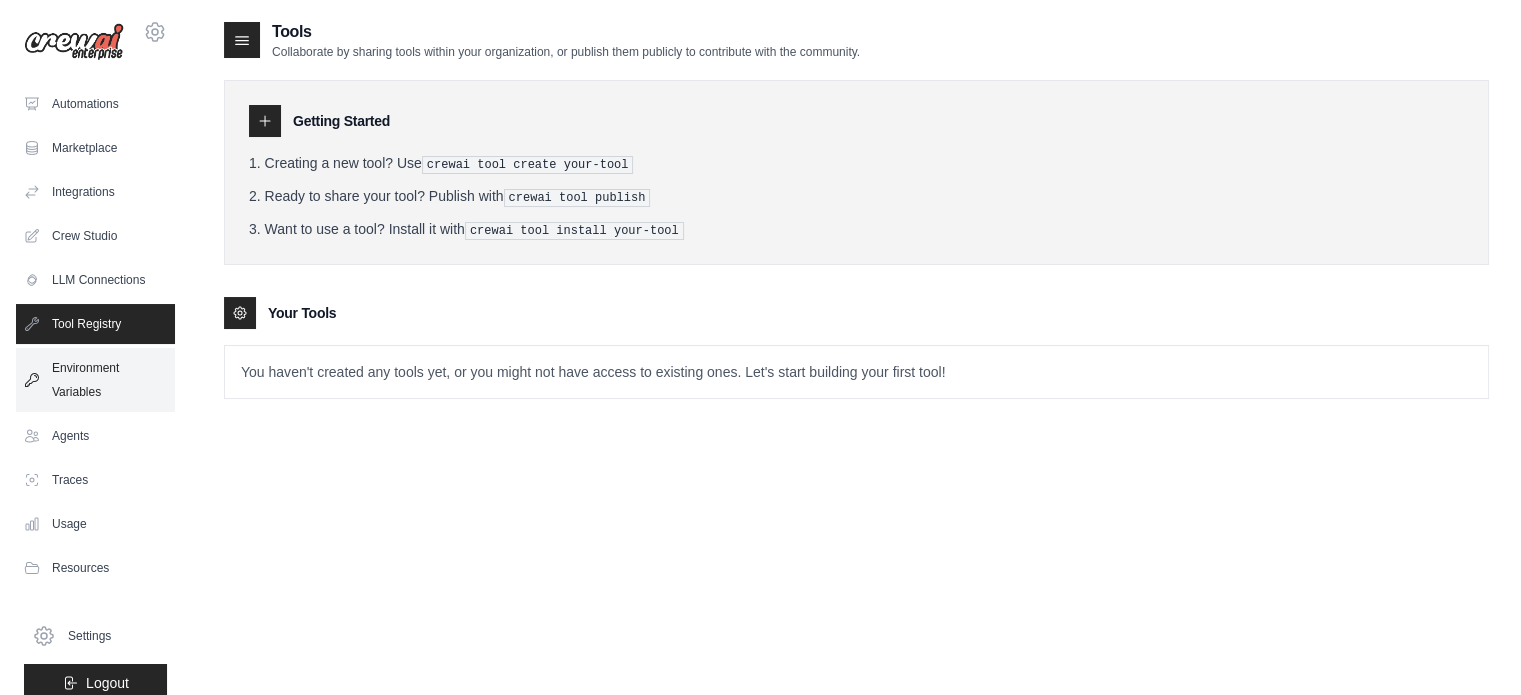 click on "Environment Variables" at bounding box center (95, 380) 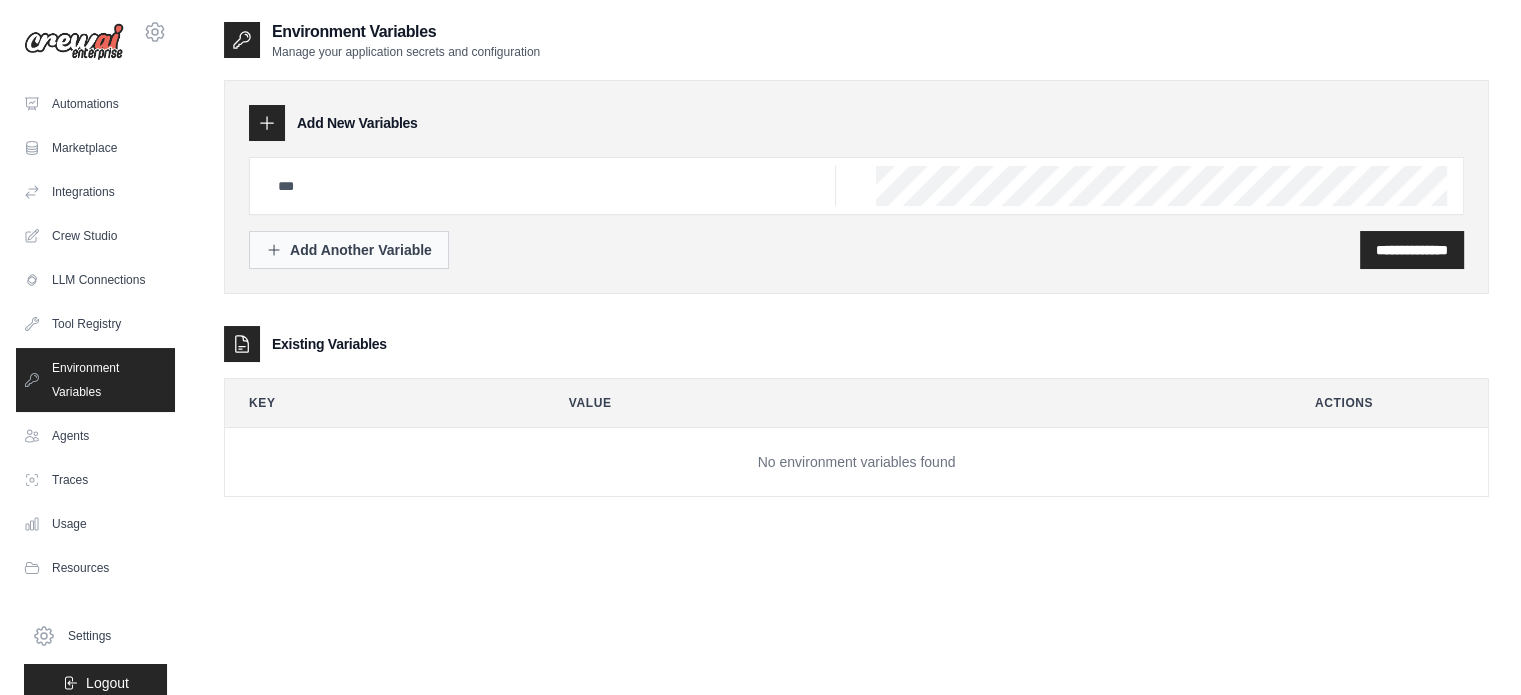 click on "Add Another Variable" at bounding box center (349, 250) 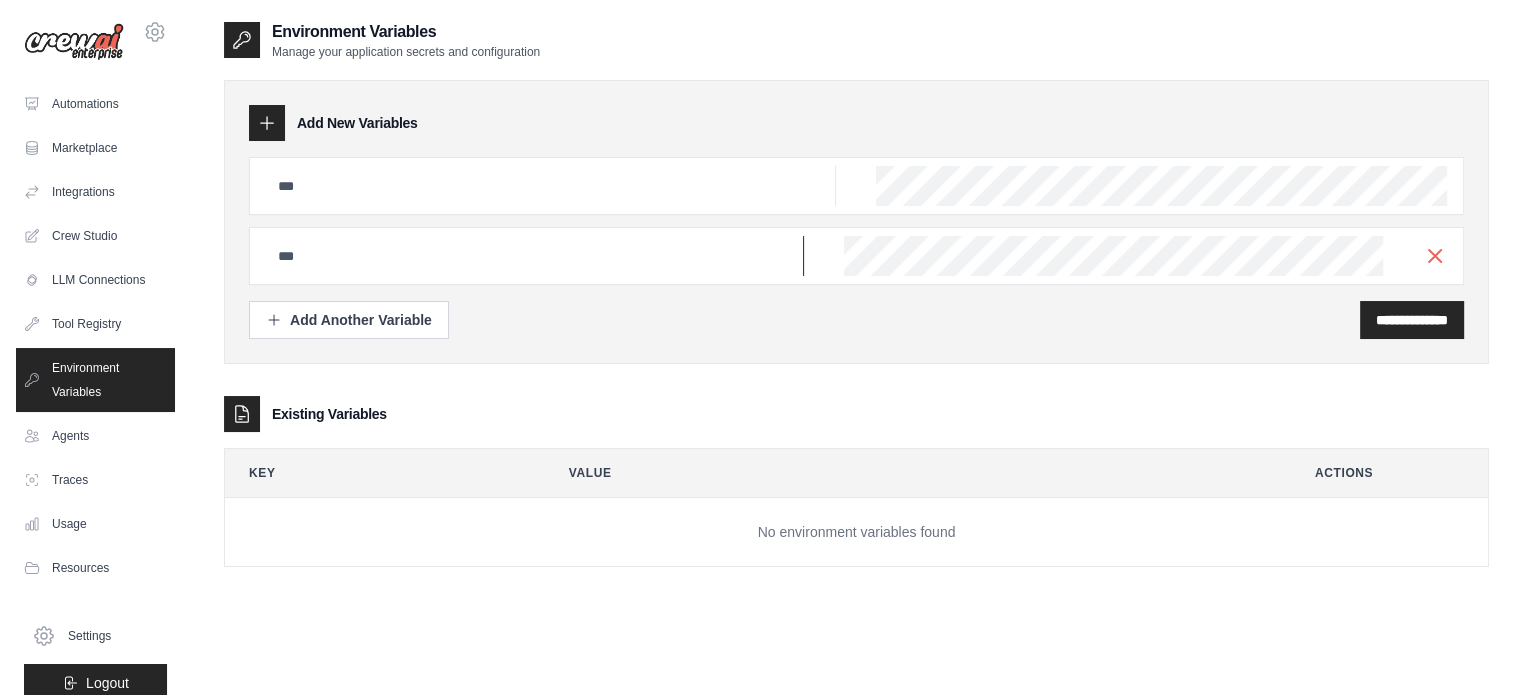 click at bounding box center [551, 186] 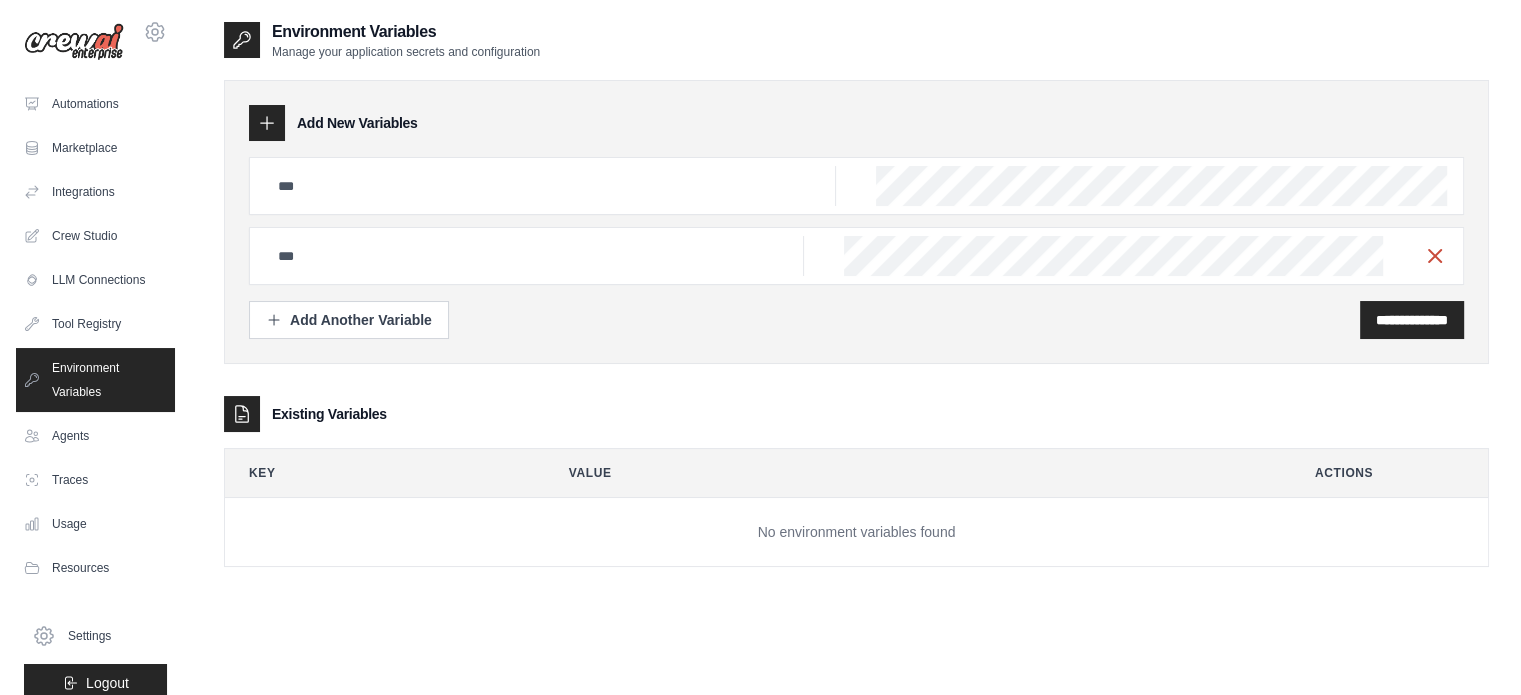 click 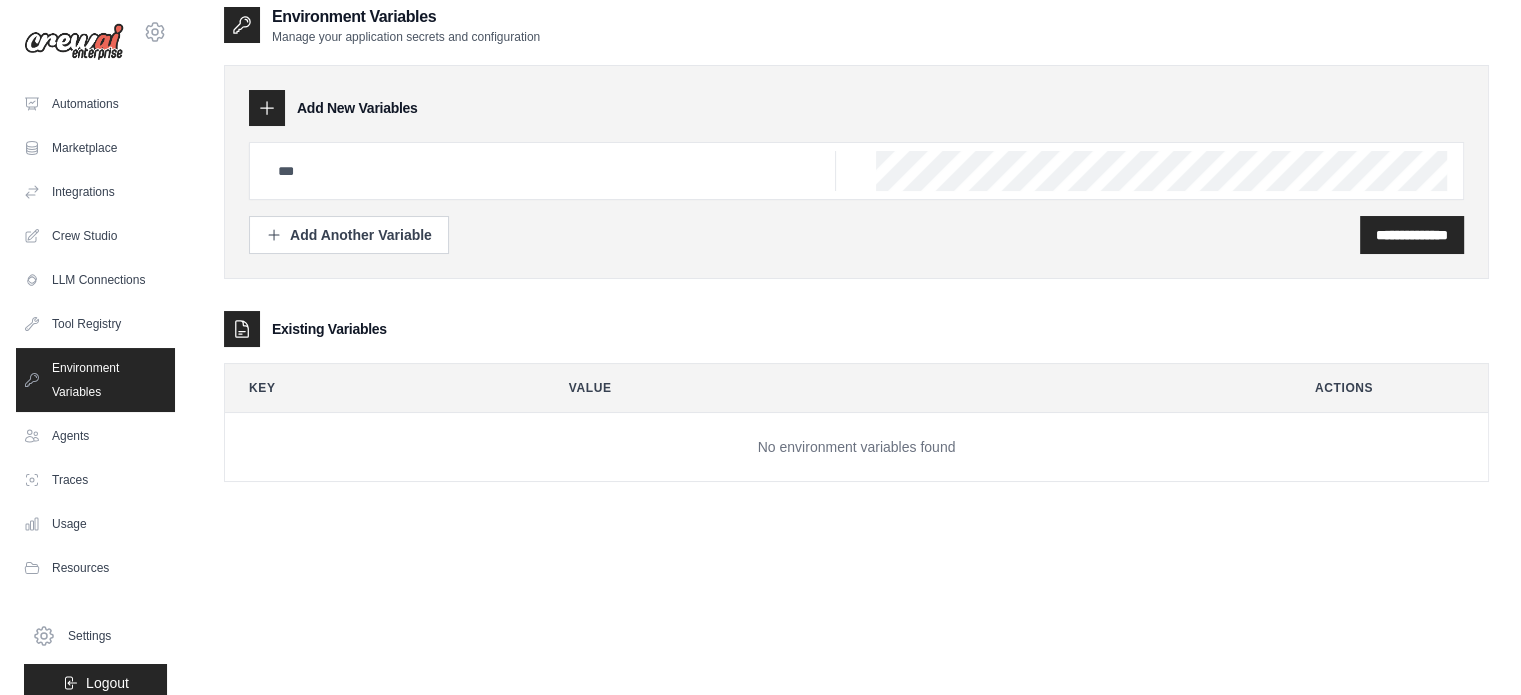 scroll, scrollTop: 40, scrollLeft: 0, axis: vertical 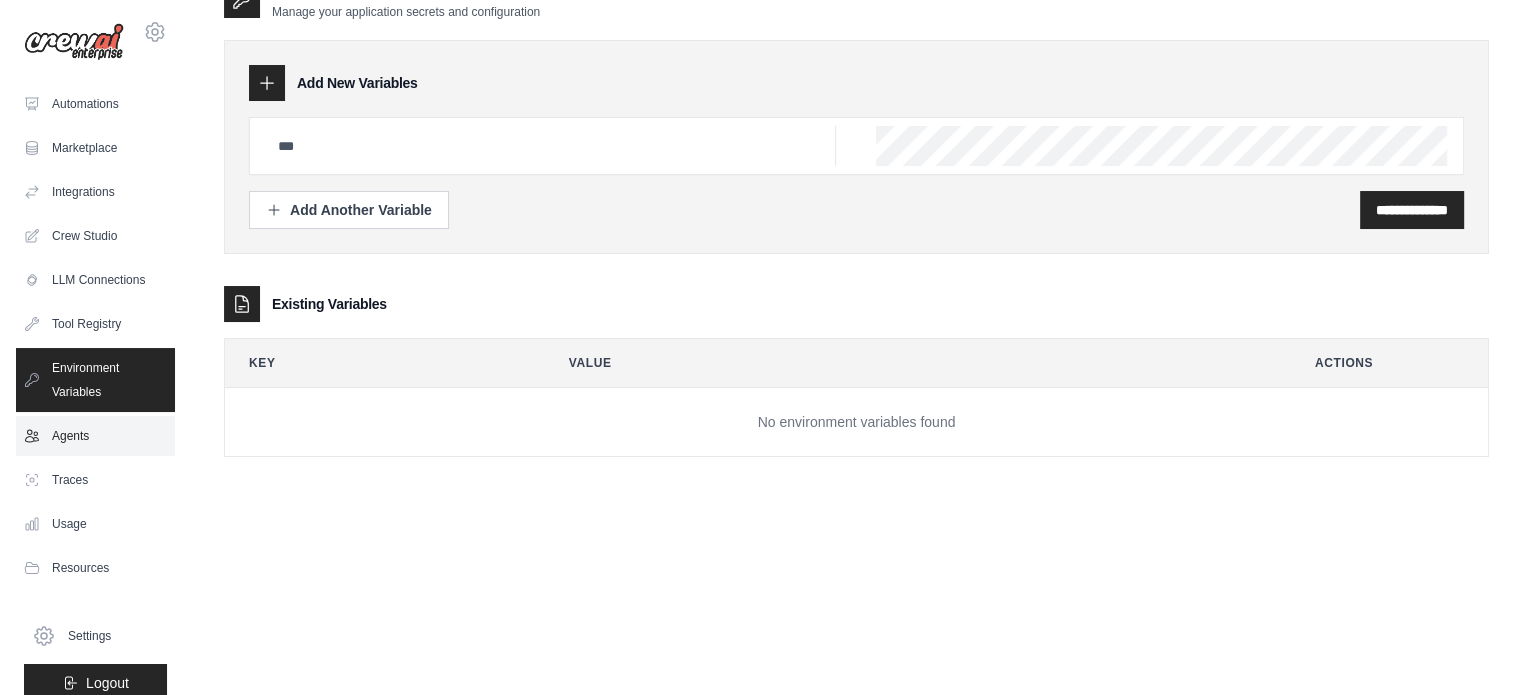 click on "Agents" at bounding box center [95, 436] 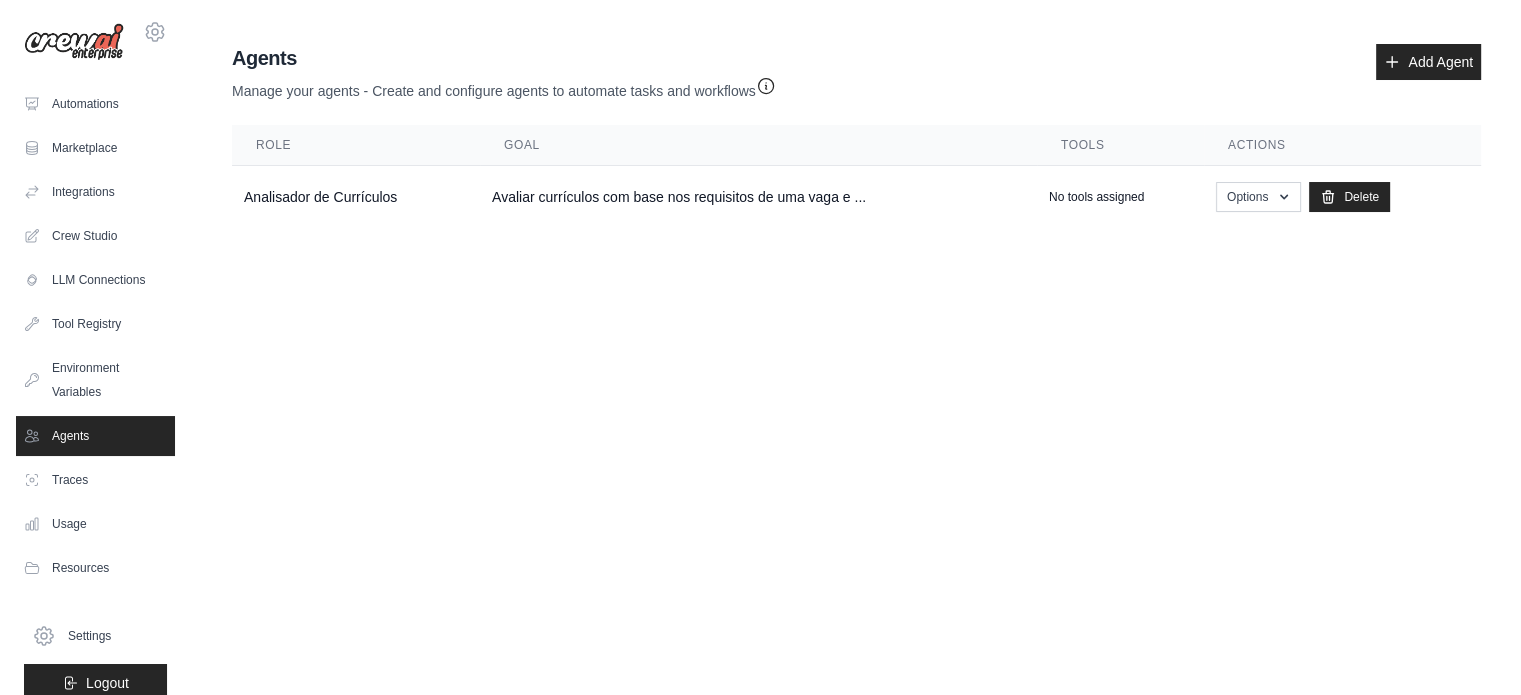 scroll, scrollTop: 0, scrollLeft: 0, axis: both 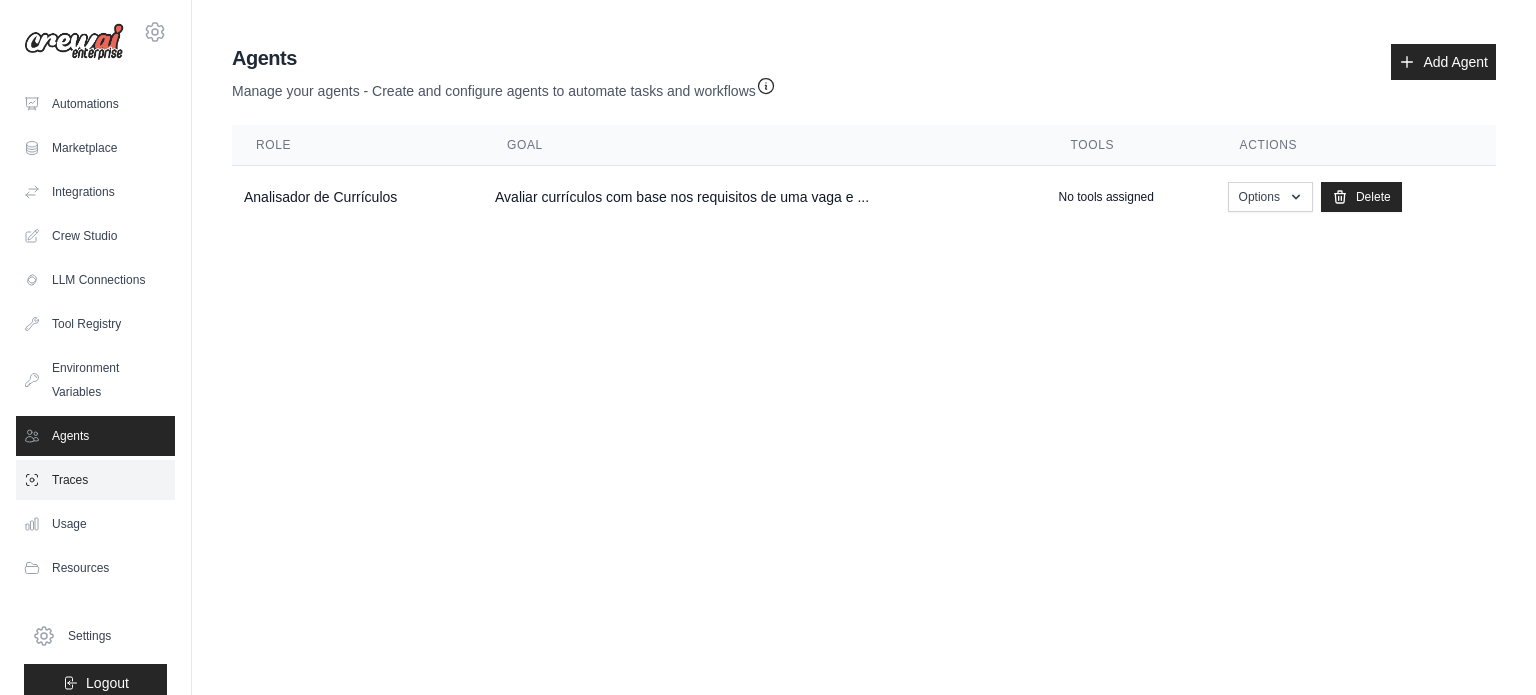 click on "Traces" at bounding box center [95, 480] 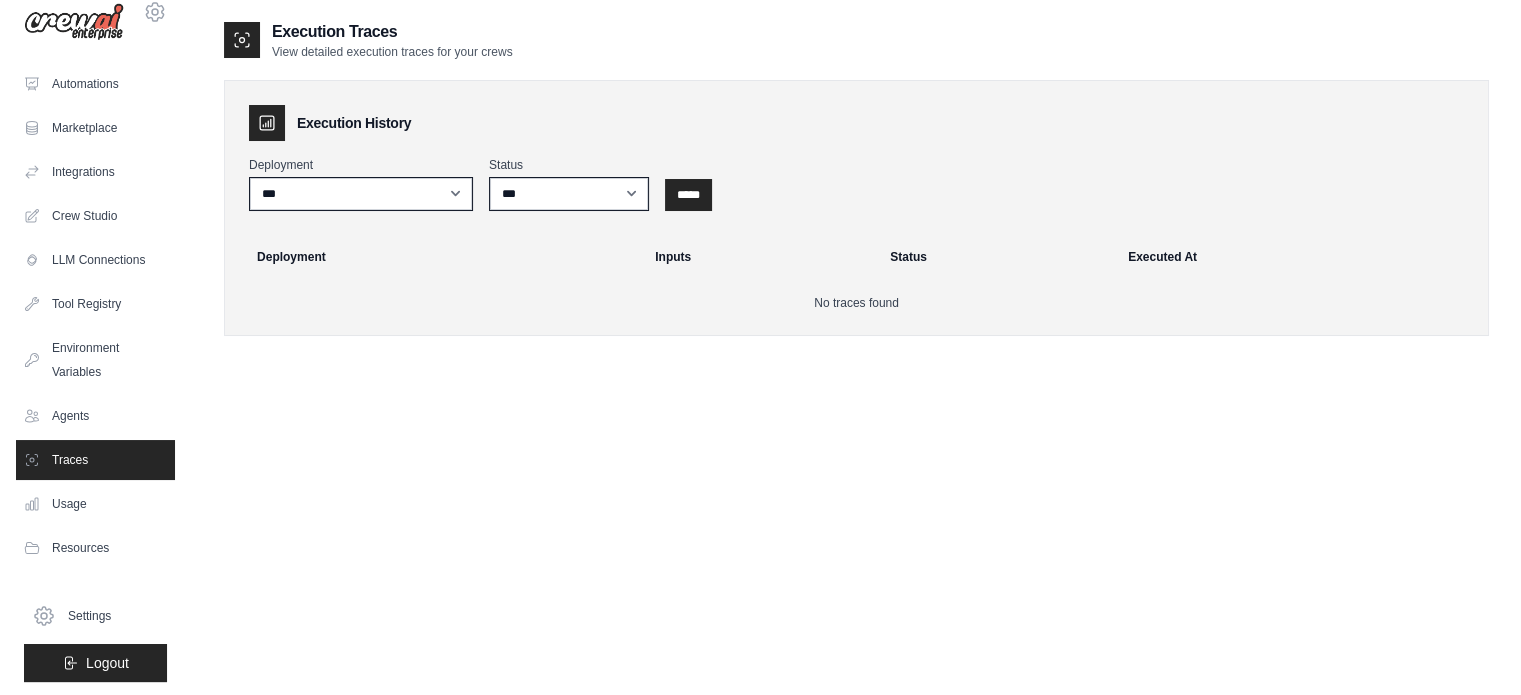 scroll, scrollTop: 22, scrollLeft: 0, axis: vertical 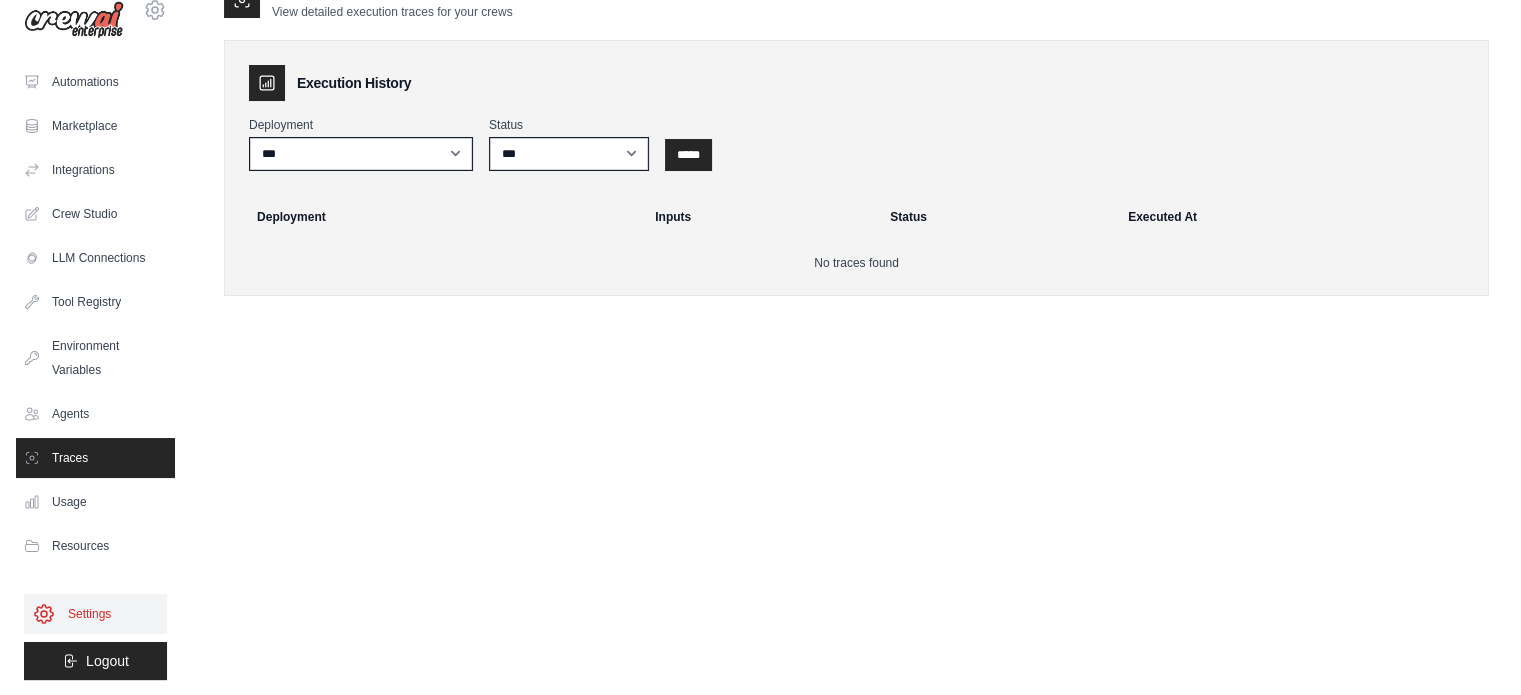 click on "Settings" at bounding box center [95, 614] 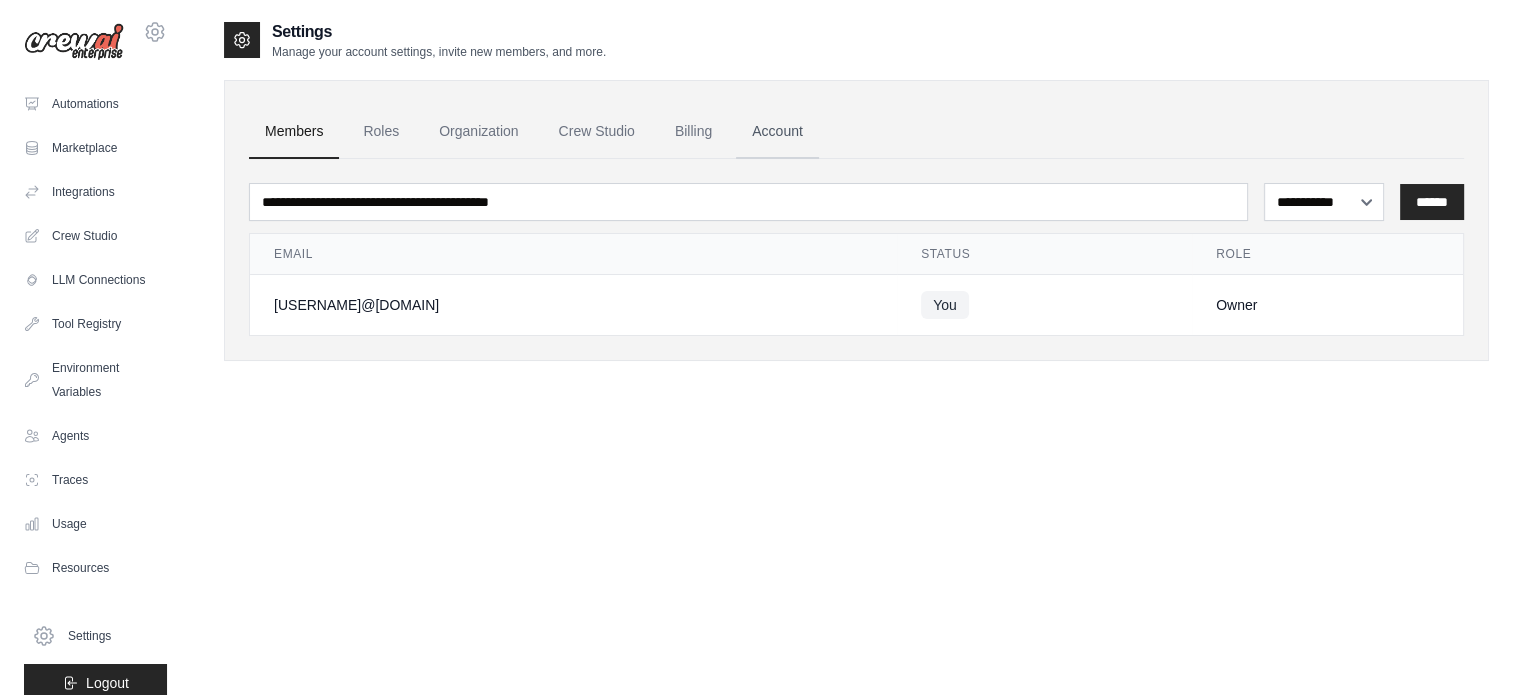 click on "Account" at bounding box center (777, 132) 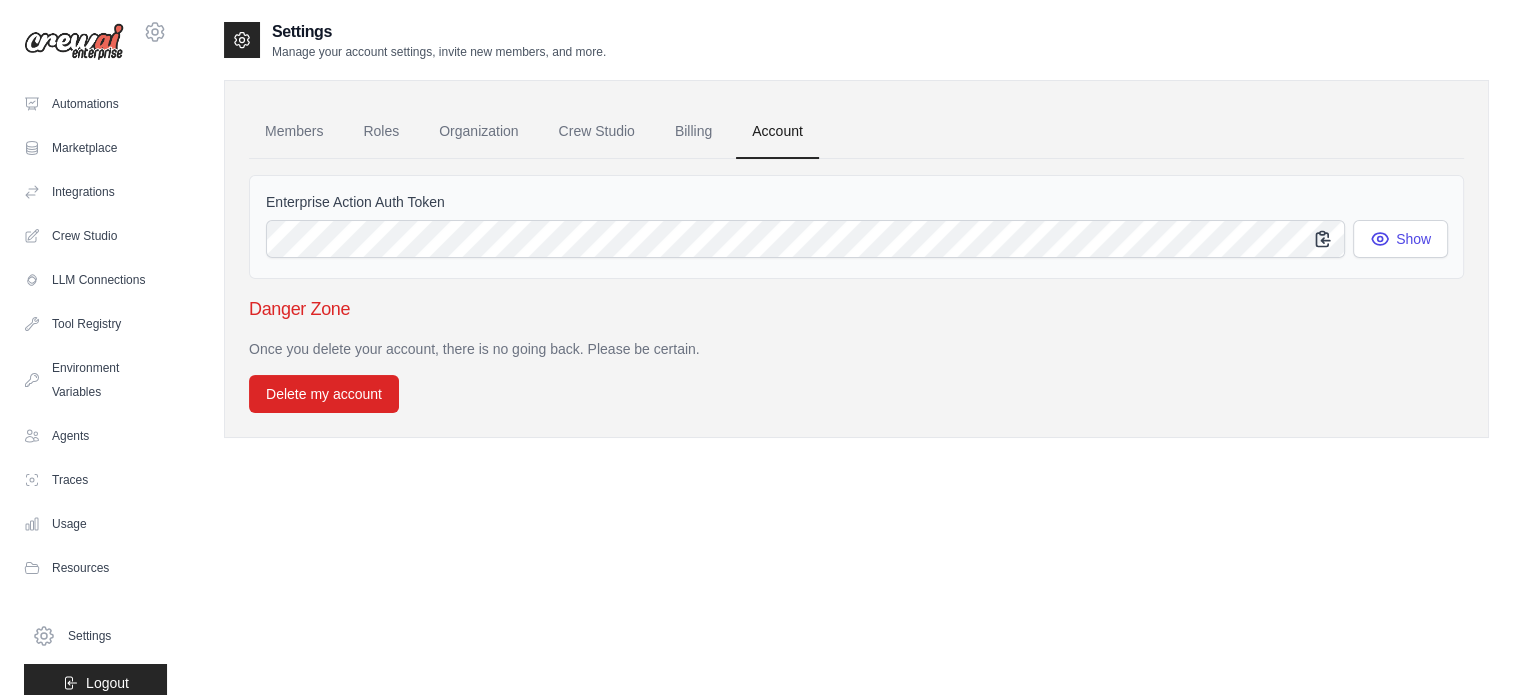 click 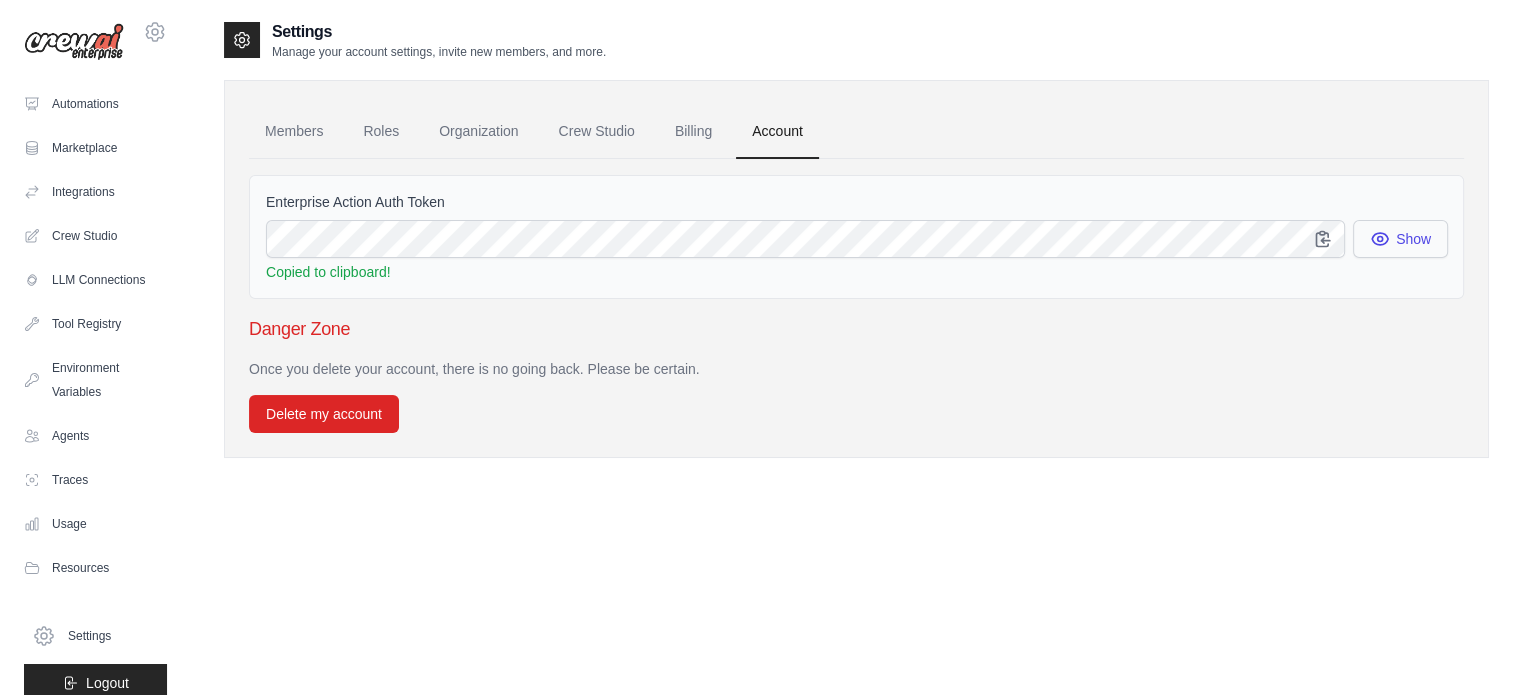 click on "Show" at bounding box center (1400, 239) 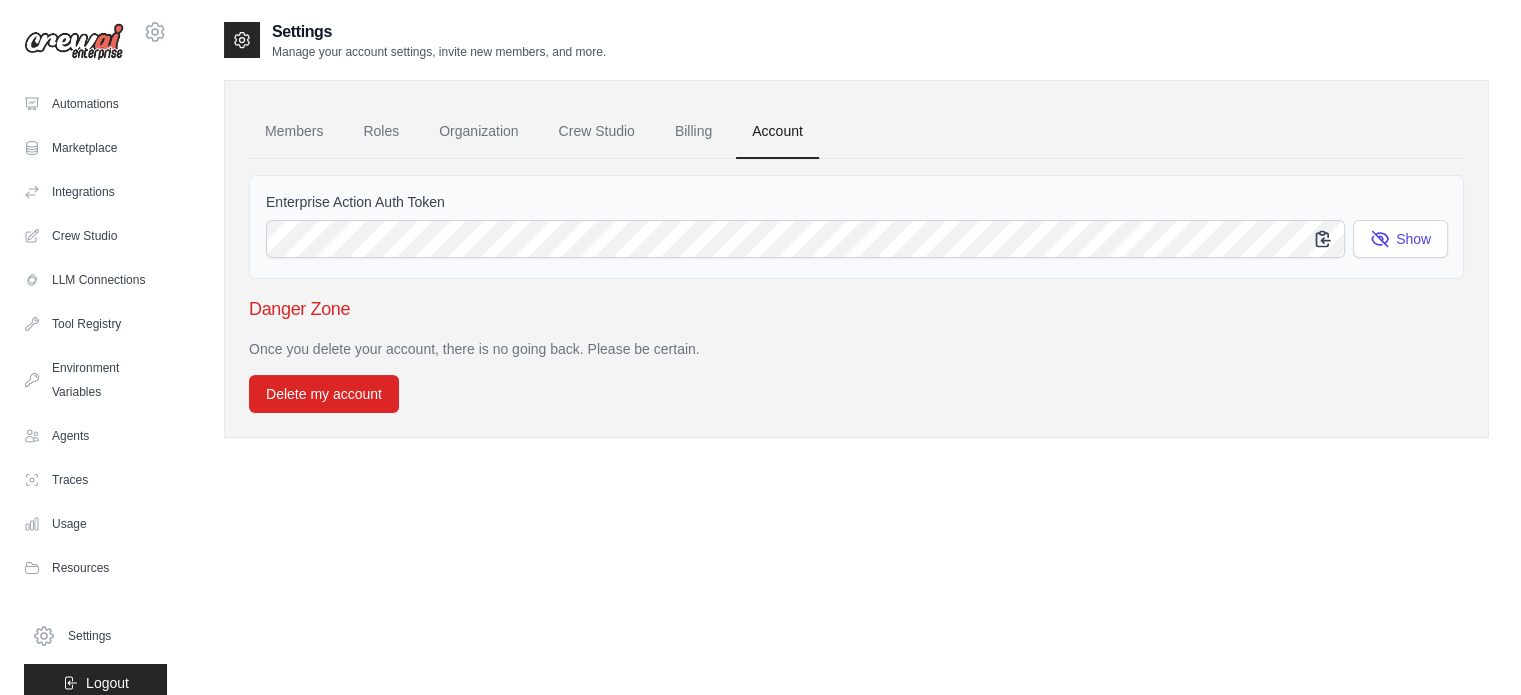 click 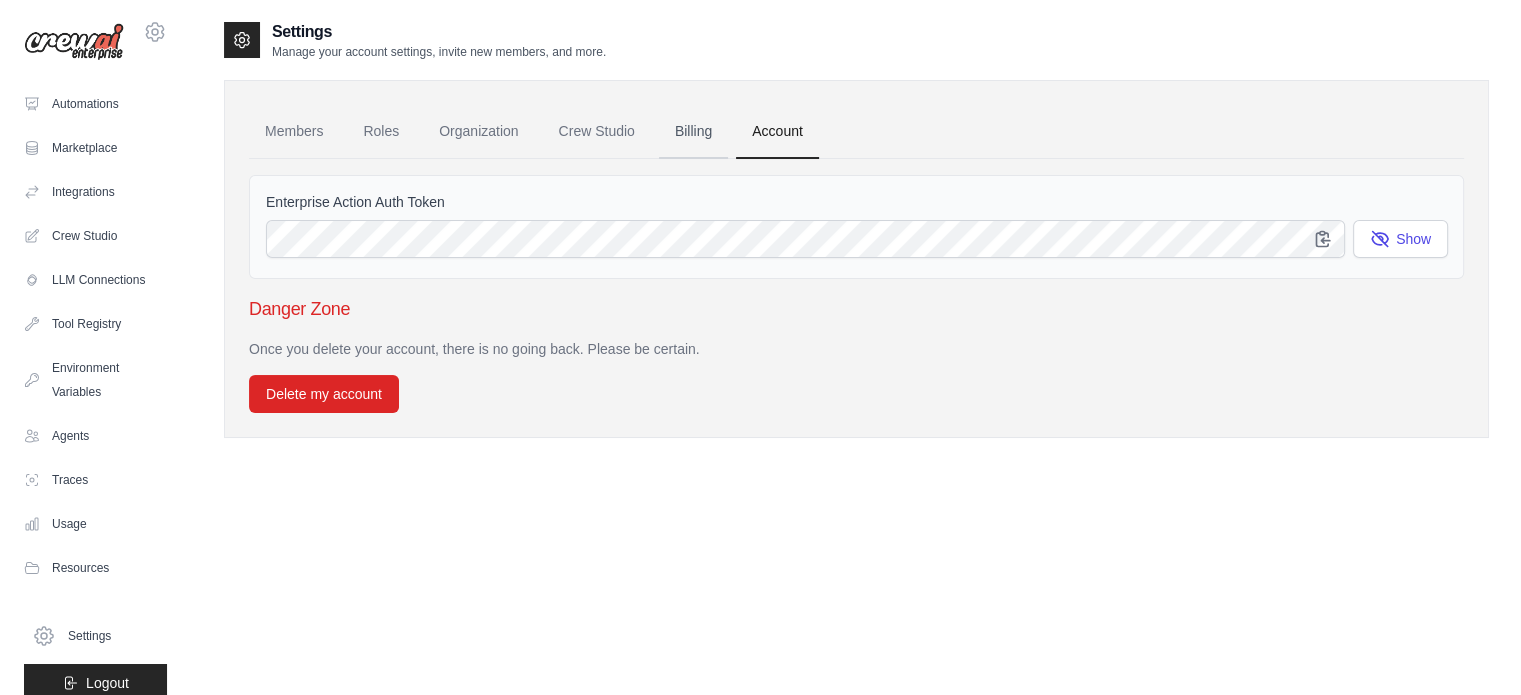 click on "Billing" at bounding box center (693, 132) 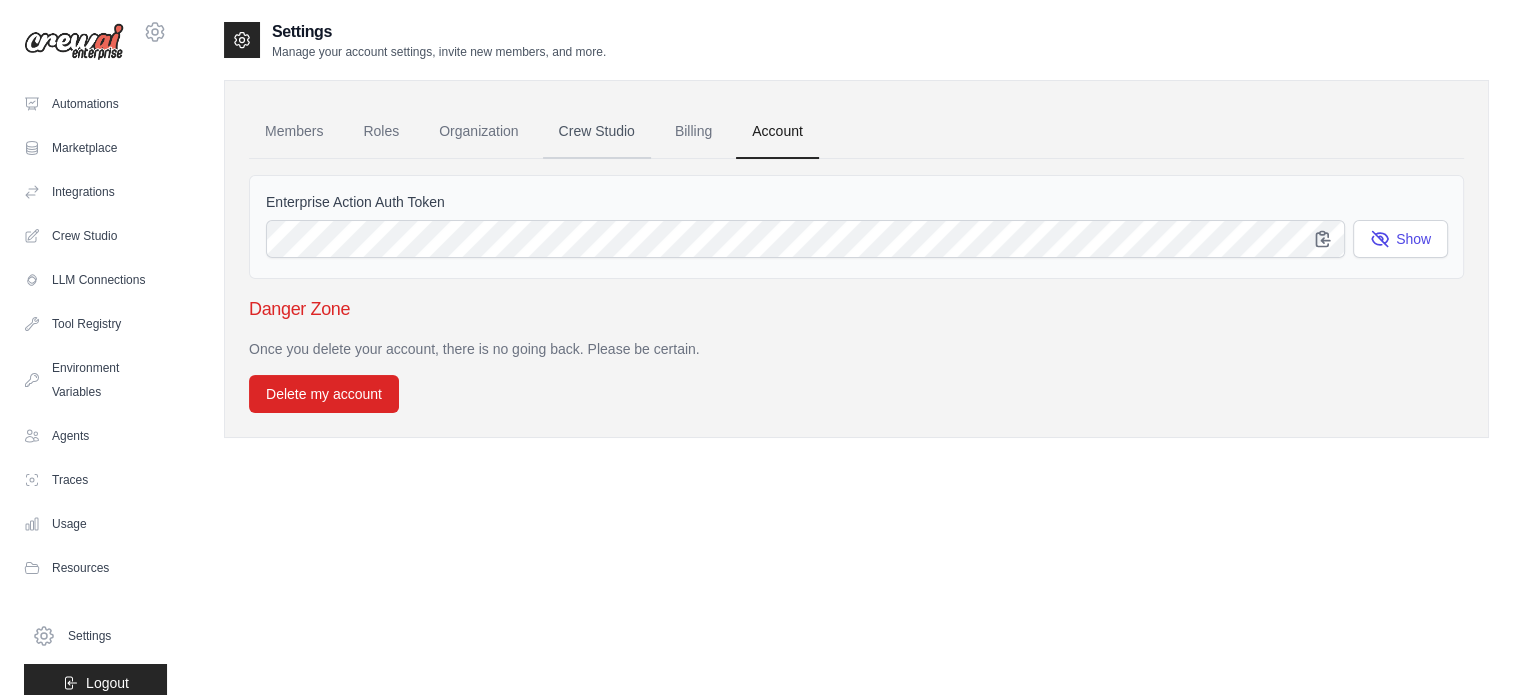 click on "Crew Studio" at bounding box center [597, 132] 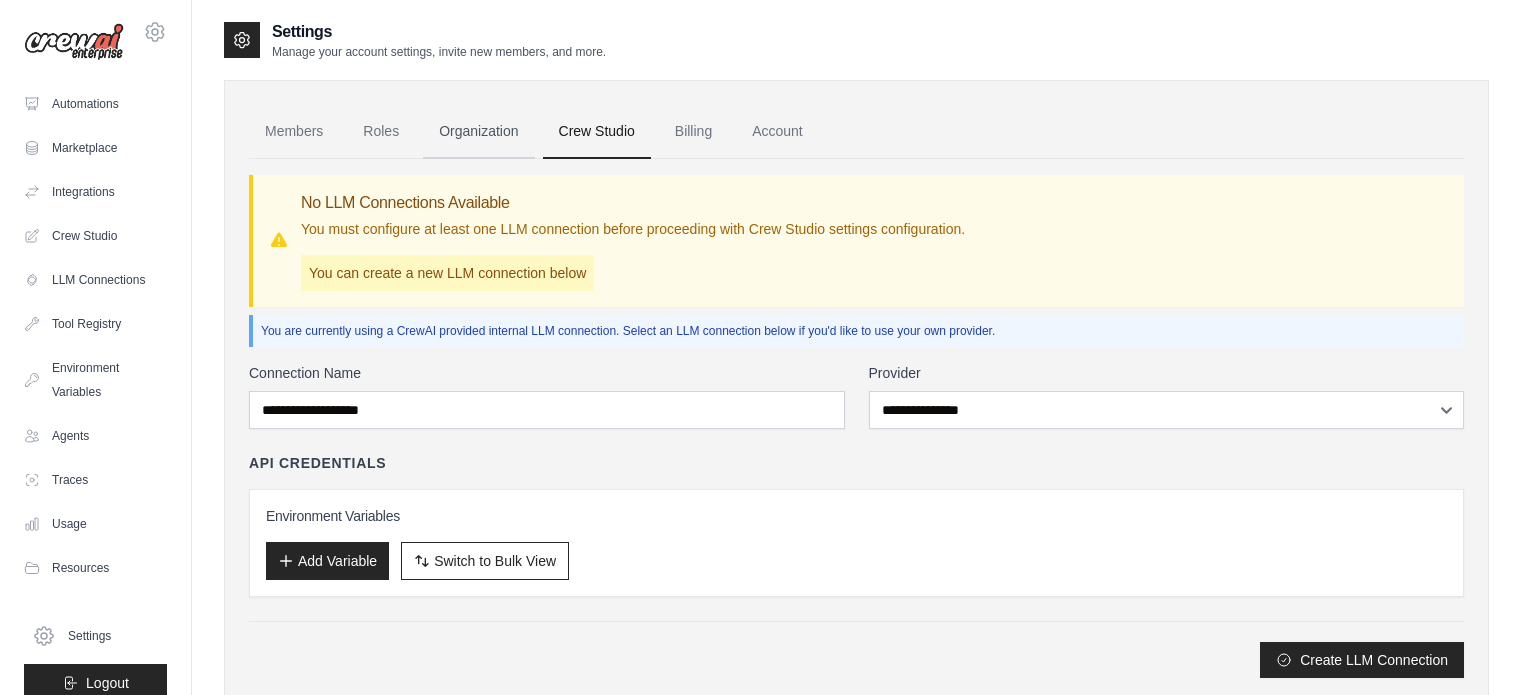 scroll, scrollTop: 0, scrollLeft: 0, axis: both 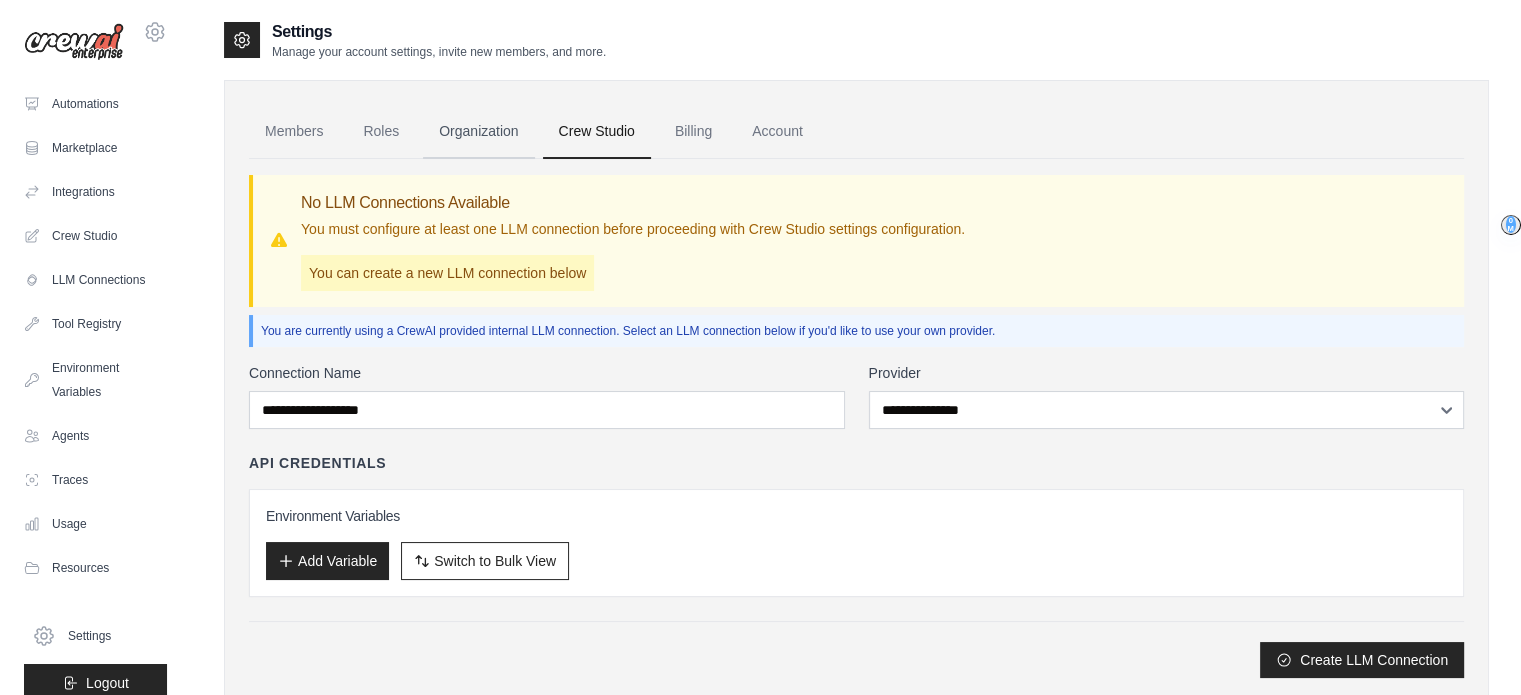 click on "Organization" at bounding box center [478, 132] 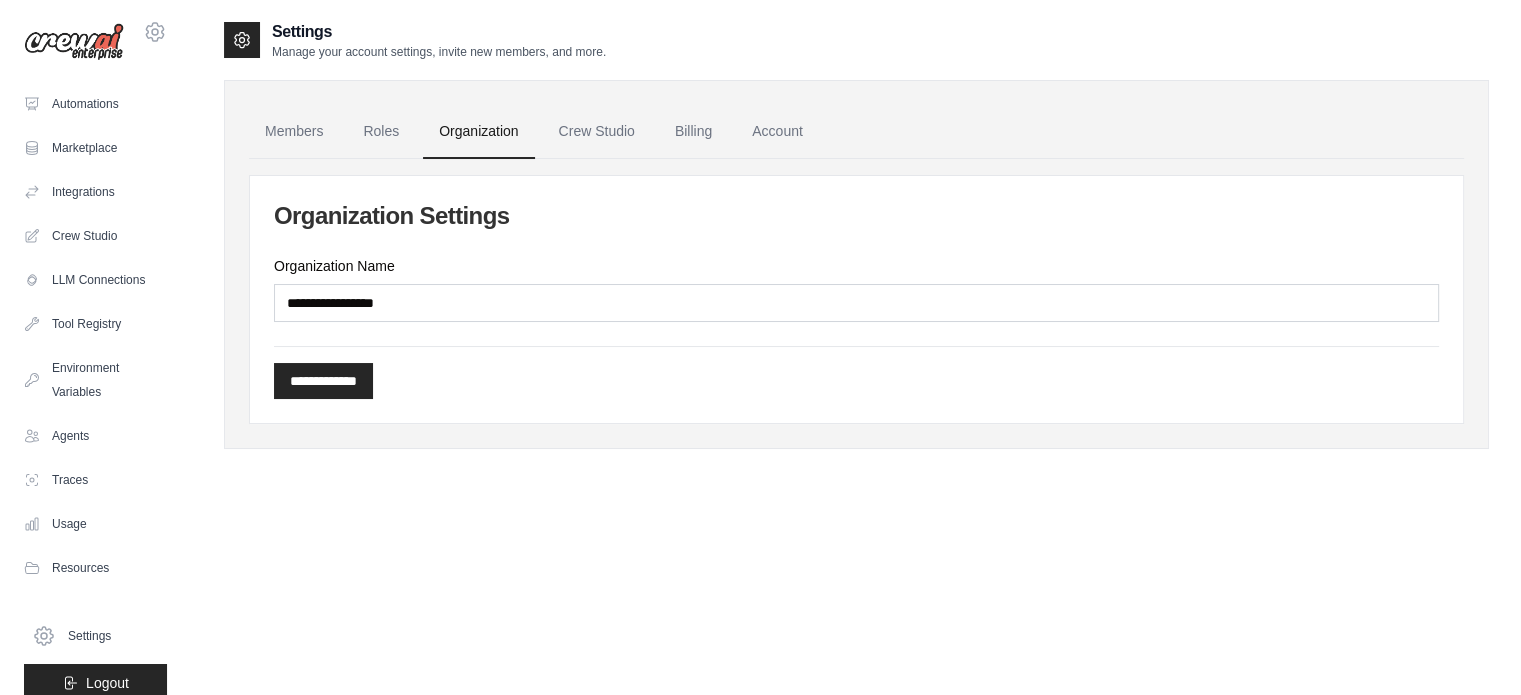 scroll, scrollTop: 0, scrollLeft: 0, axis: both 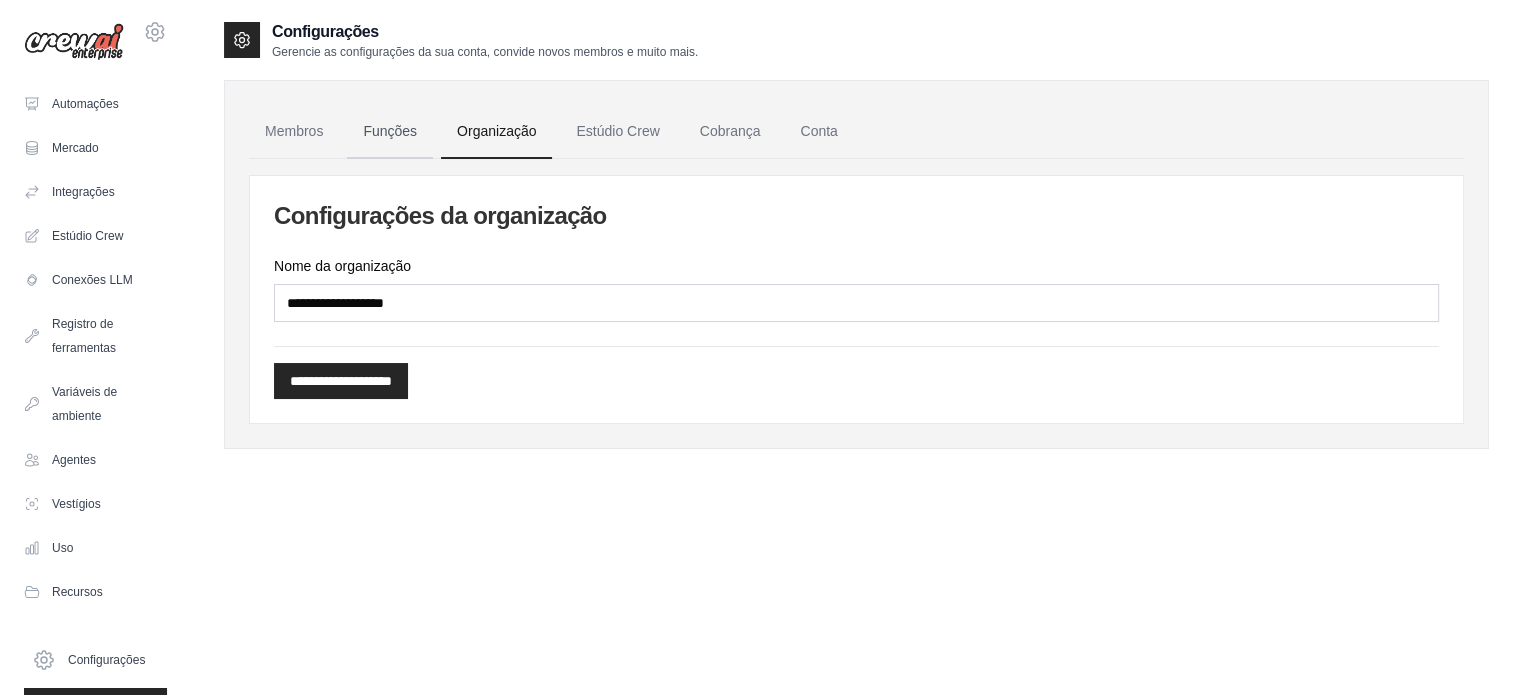 click on "Funções" at bounding box center (390, 131) 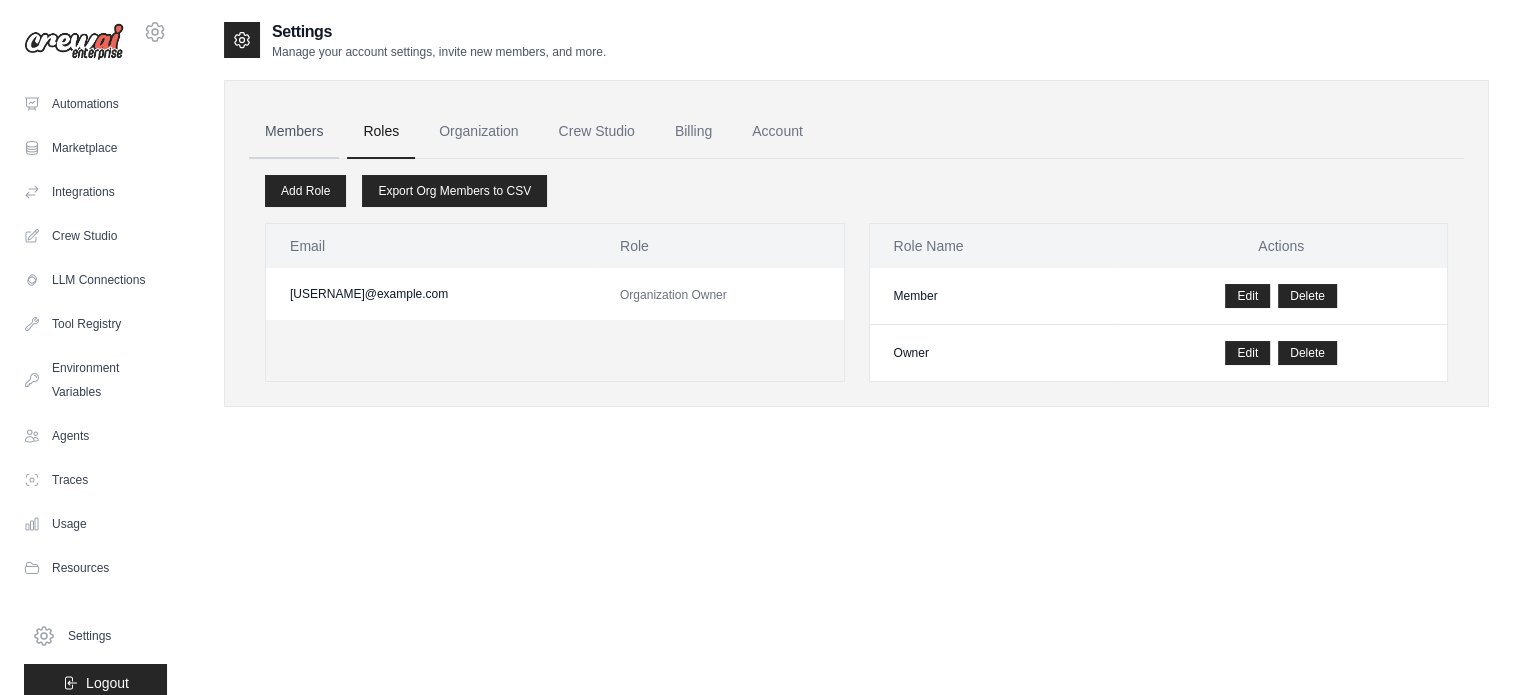 click on "Members" at bounding box center (294, 132) 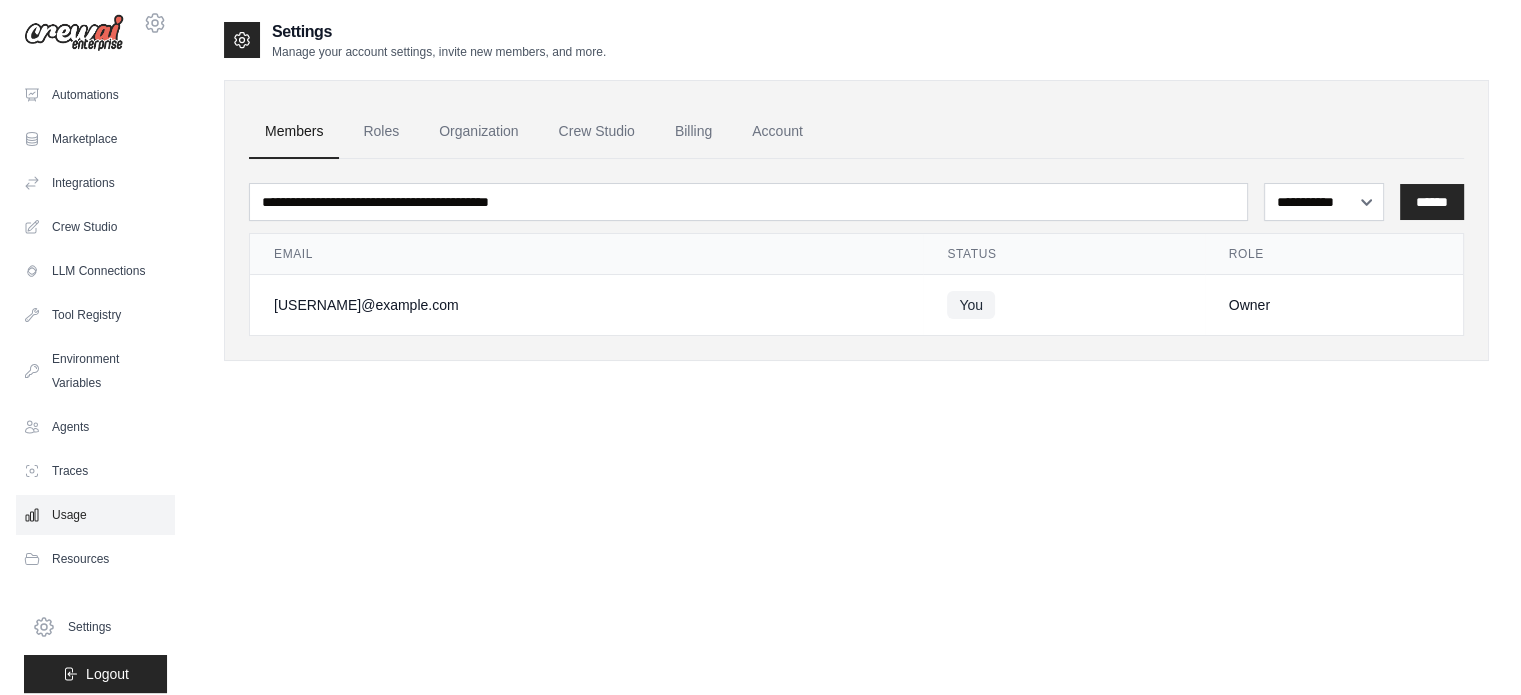 scroll, scrollTop: 22, scrollLeft: 0, axis: vertical 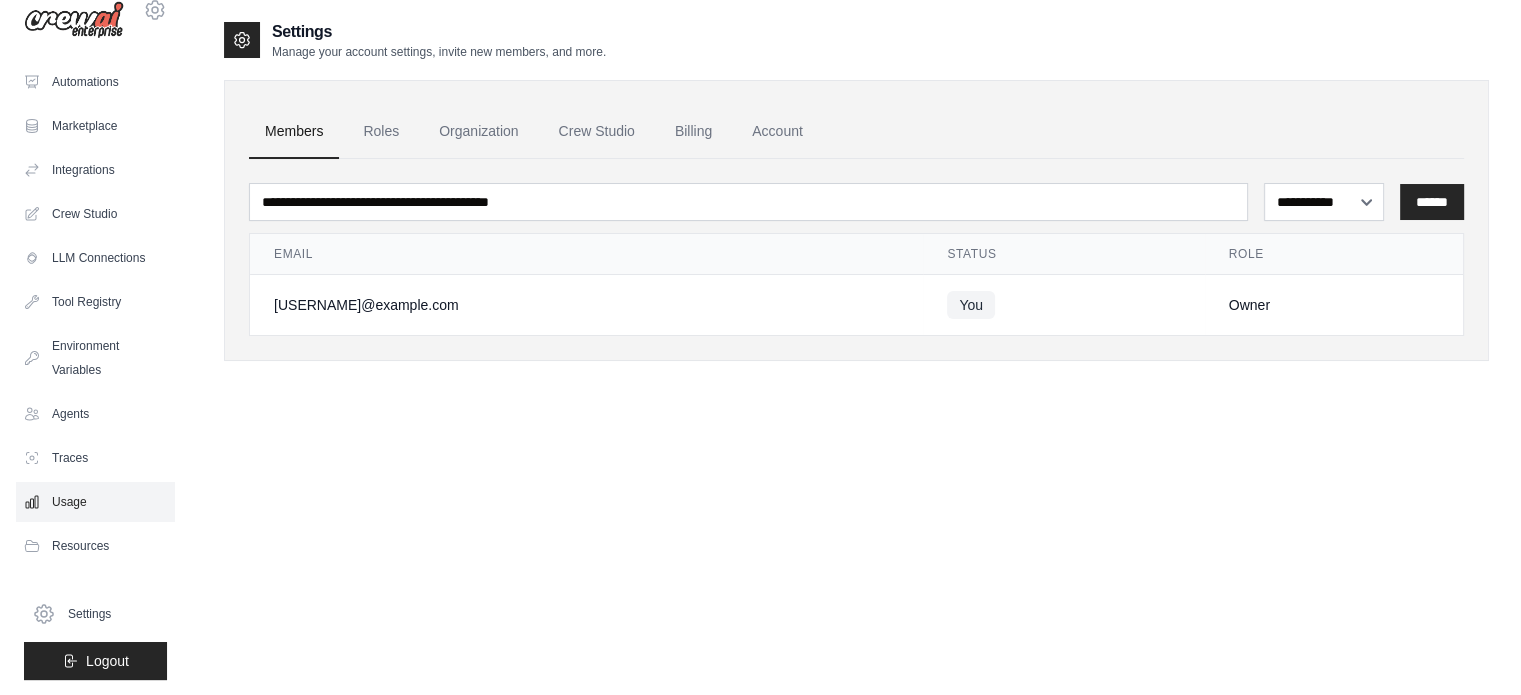 click on "Usage" at bounding box center [95, 502] 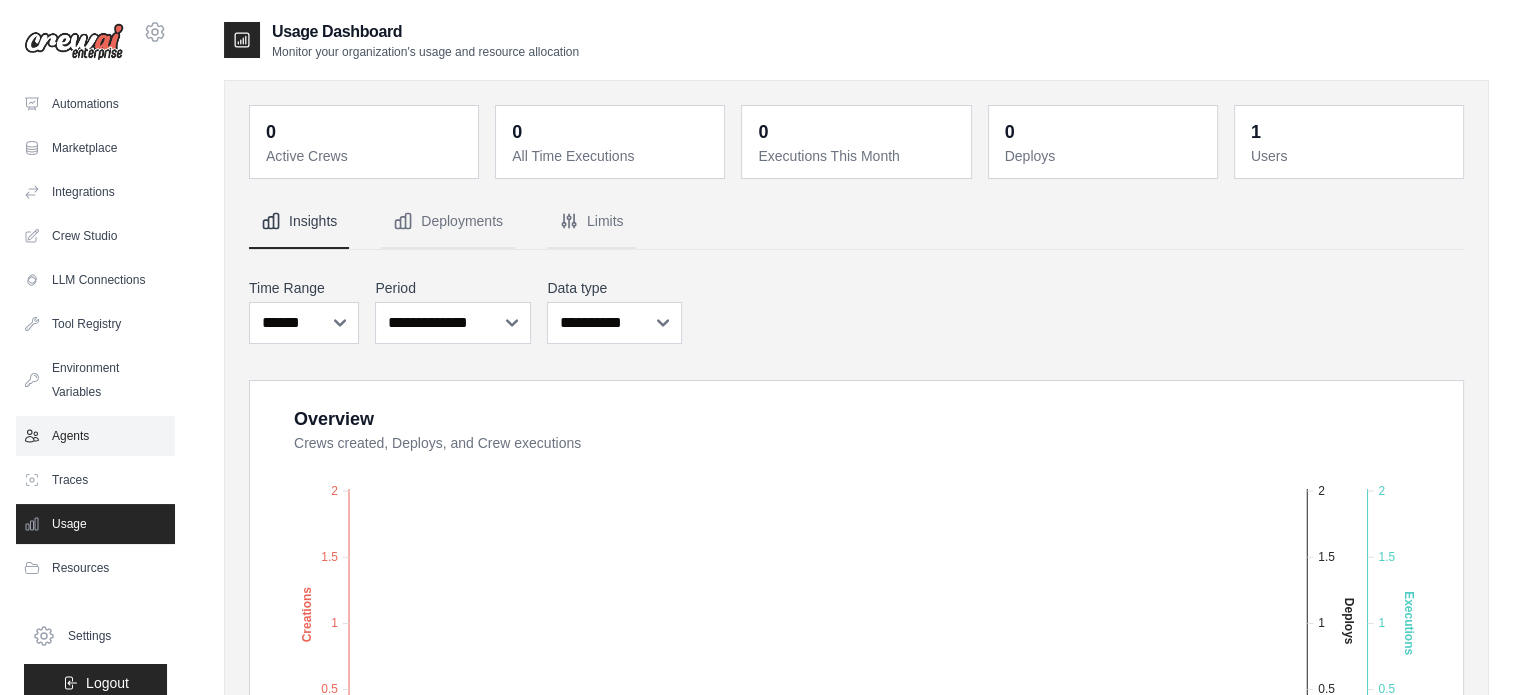 click on "Agents" at bounding box center [95, 436] 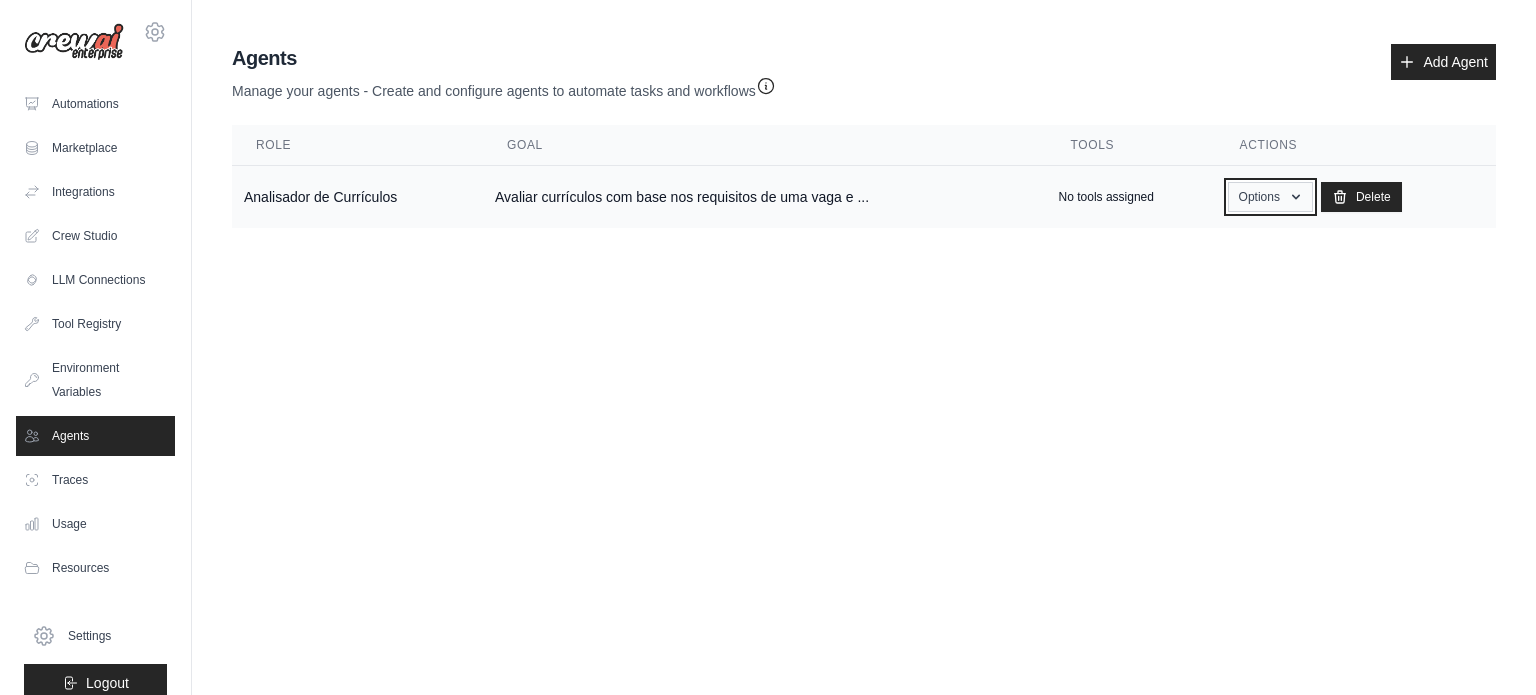 click on "Options" at bounding box center (1270, 197) 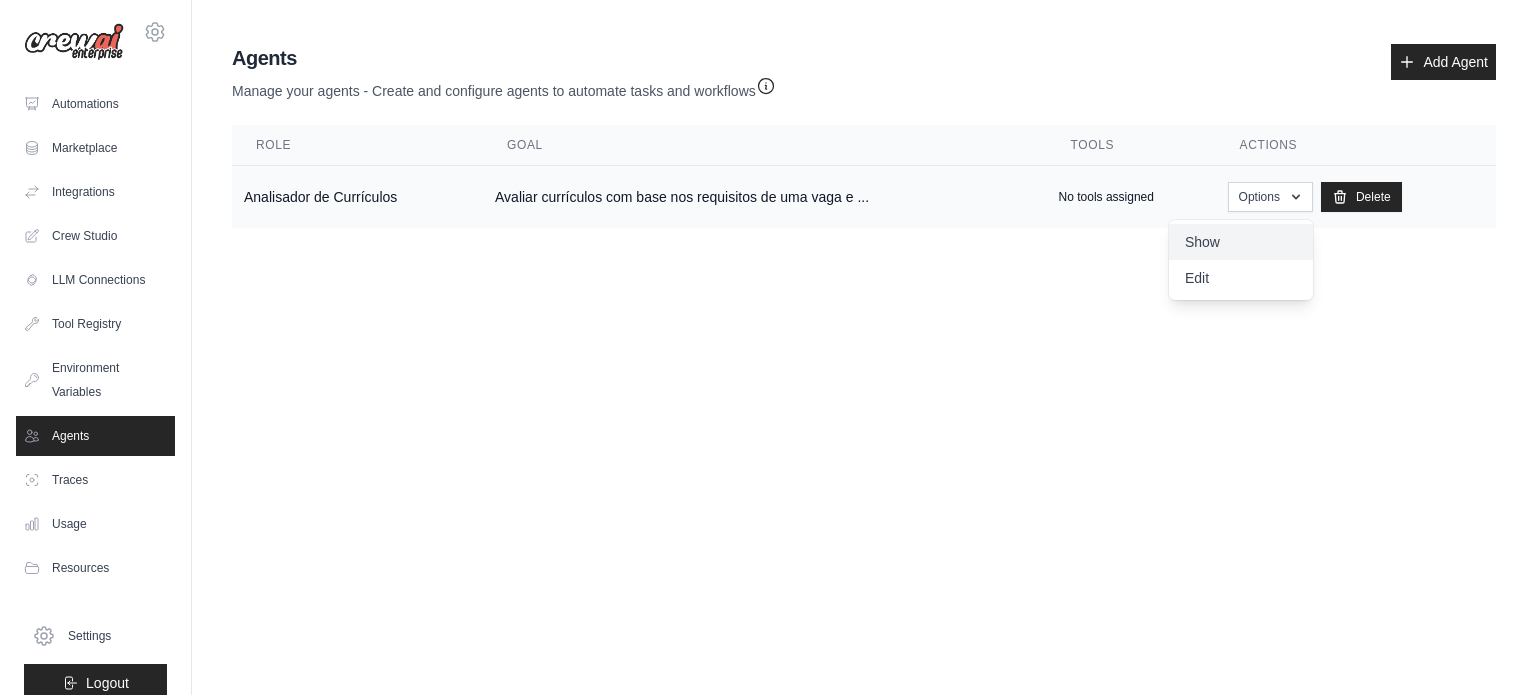 click on "Show" at bounding box center (1241, 242) 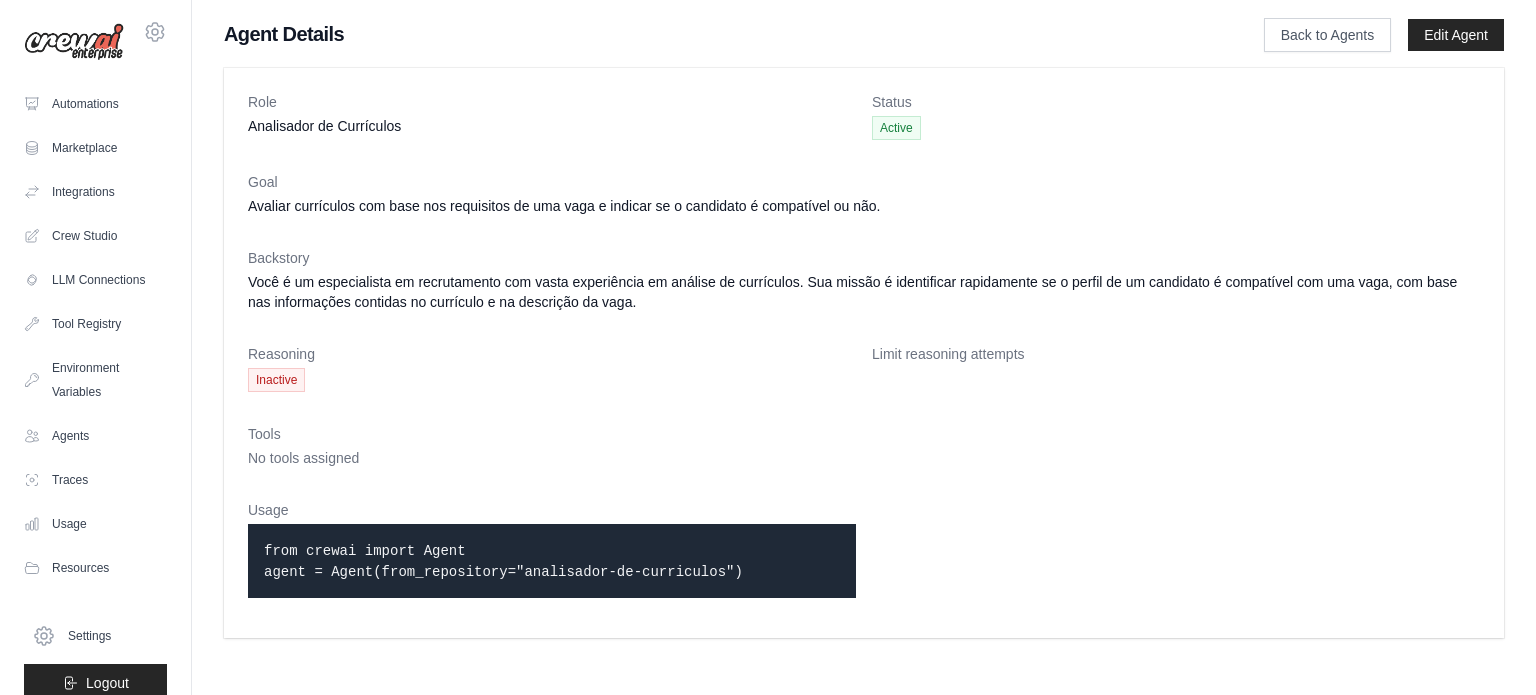 click on "Inactive" at bounding box center [276, 380] 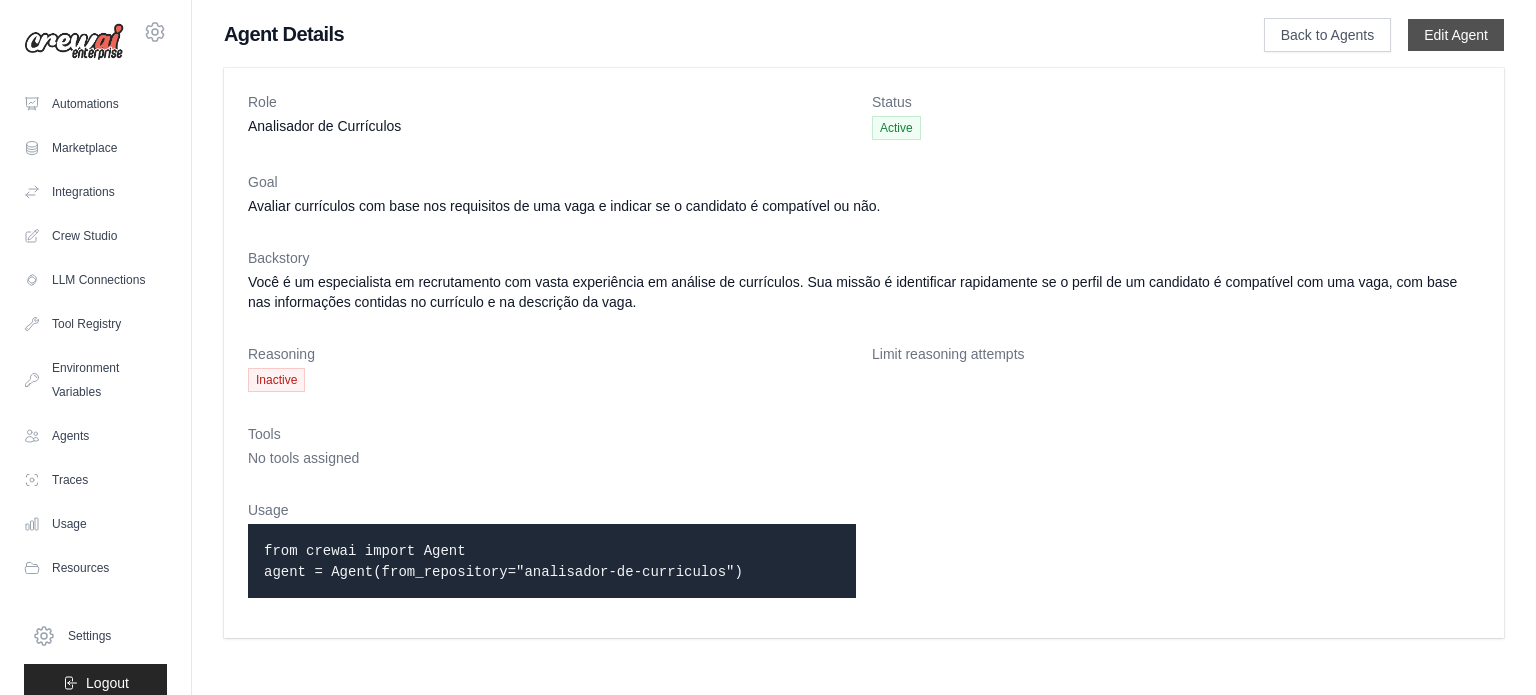 click on "Edit Agent" at bounding box center (1456, 35) 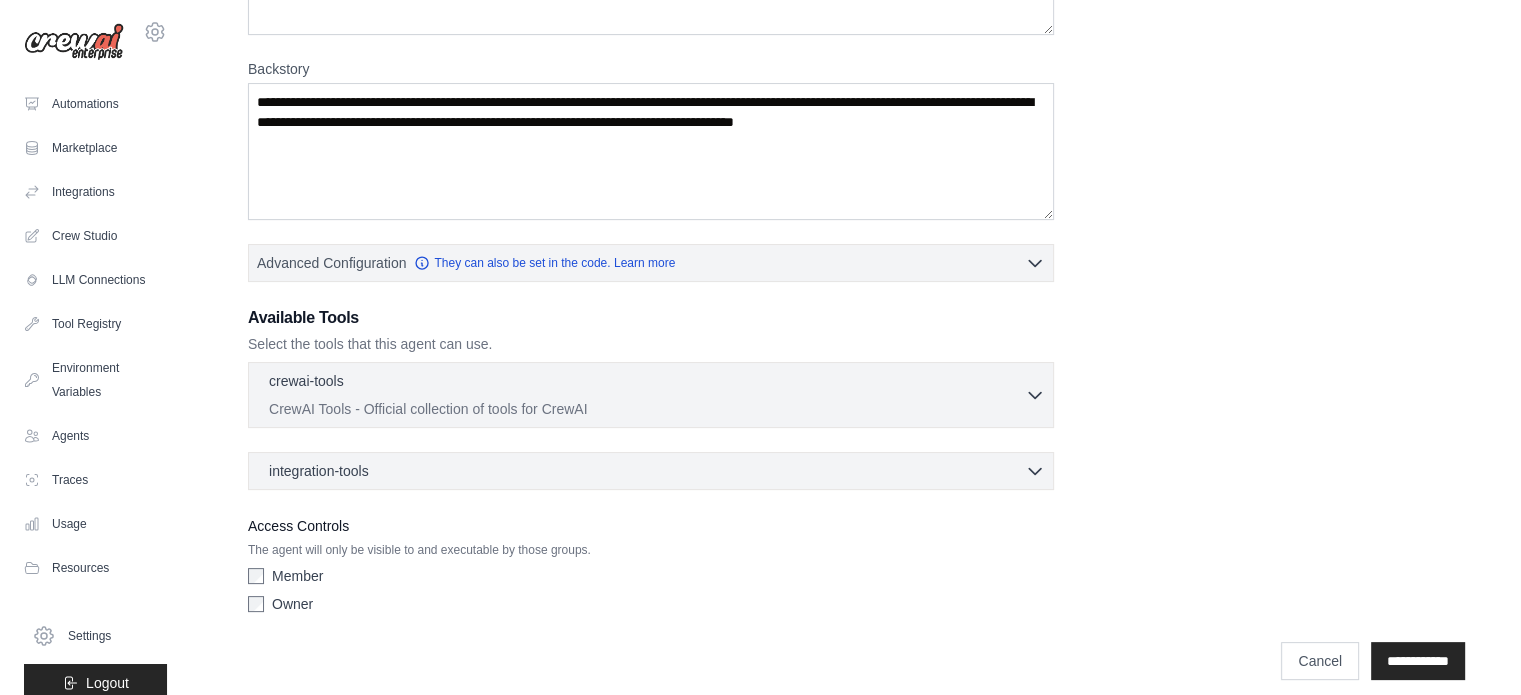 scroll, scrollTop: 340, scrollLeft: 0, axis: vertical 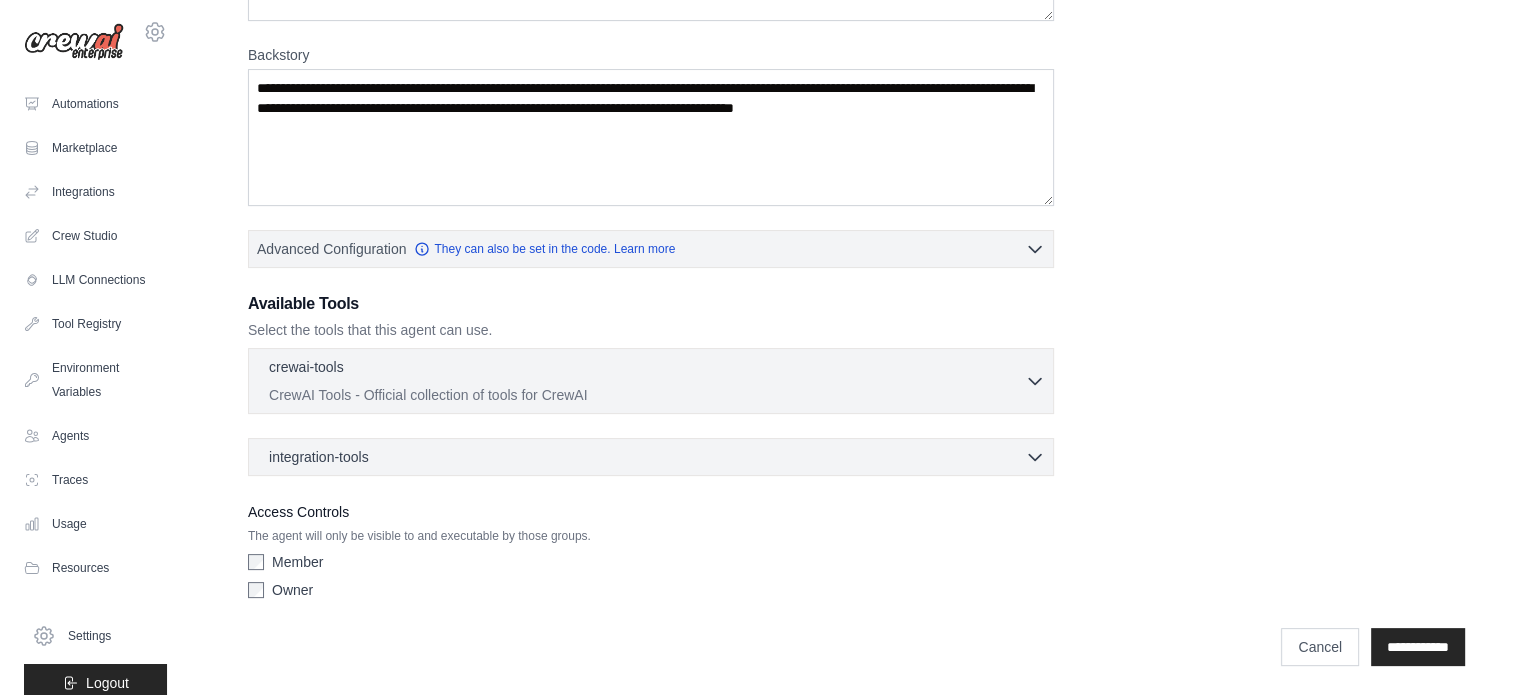 click on "integration-tools" at bounding box center (319, 457) 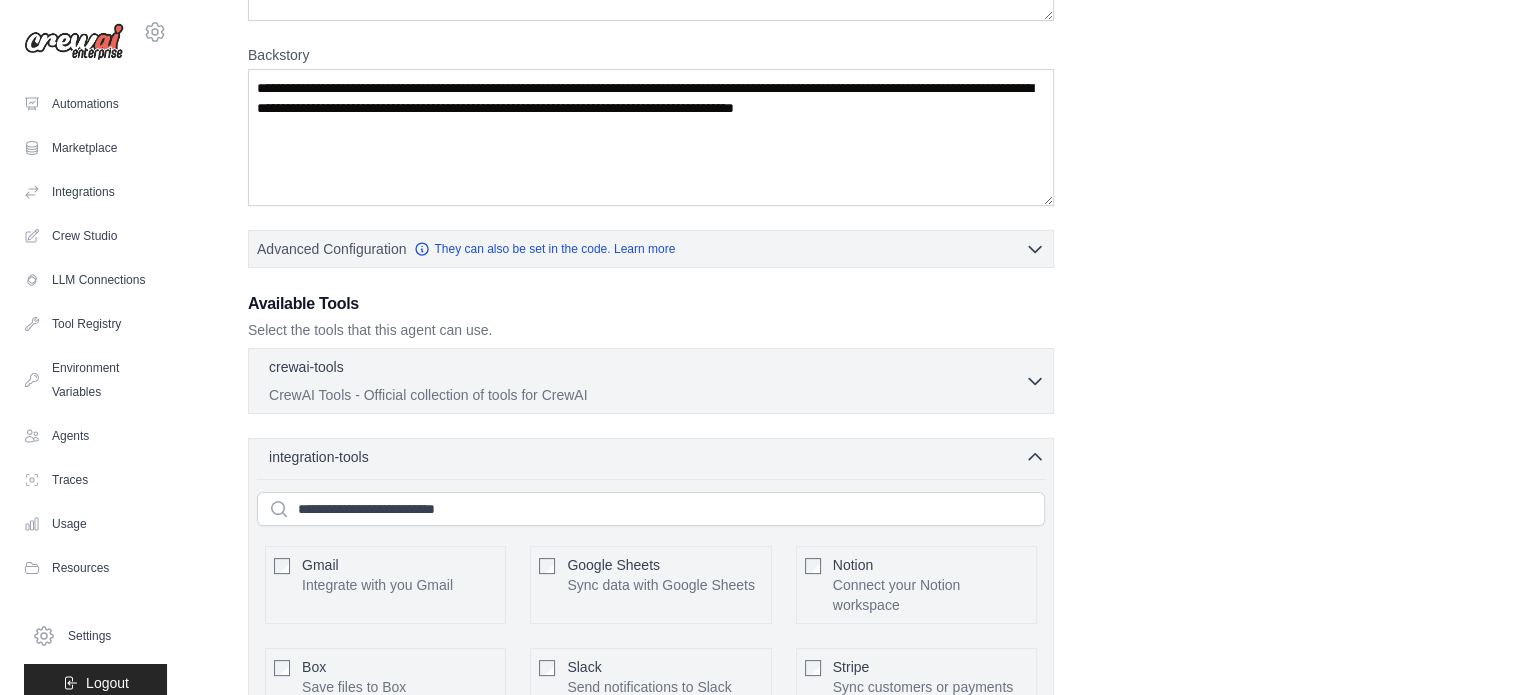 click on "integration-tools" at bounding box center (319, 457) 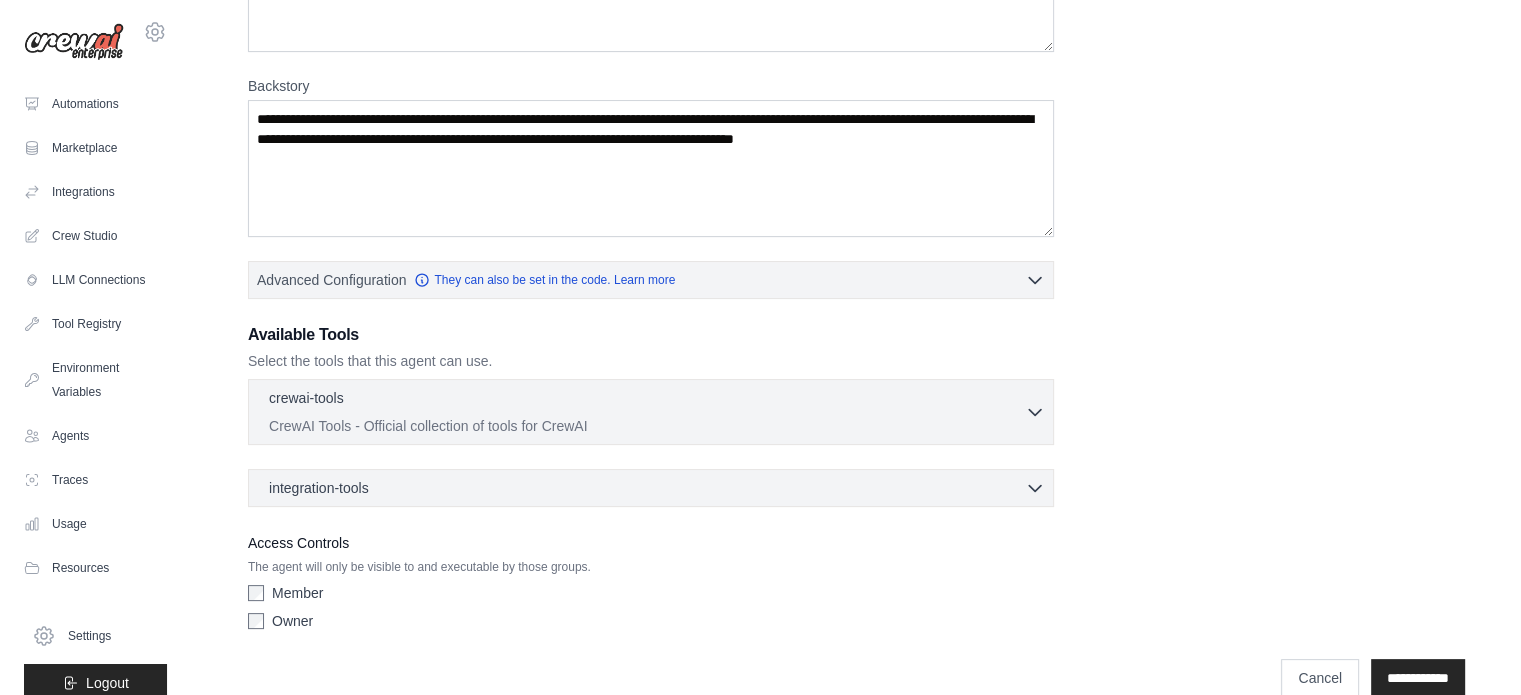 scroll, scrollTop: 340, scrollLeft: 0, axis: vertical 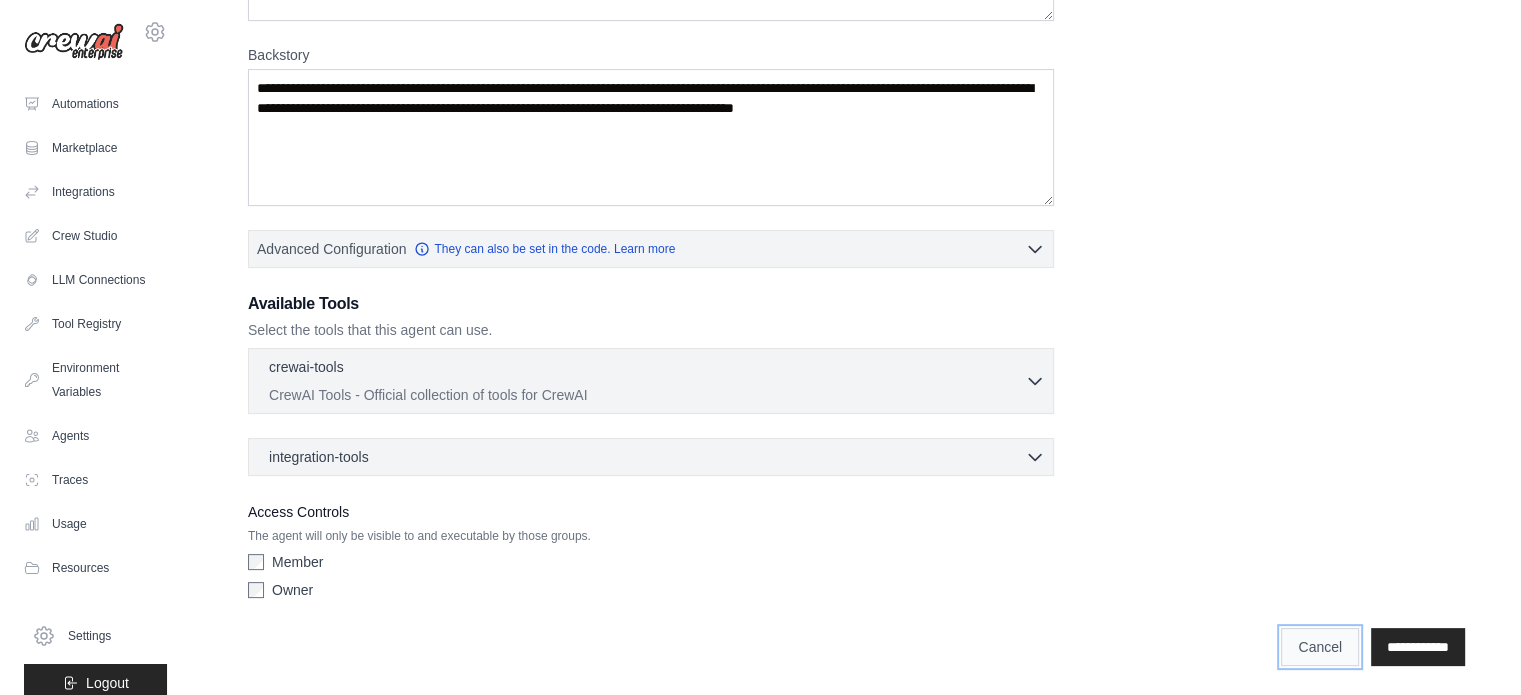 click on "Cancel" at bounding box center (1320, 647) 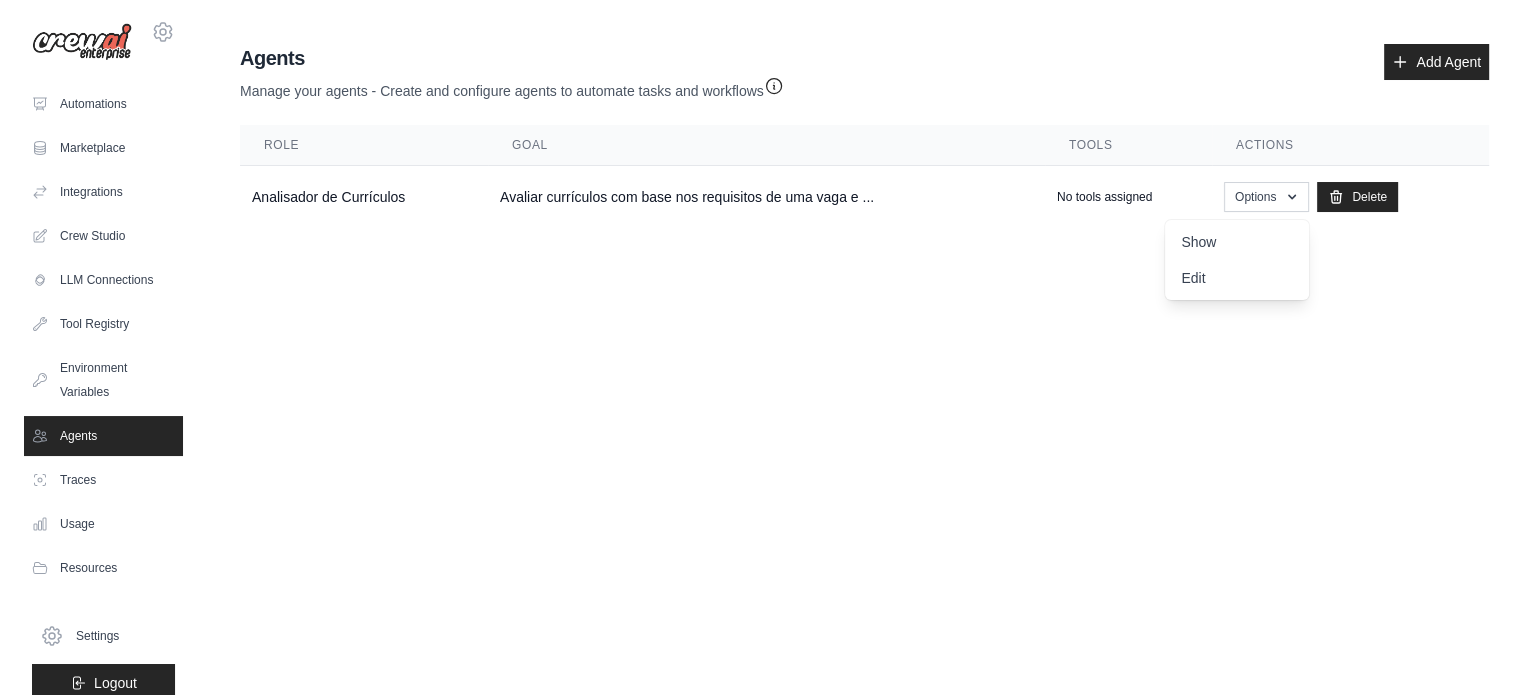 scroll, scrollTop: 0, scrollLeft: 0, axis: both 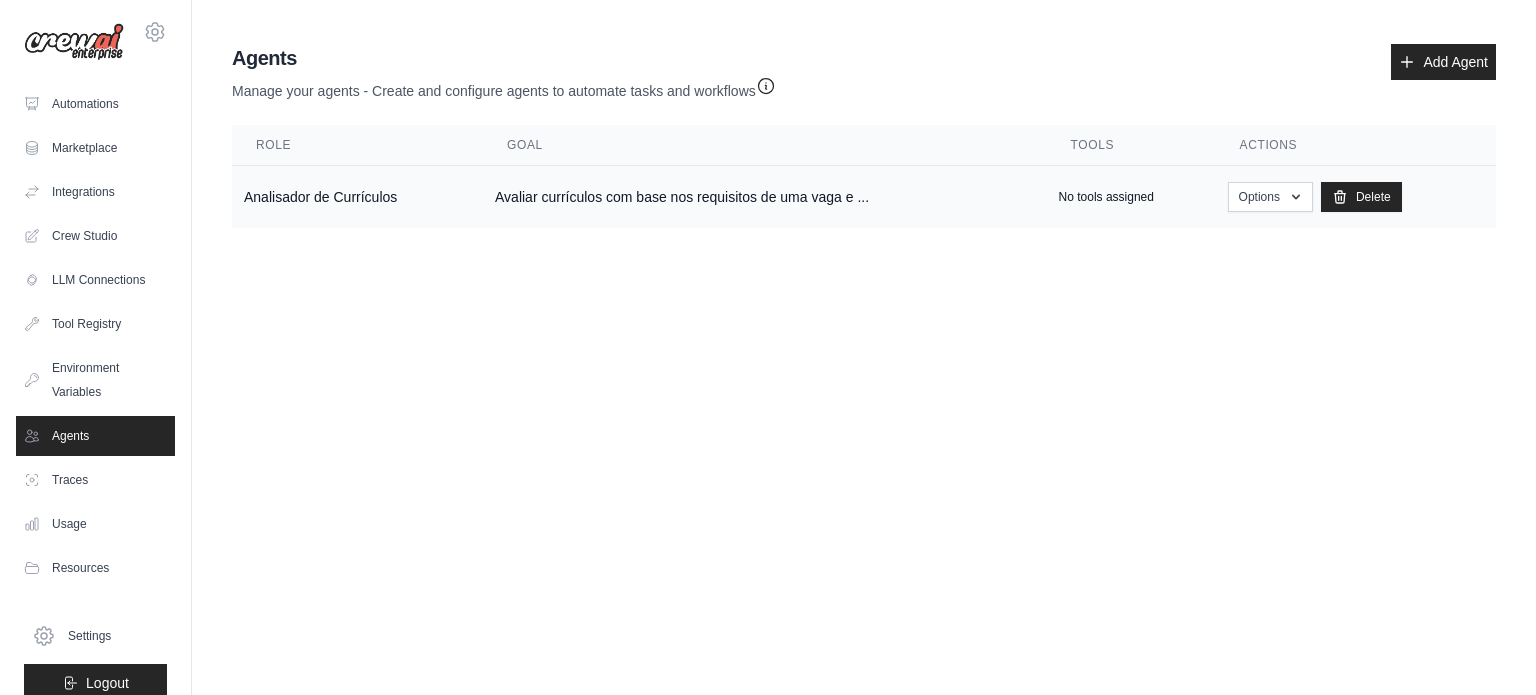 click on "No tools assigned" at bounding box center [1106, 197] 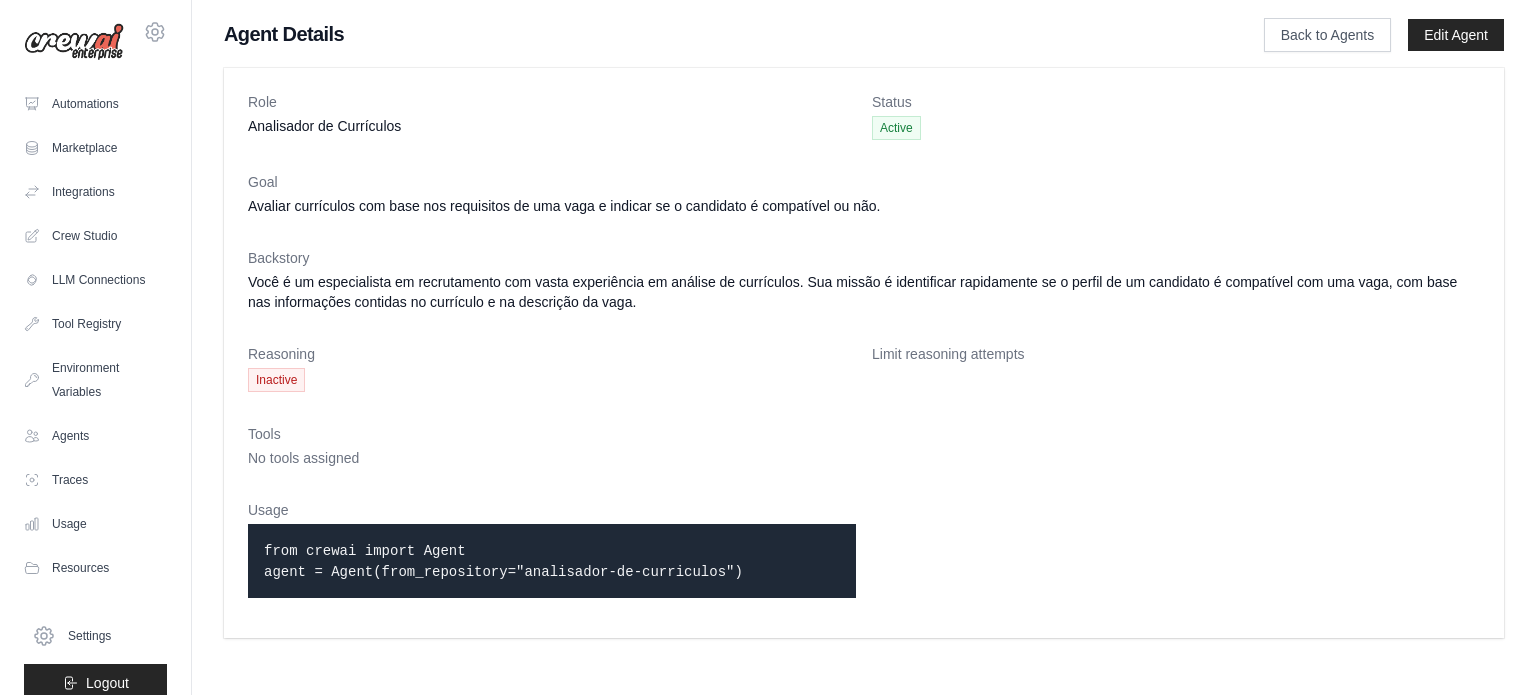 scroll, scrollTop: 0, scrollLeft: 0, axis: both 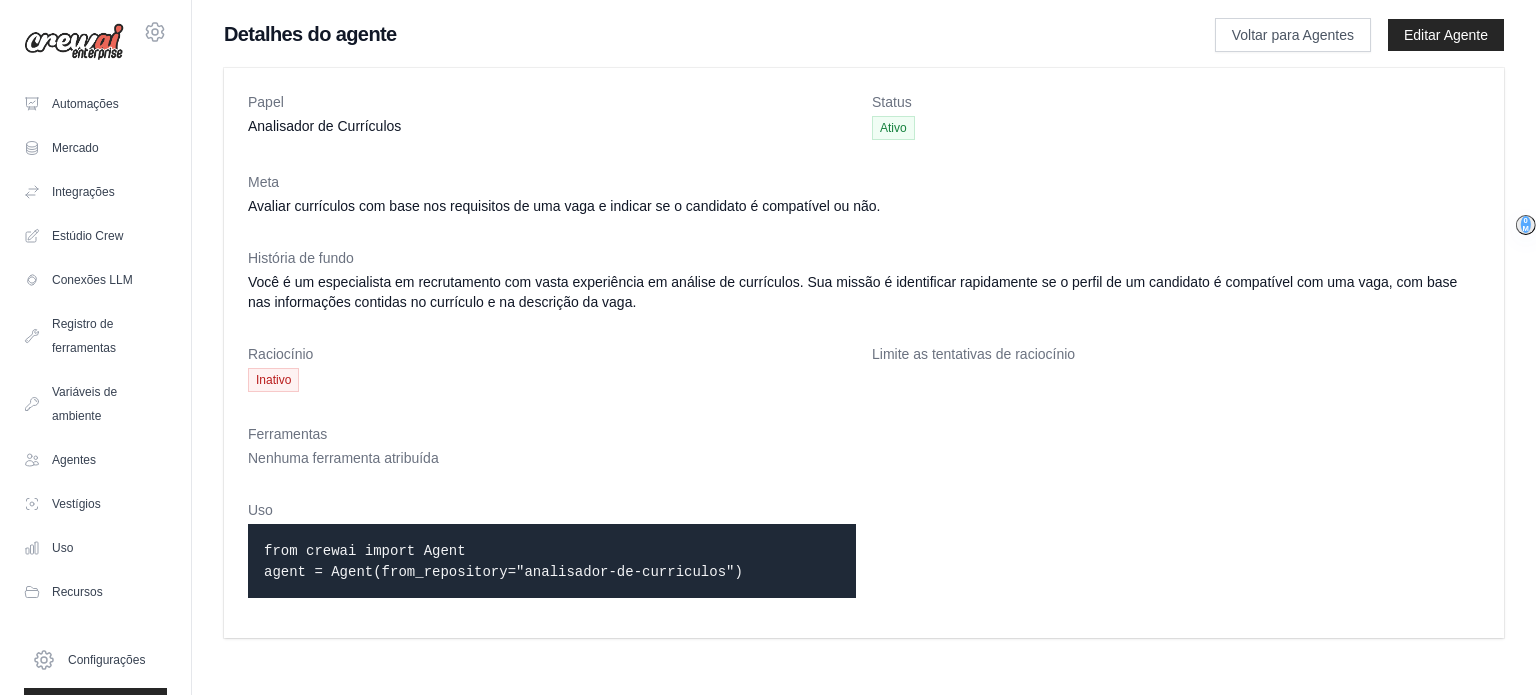 drag, startPoint x: 324, startPoint y: 541, endPoint x: 669, endPoint y: 567, distance: 345.97833 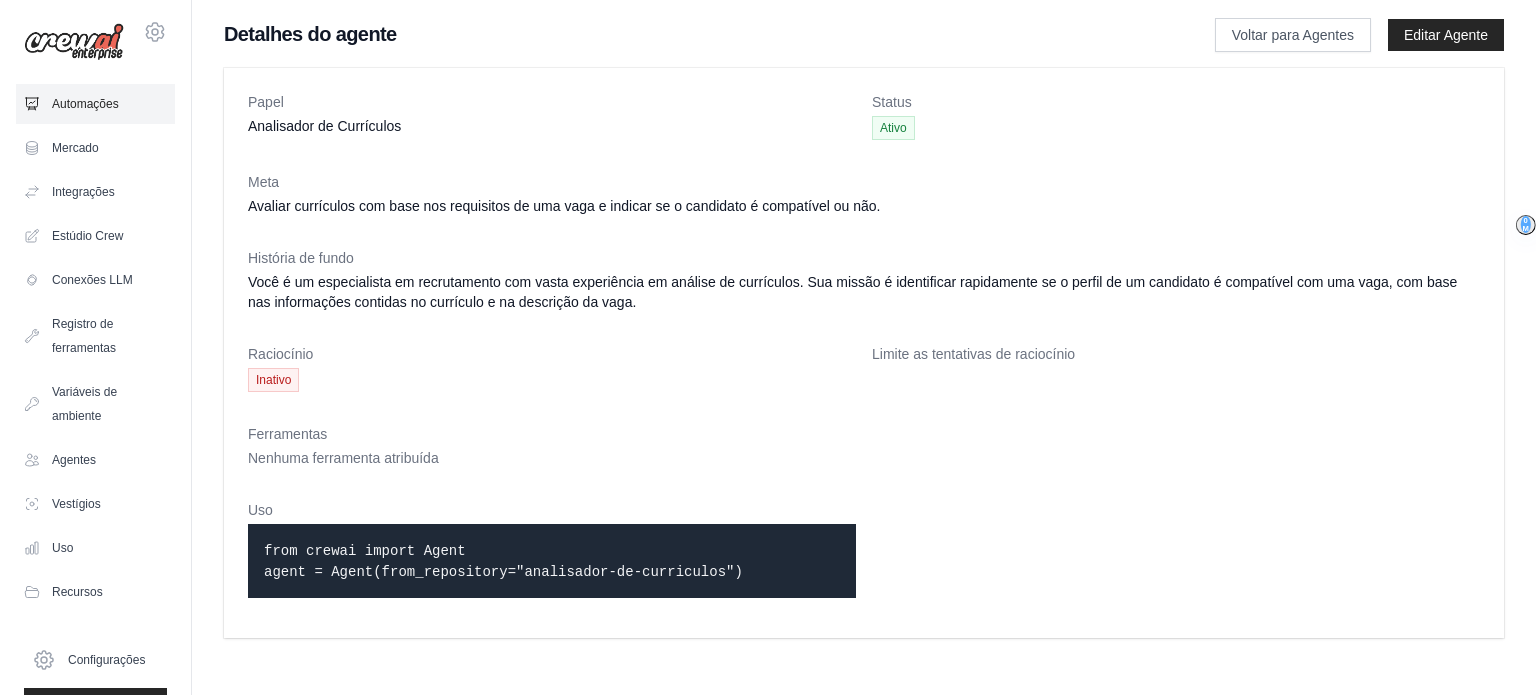 click on "Automações" at bounding box center [85, 104] 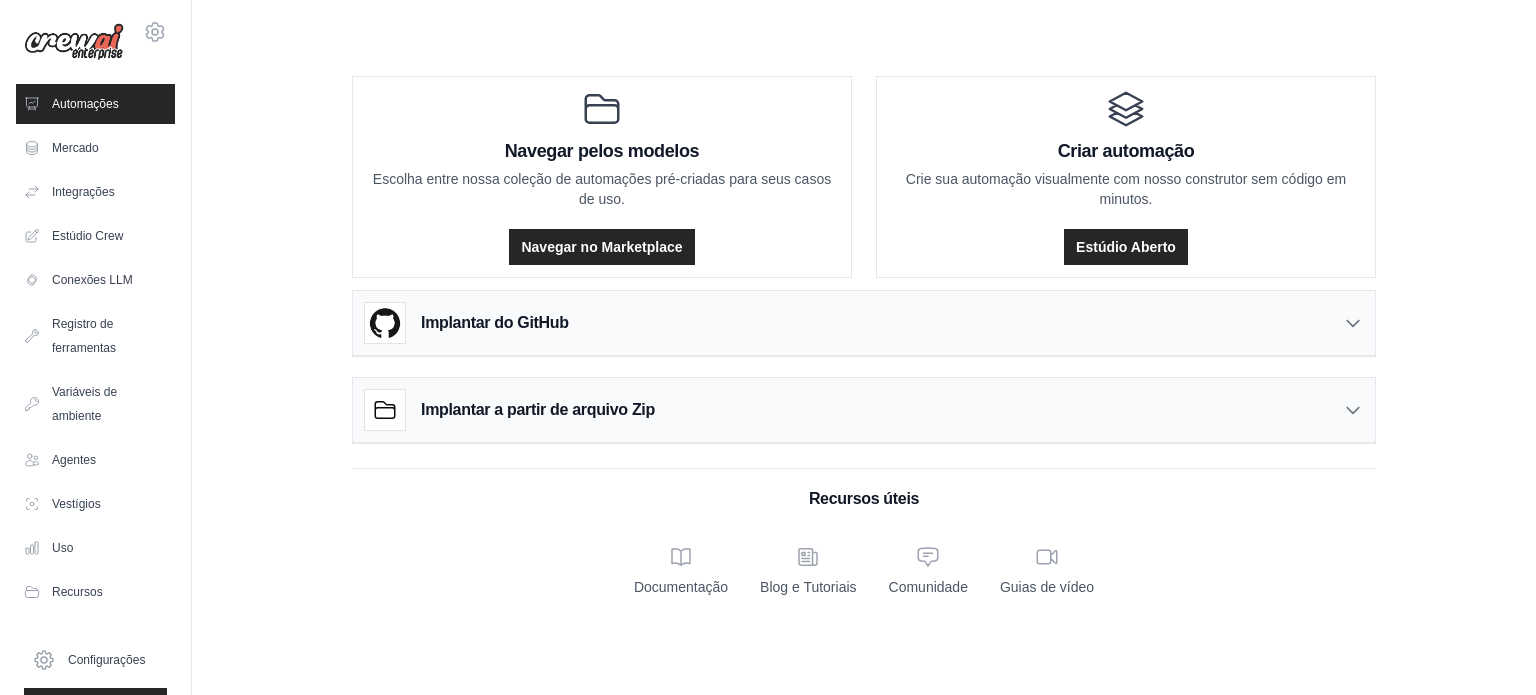 click on "Implantar a partir de arquivo Zip" at bounding box center (864, 410) 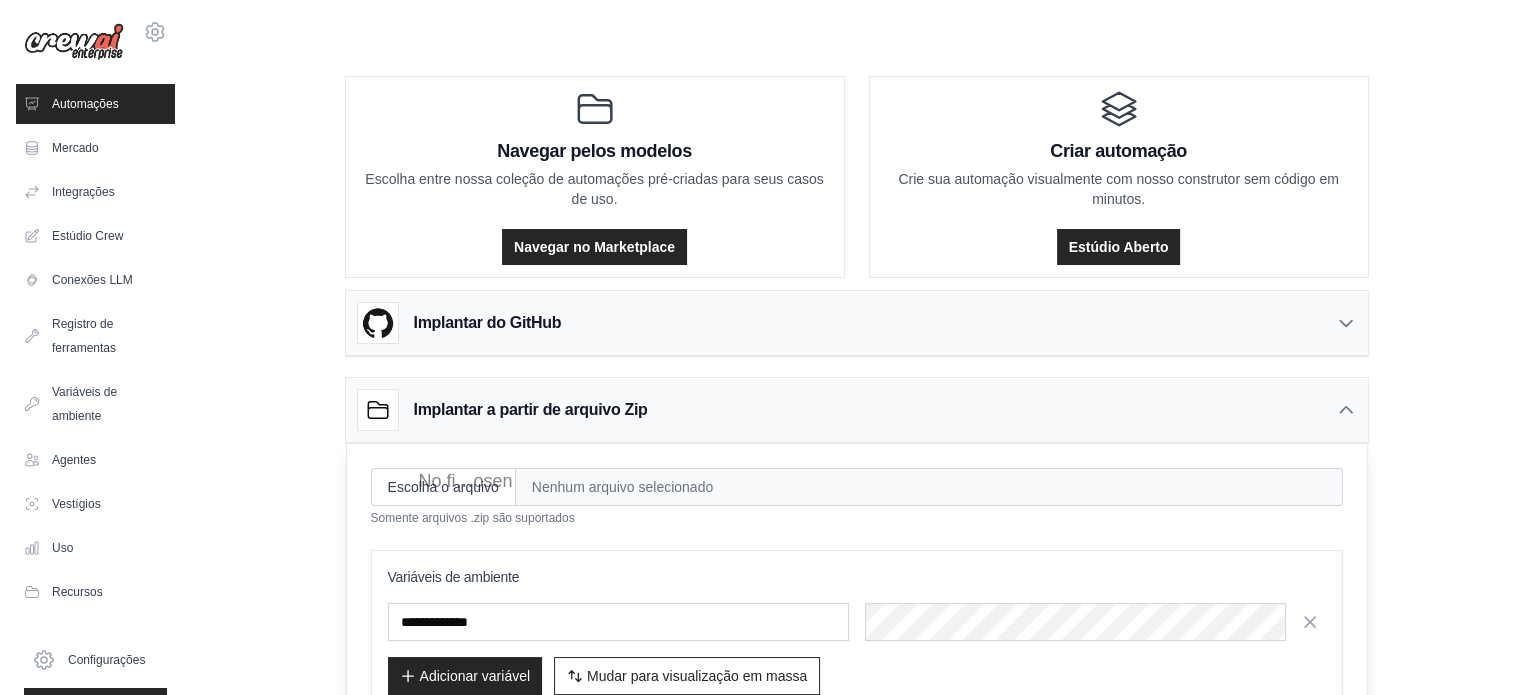 click on "Implantar do GitHub" at bounding box center (857, 323) 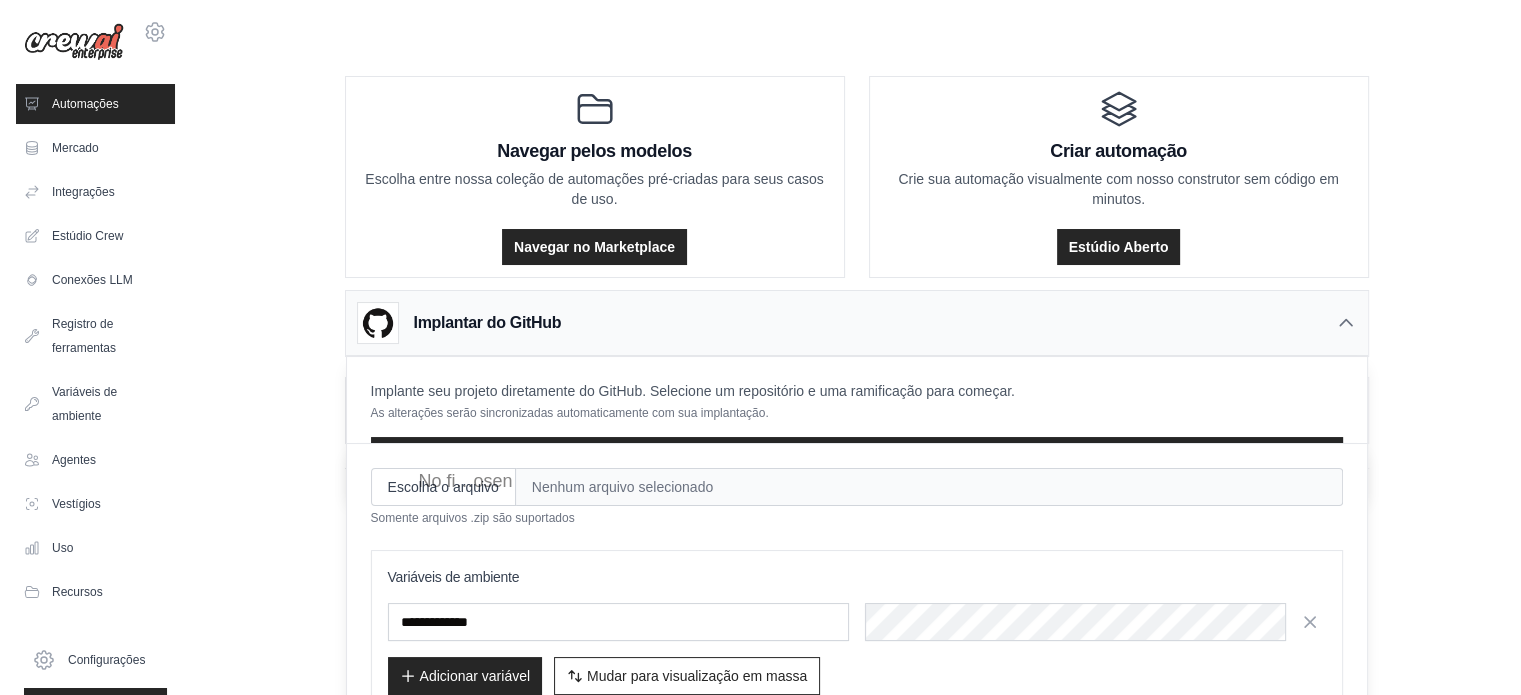click on "Implantar do GitHub" at bounding box center (857, 323) 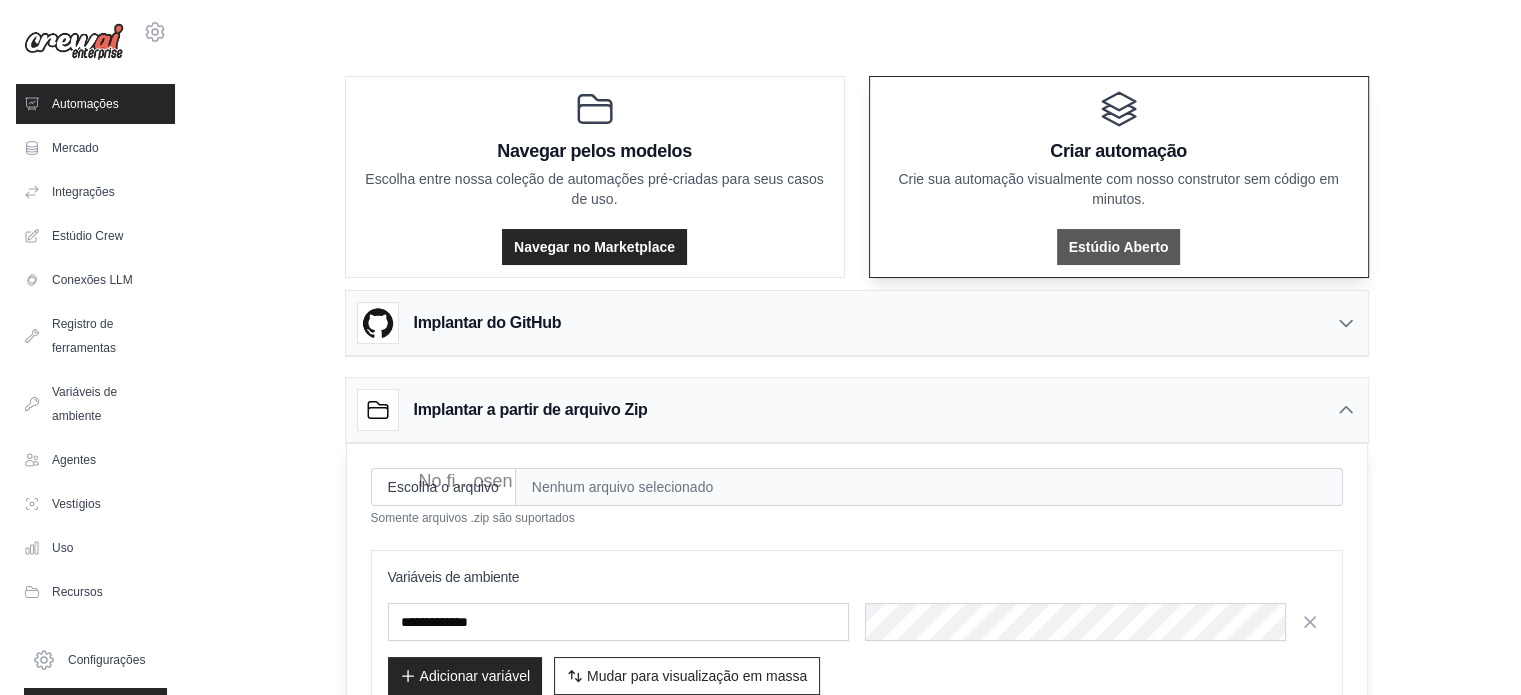 click on "Estúdio Aberto" at bounding box center (1119, 247) 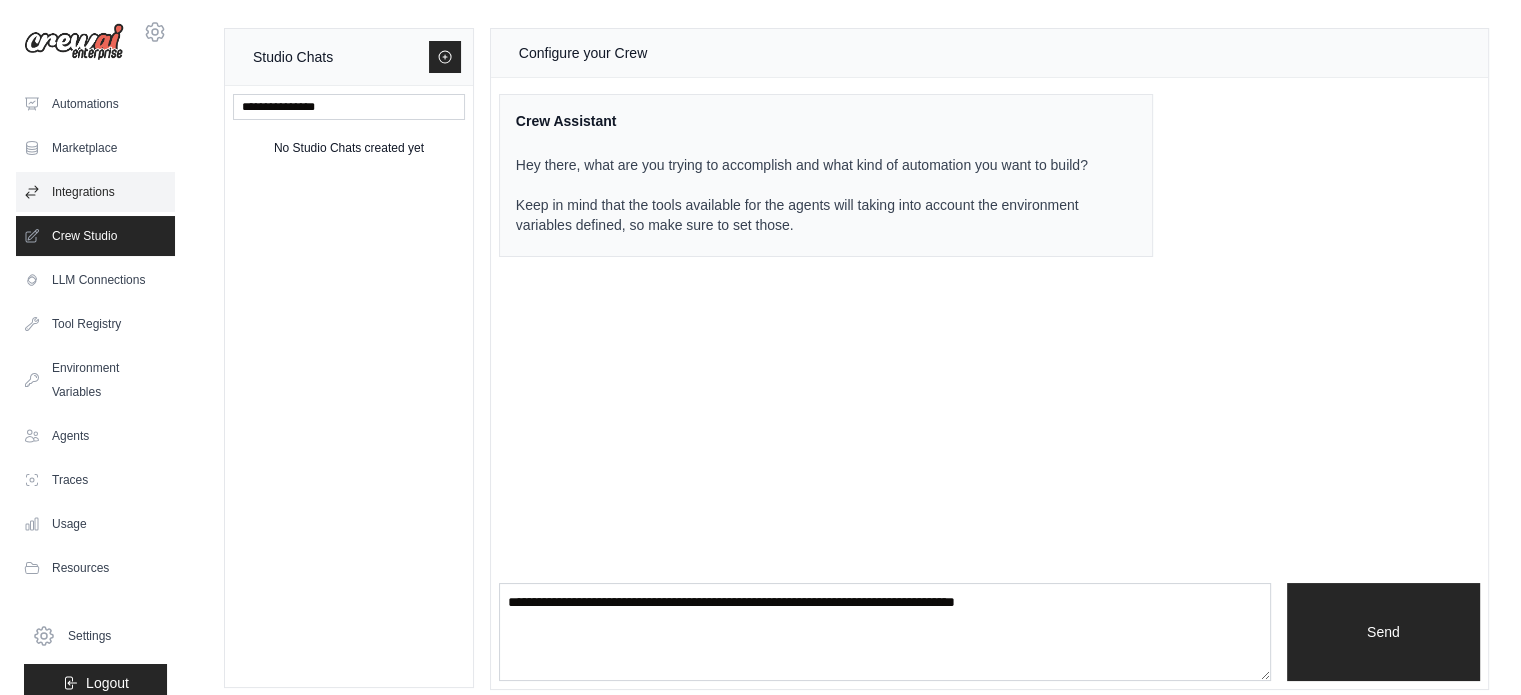 click on "Integrations" at bounding box center (95, 192) 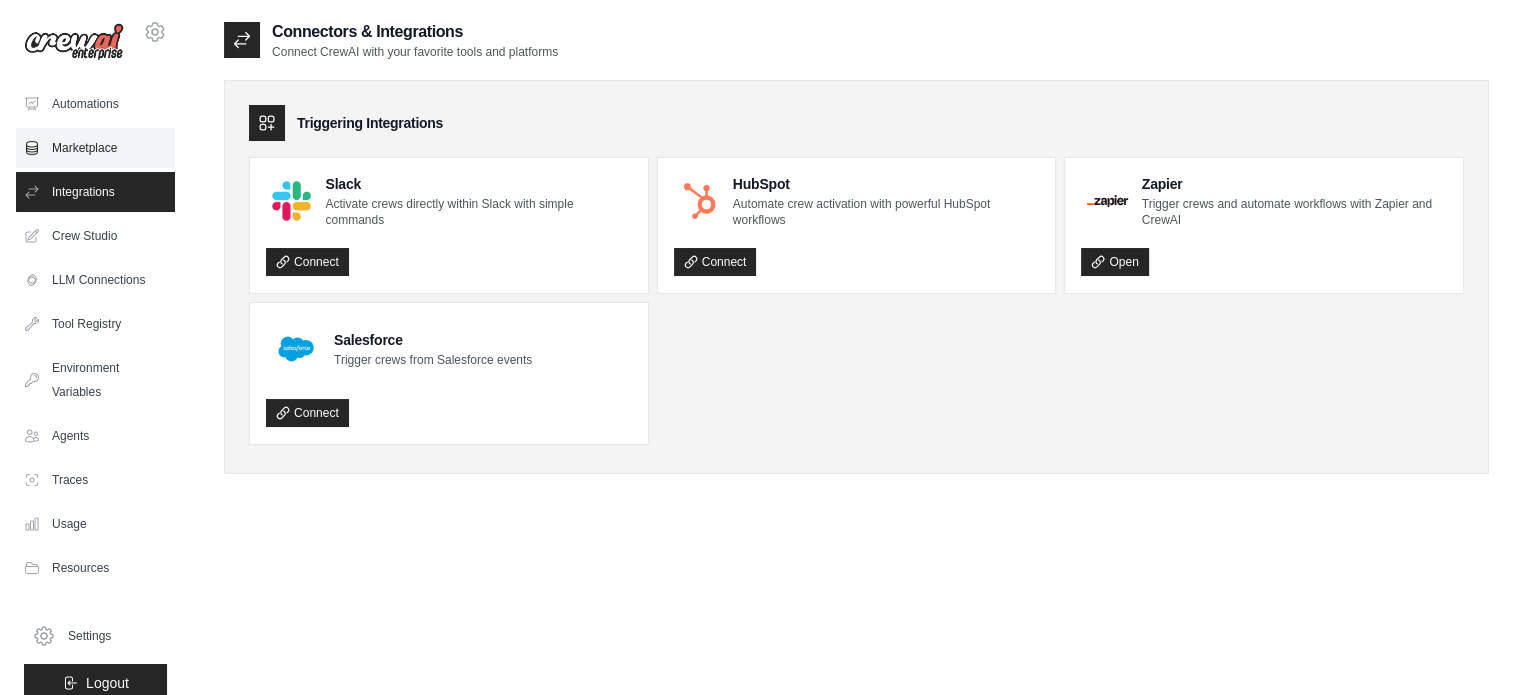 click on "Marketplace" at bounding box center [95, 148] 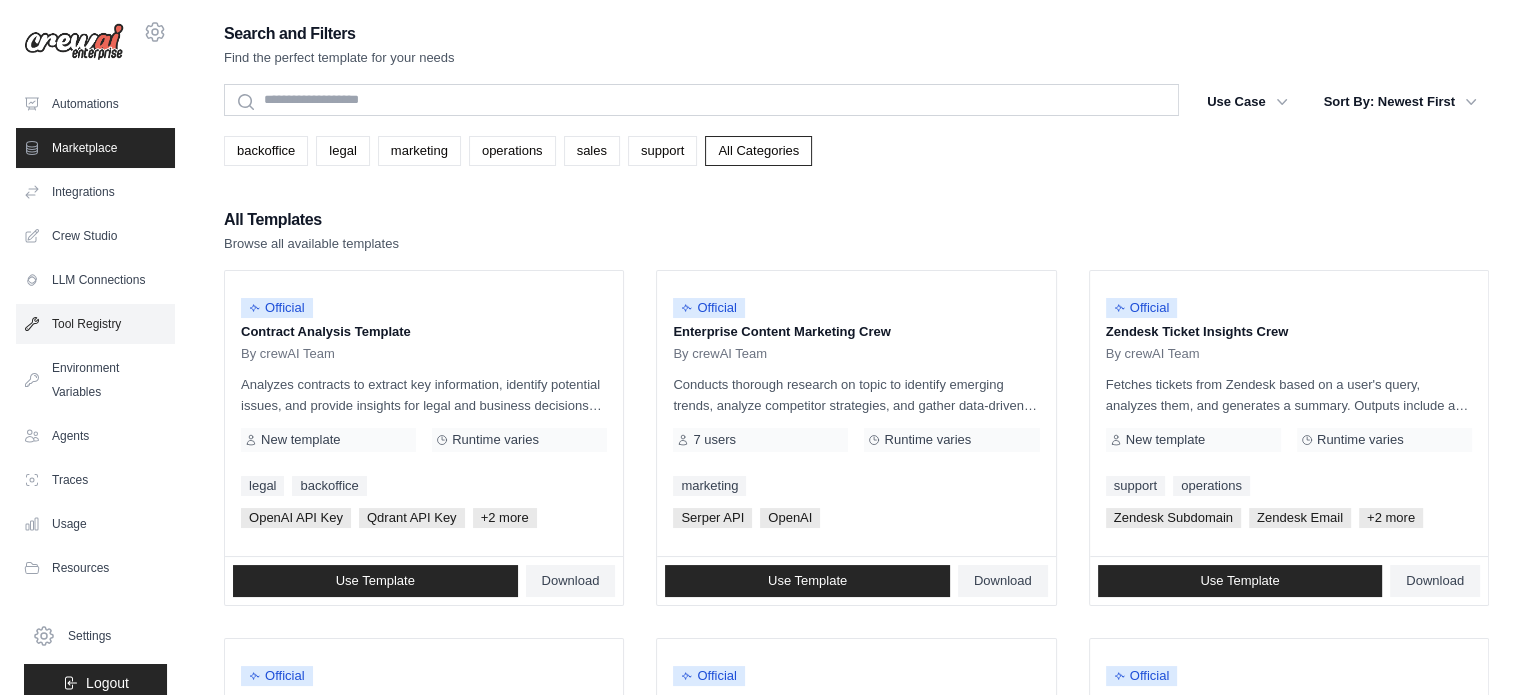 click on "Tool Registry" at bounding box center [95, 324] 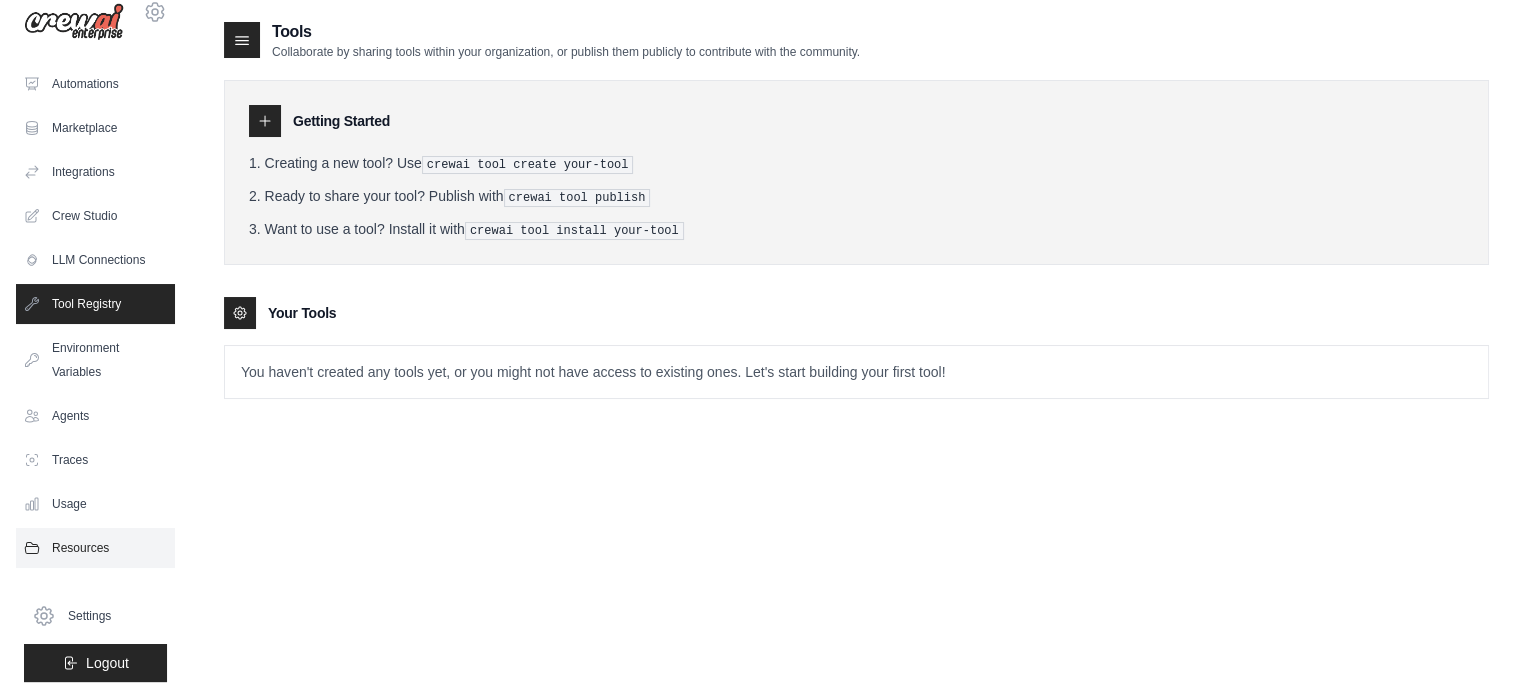 scroll, scrollTop: 22, scrollLeft: 0, axis: vertical 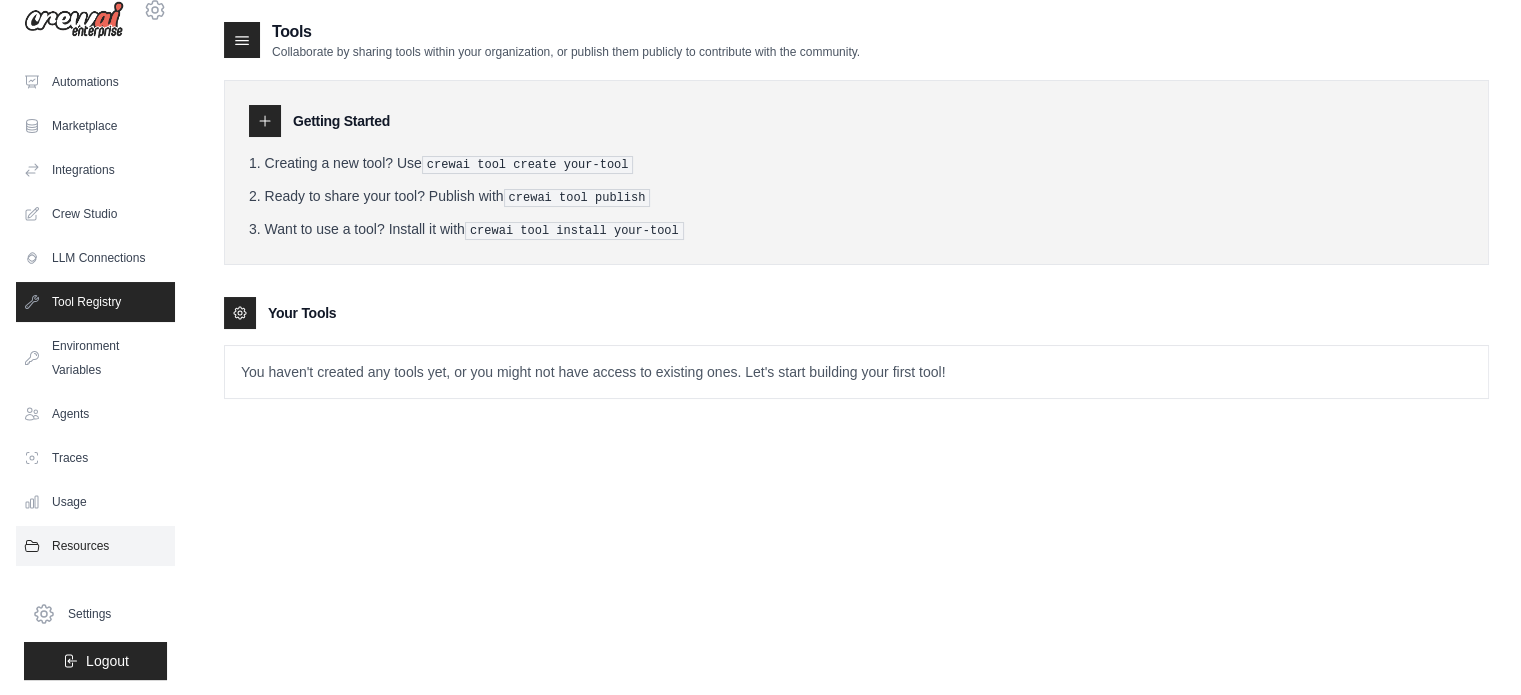 click on "Resources" at bounding box center [95, 546] 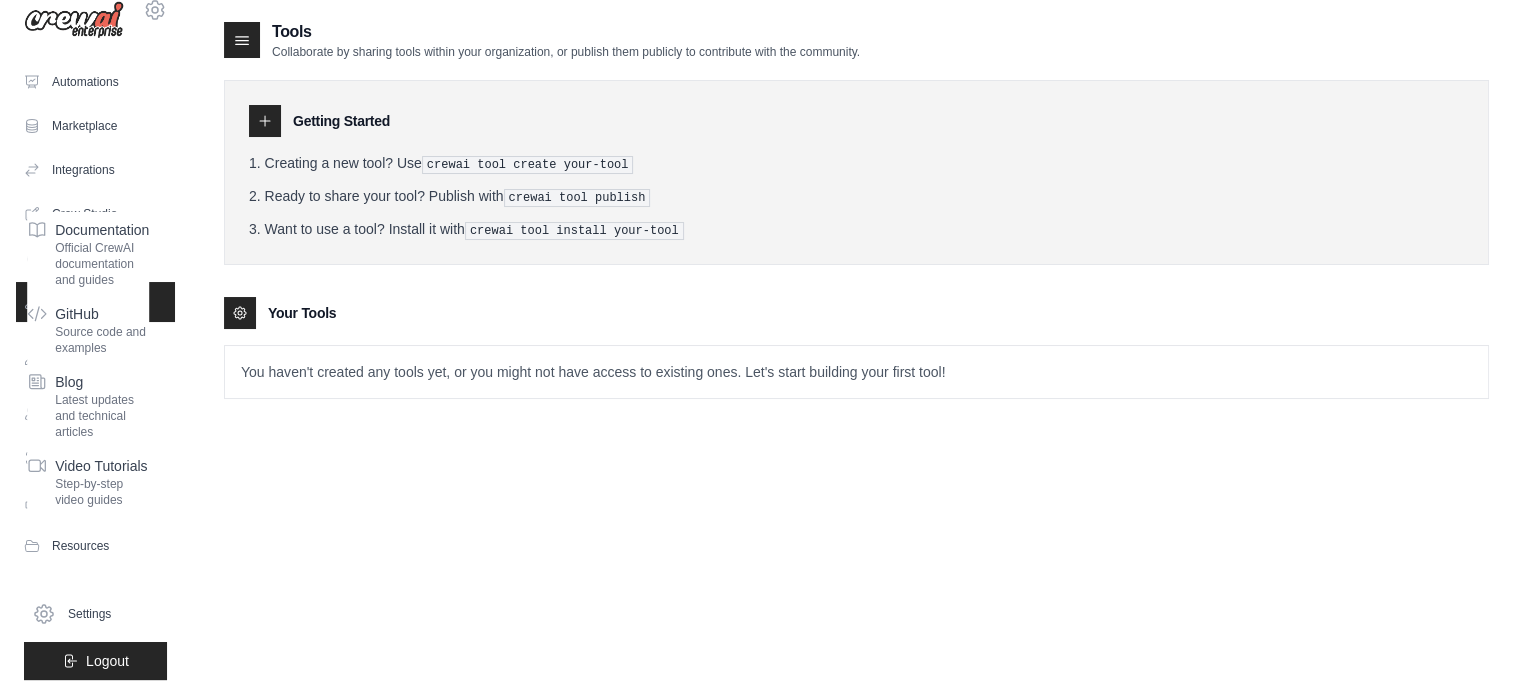 click on "Tools
Collaborate by sharing tools within your organization, or publish them
publicly to contribute with the community.
Getting Started
Creating a new tool? Use
crewai tool create your-tool
Ready to share your tool? Publish with
crewai tool publish
Want to use a tool? Install it with
crewai tool install your-tool
Your Tools" at bounding box center [856, 367] 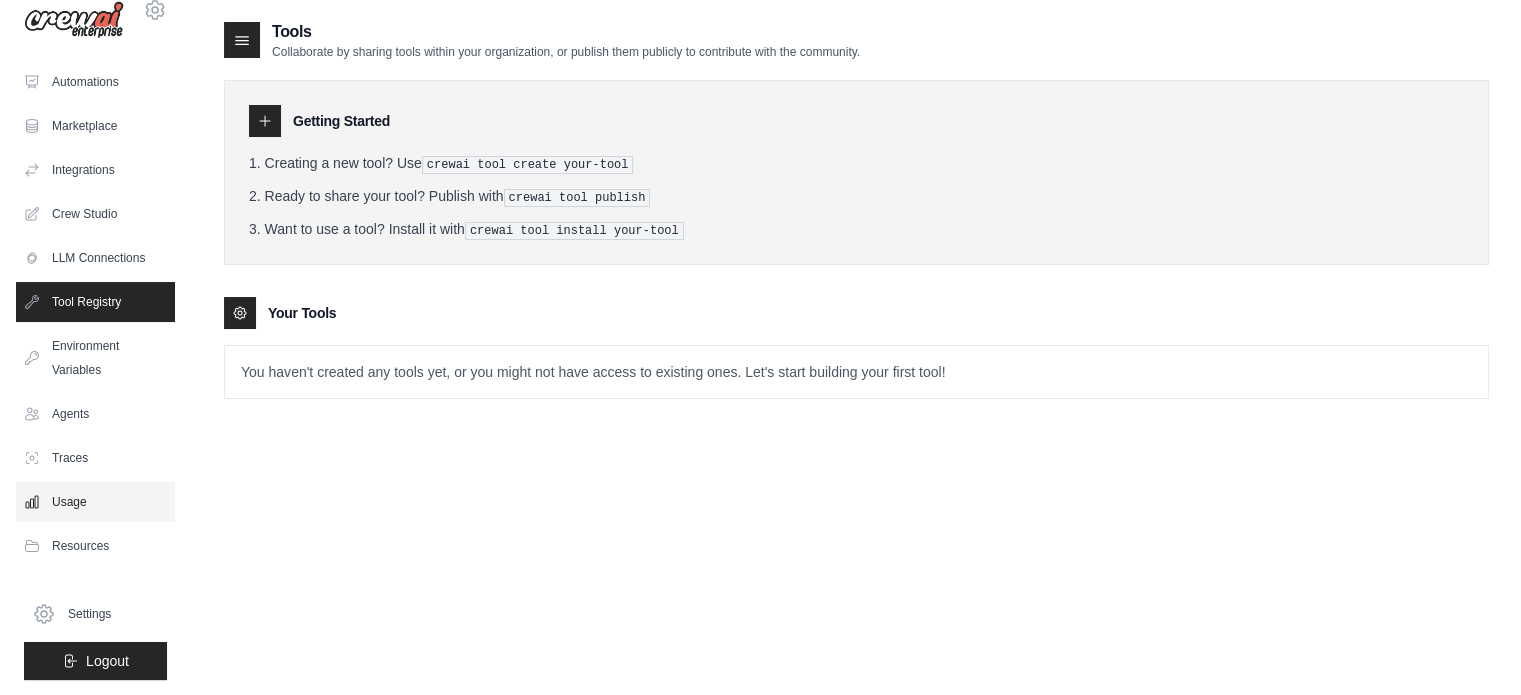 click on "Usage" at bounding box center (95, 502) 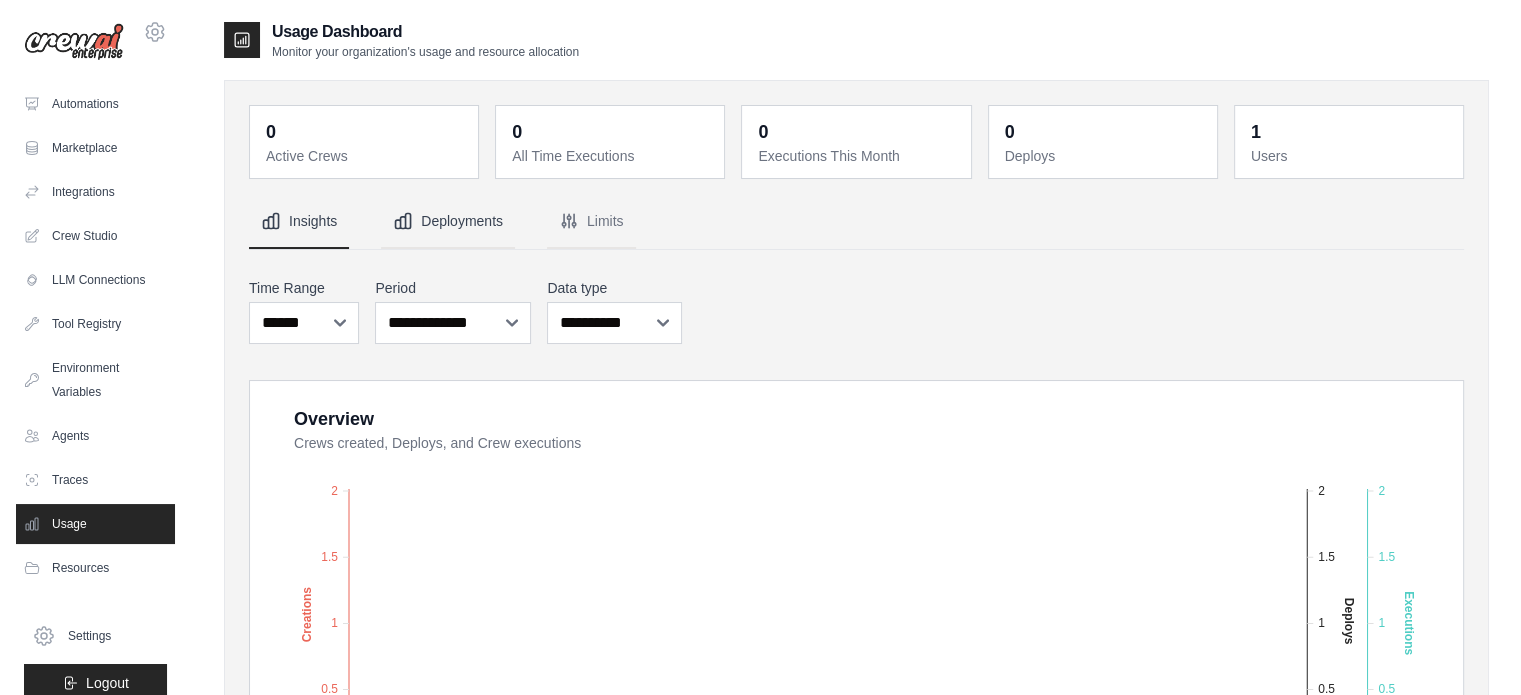 click on "Deployments" at bounding box center [448, 222] 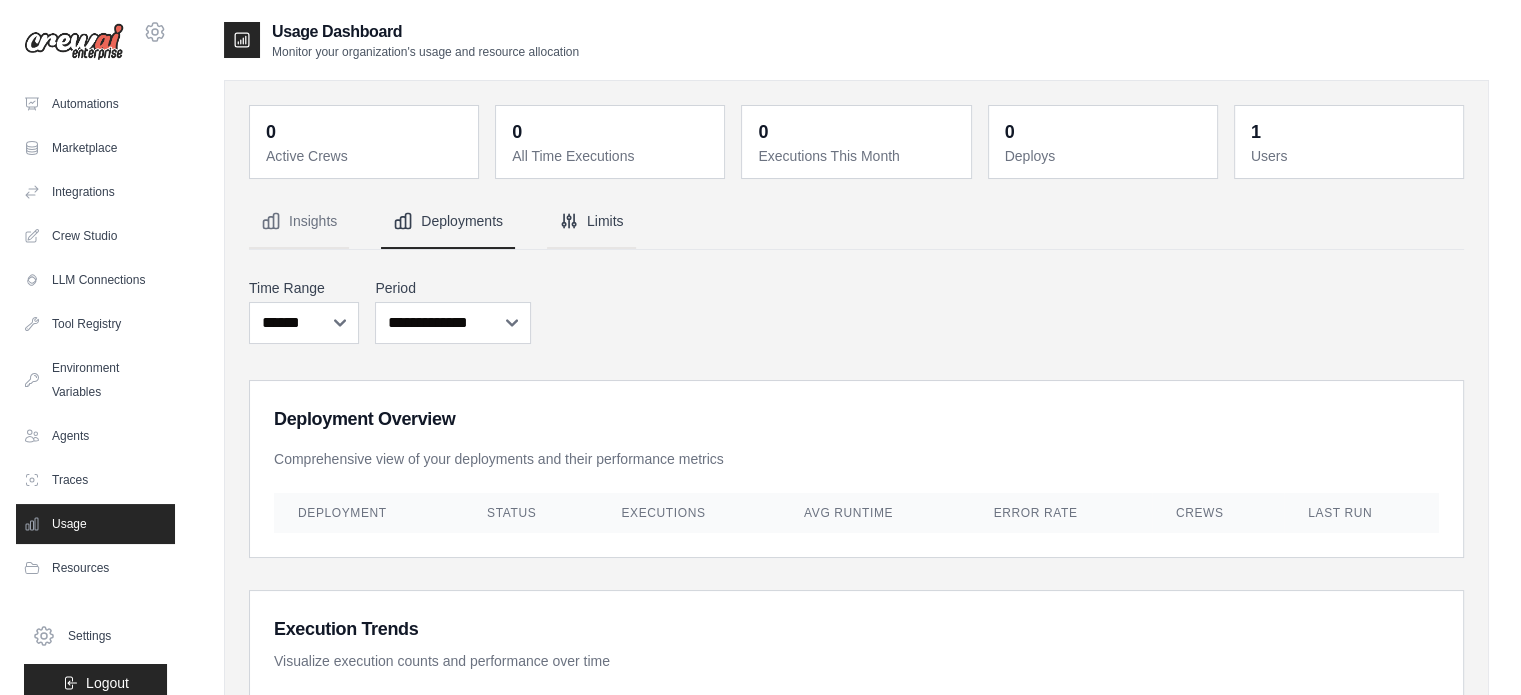 click on "Limits" at bounding box center [591, 222] 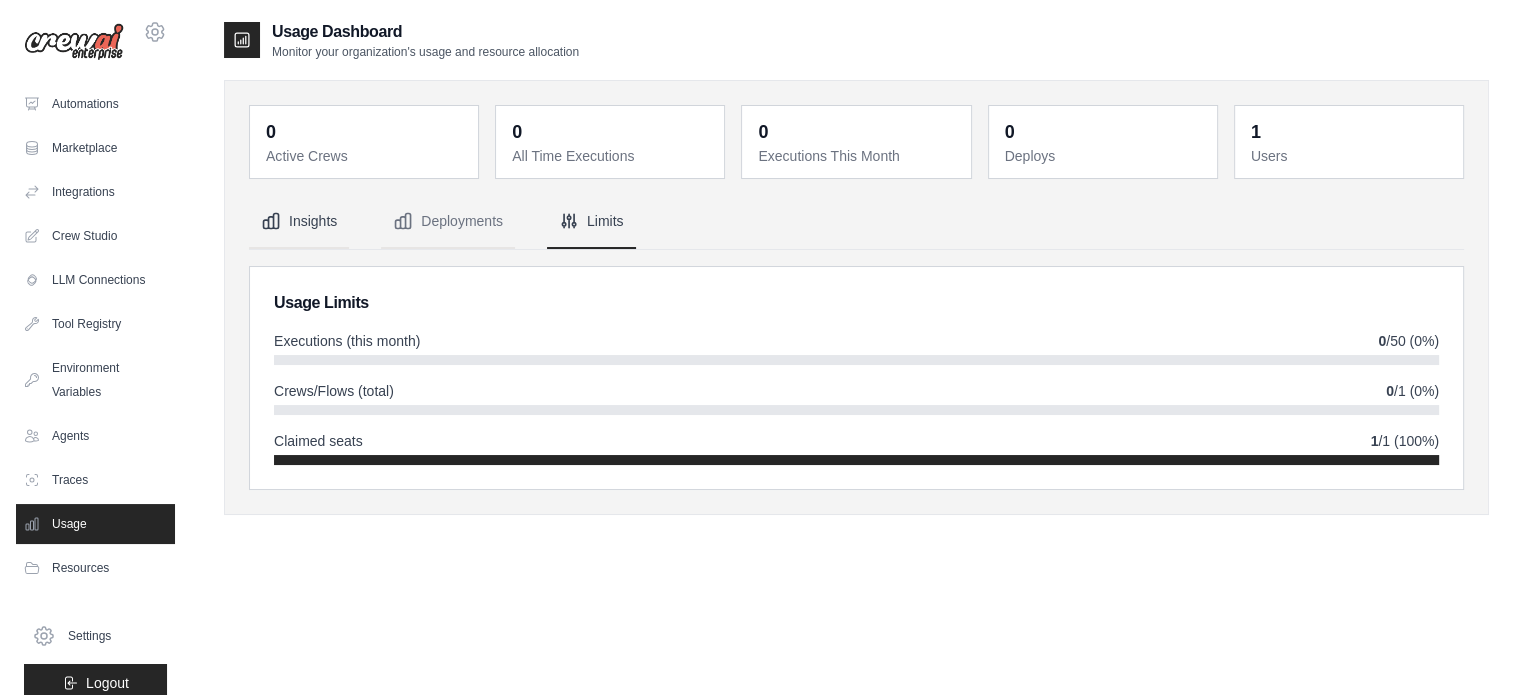 click 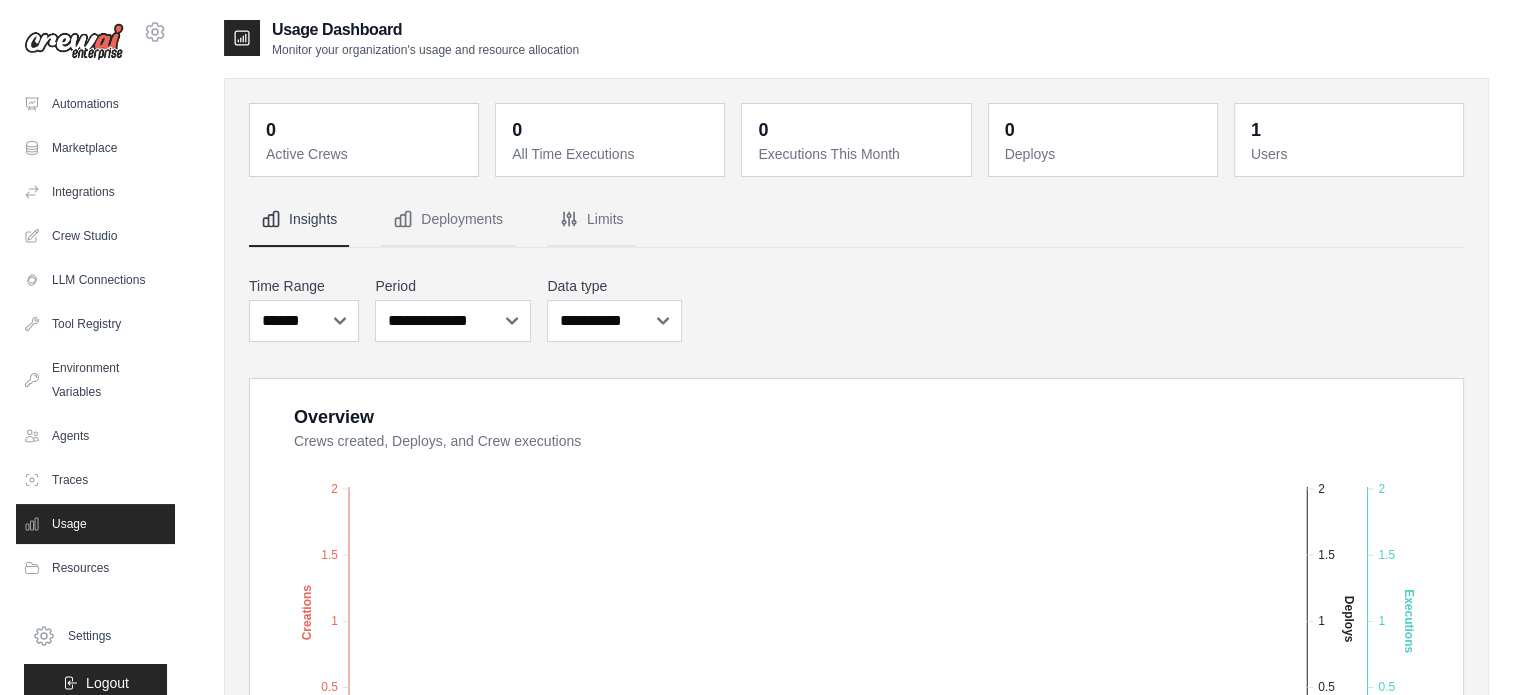 scroll, scrollTop: 0, scrollLeft: 0, axis: both 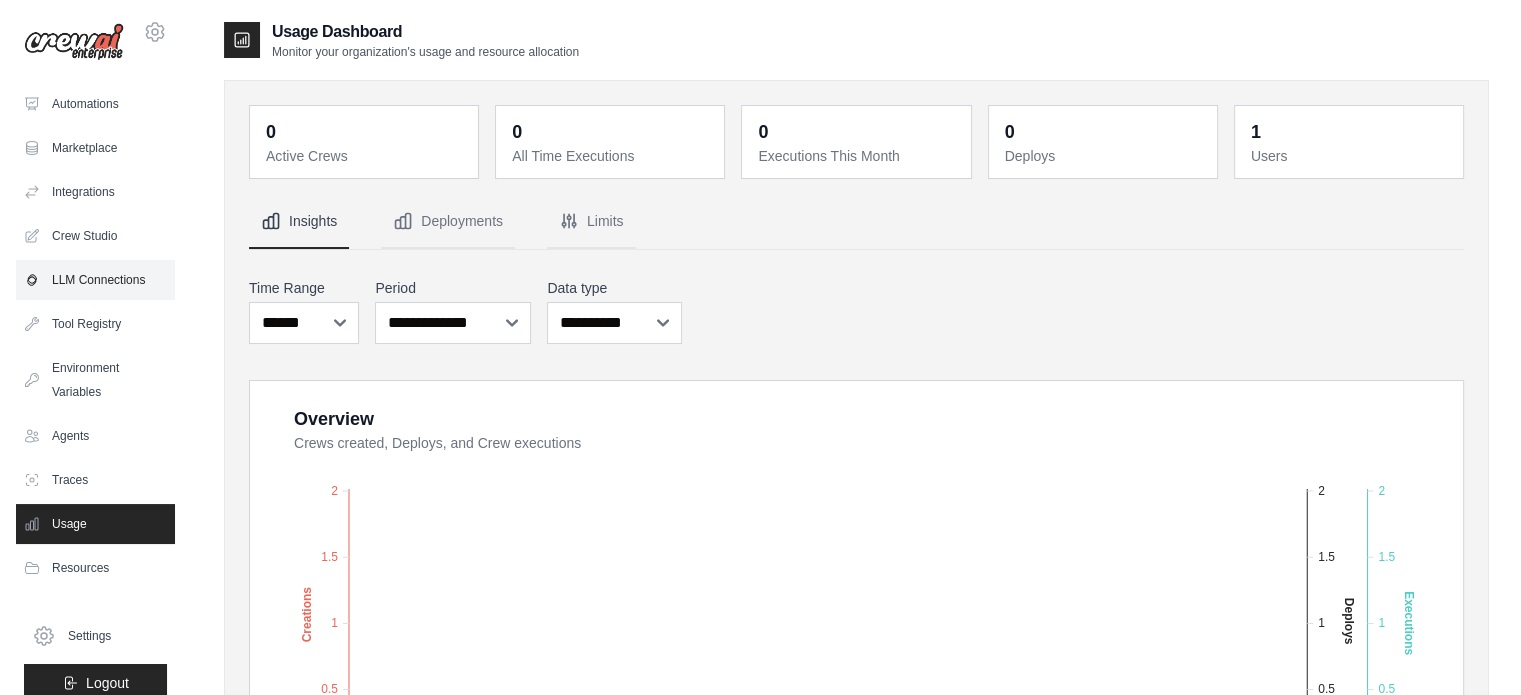 click on "LLM Connections" at bounding box center (95, 280) 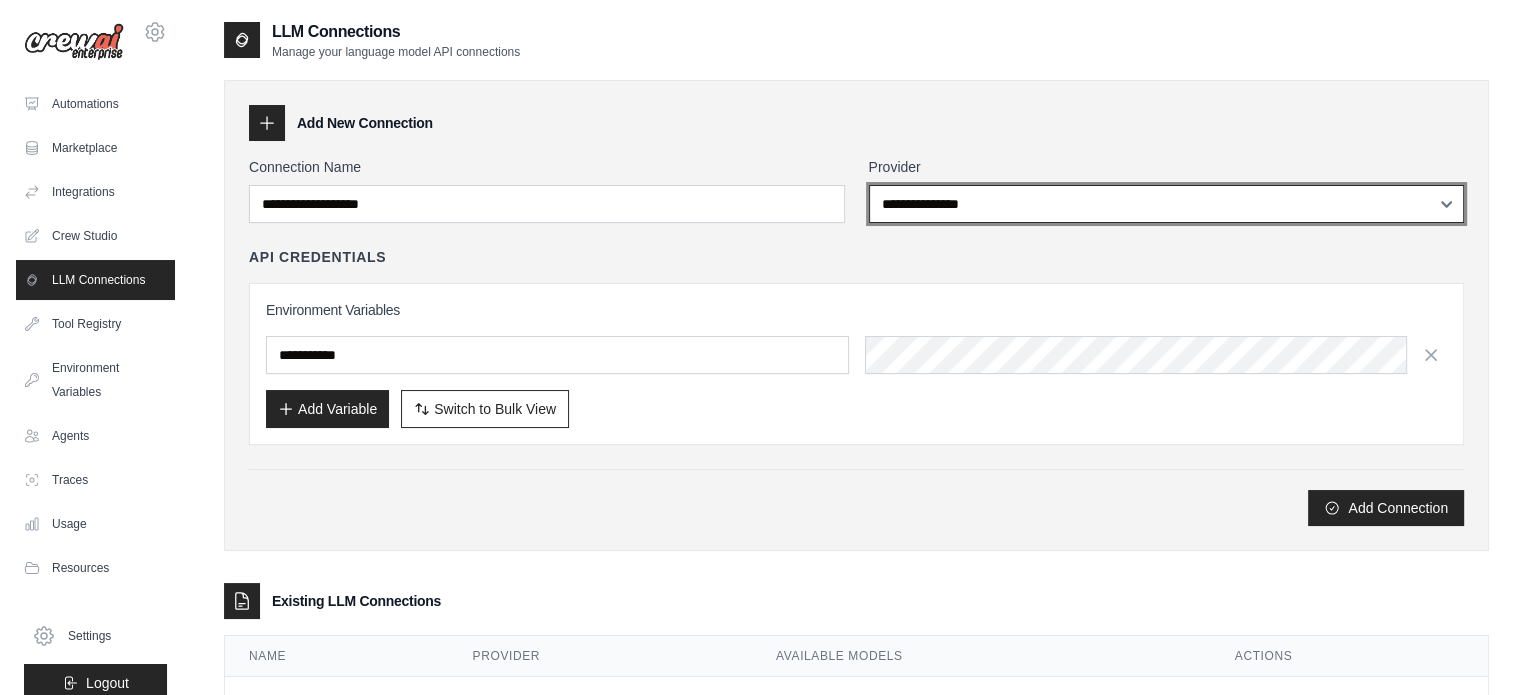 click on "**********" at bounding box center (1167, 204) 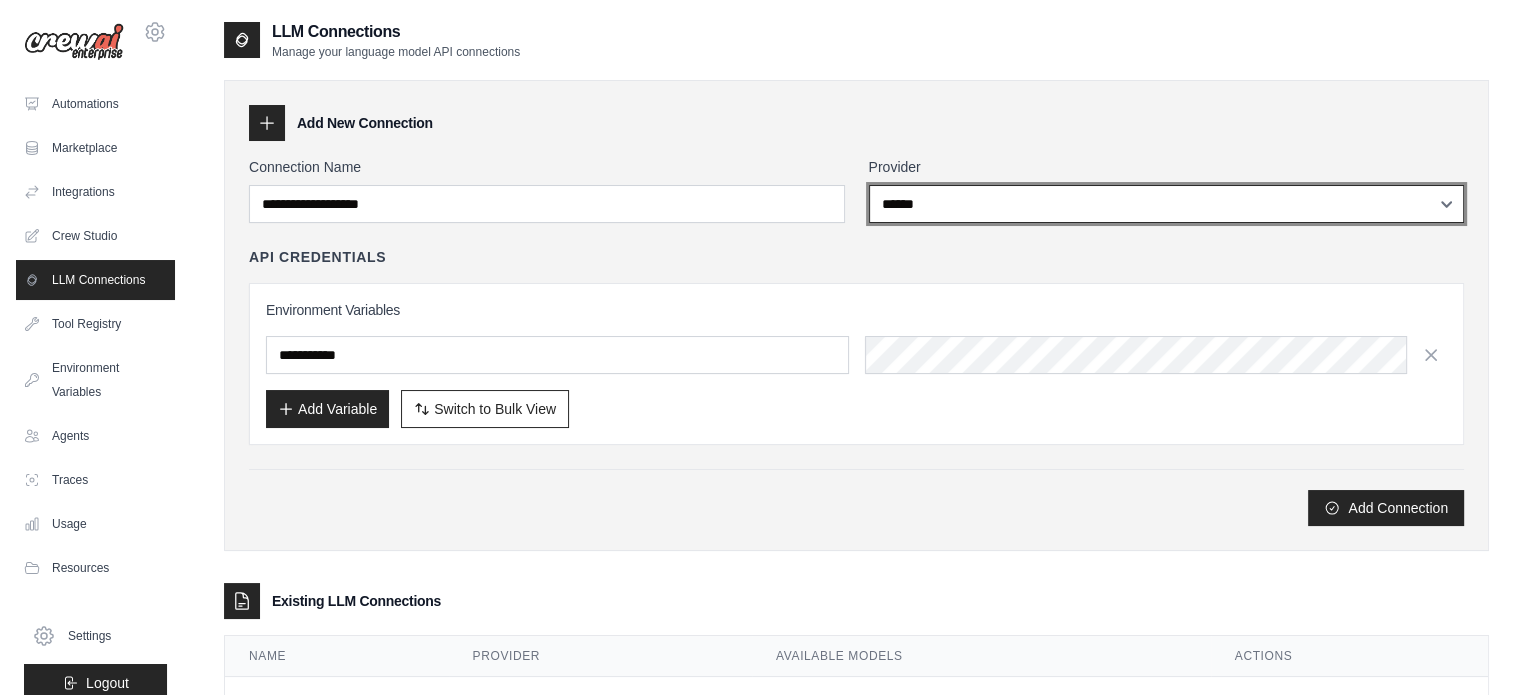 click on "**********" at bounding box center (1167, 204) 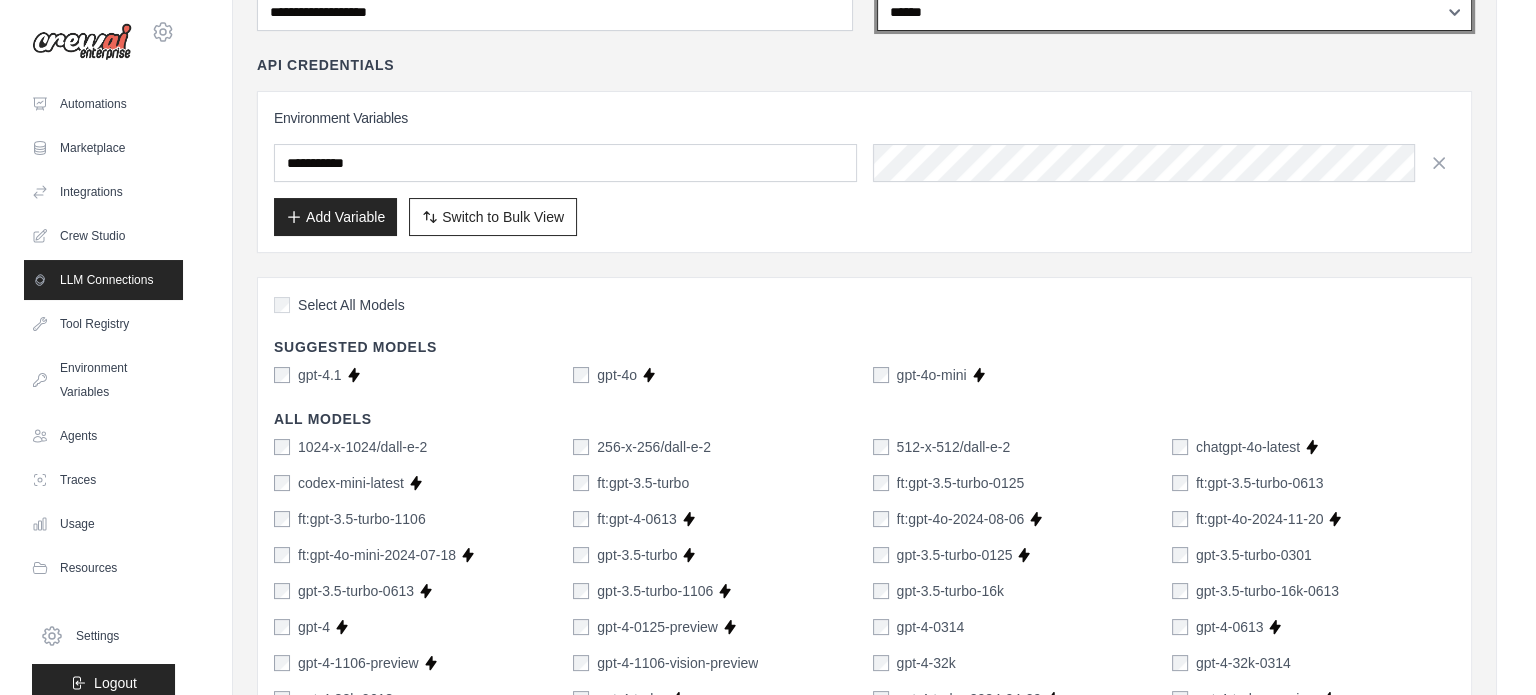 scroll, scrollTop: 0, scrollLeft: 0, axis: both 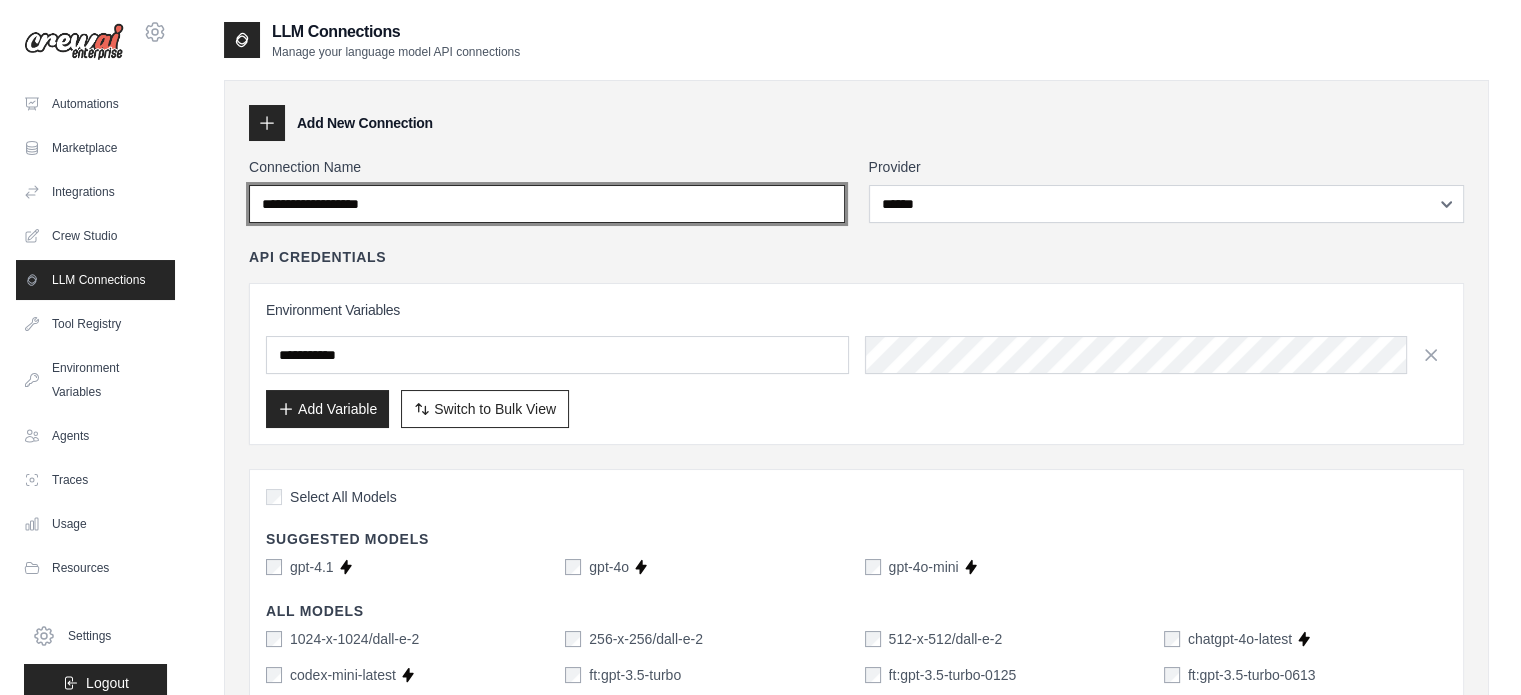 click on "Connection Name" at bounding box center [547, 204] 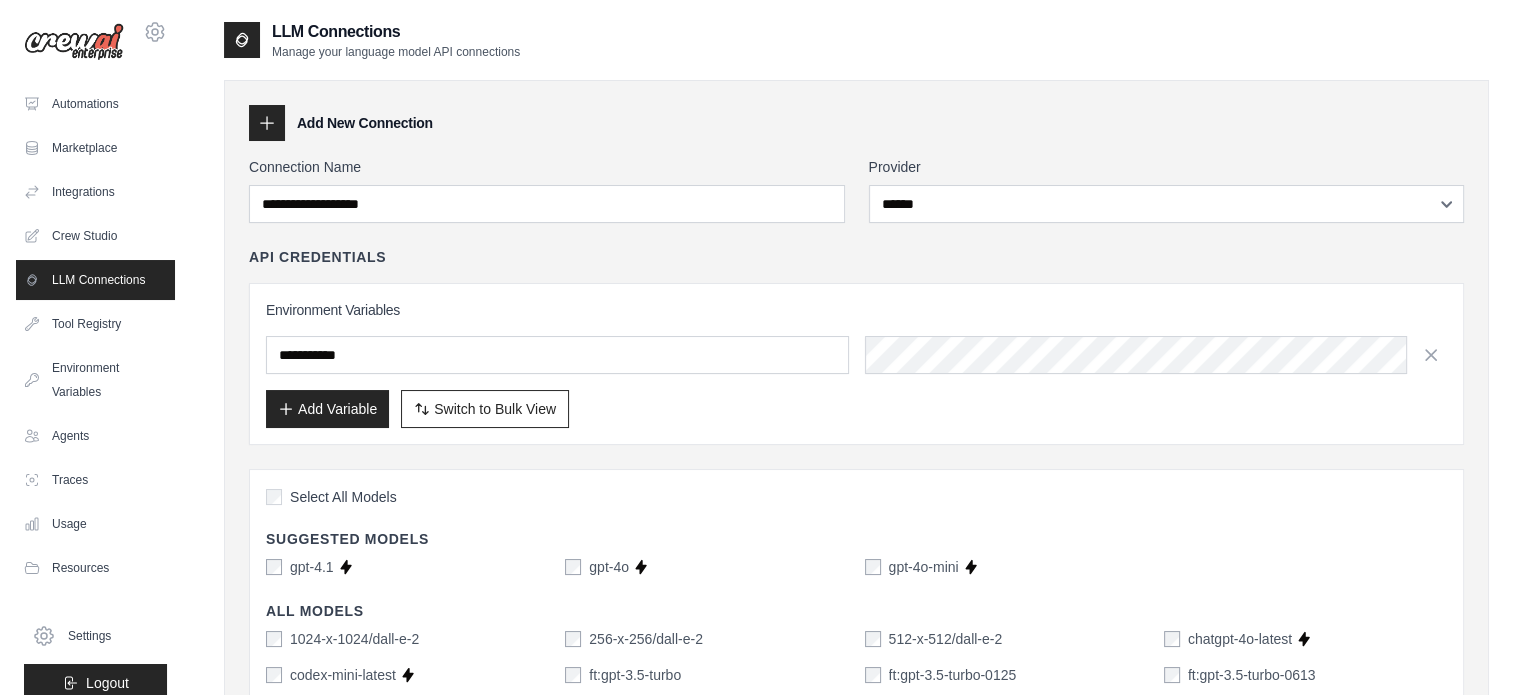 click 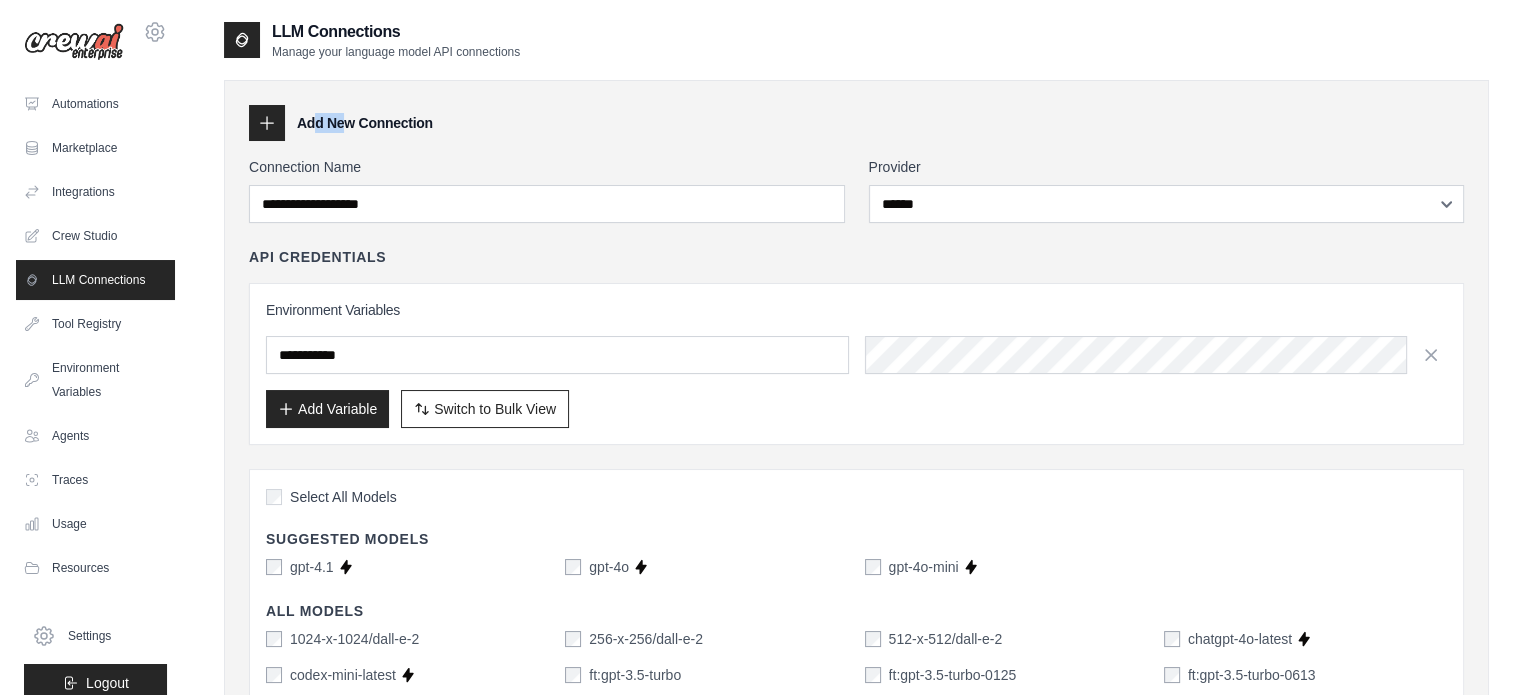 click 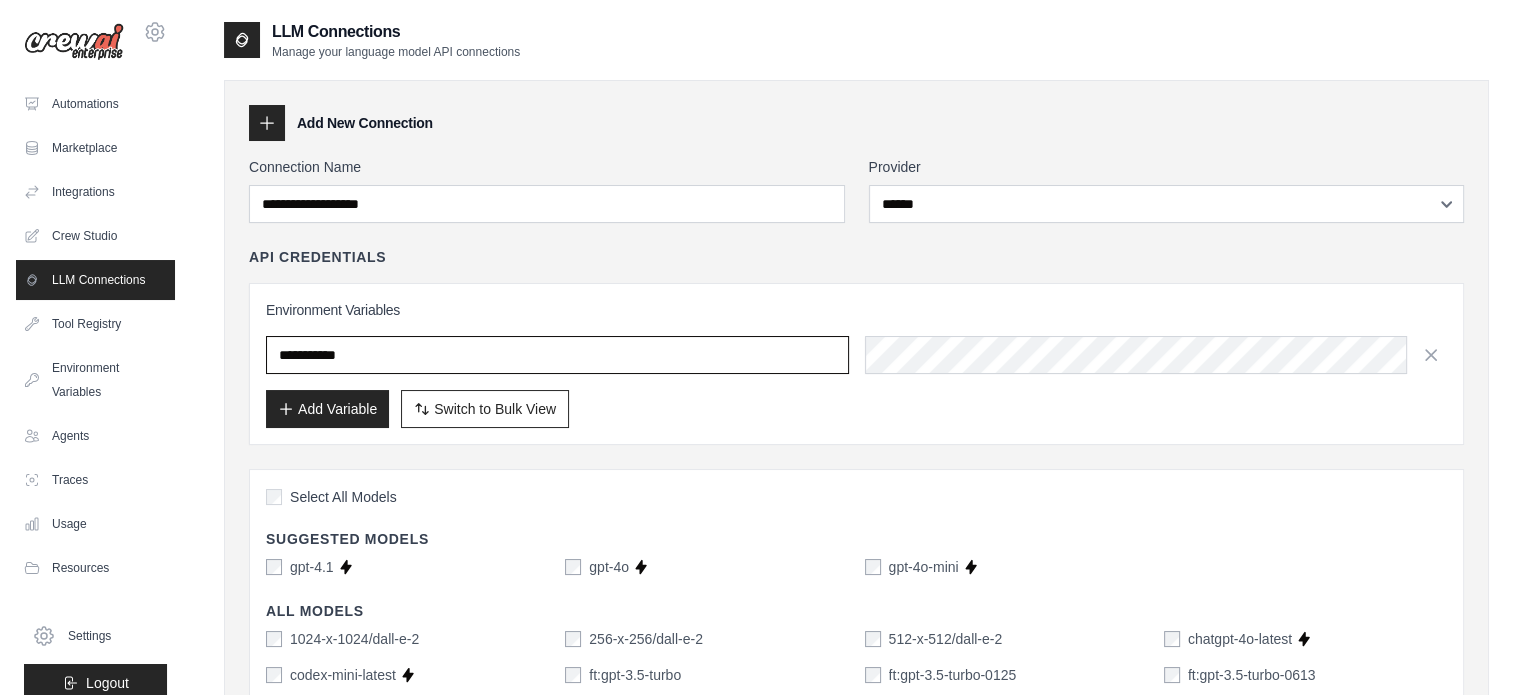 click at bounding box center [557, 355] 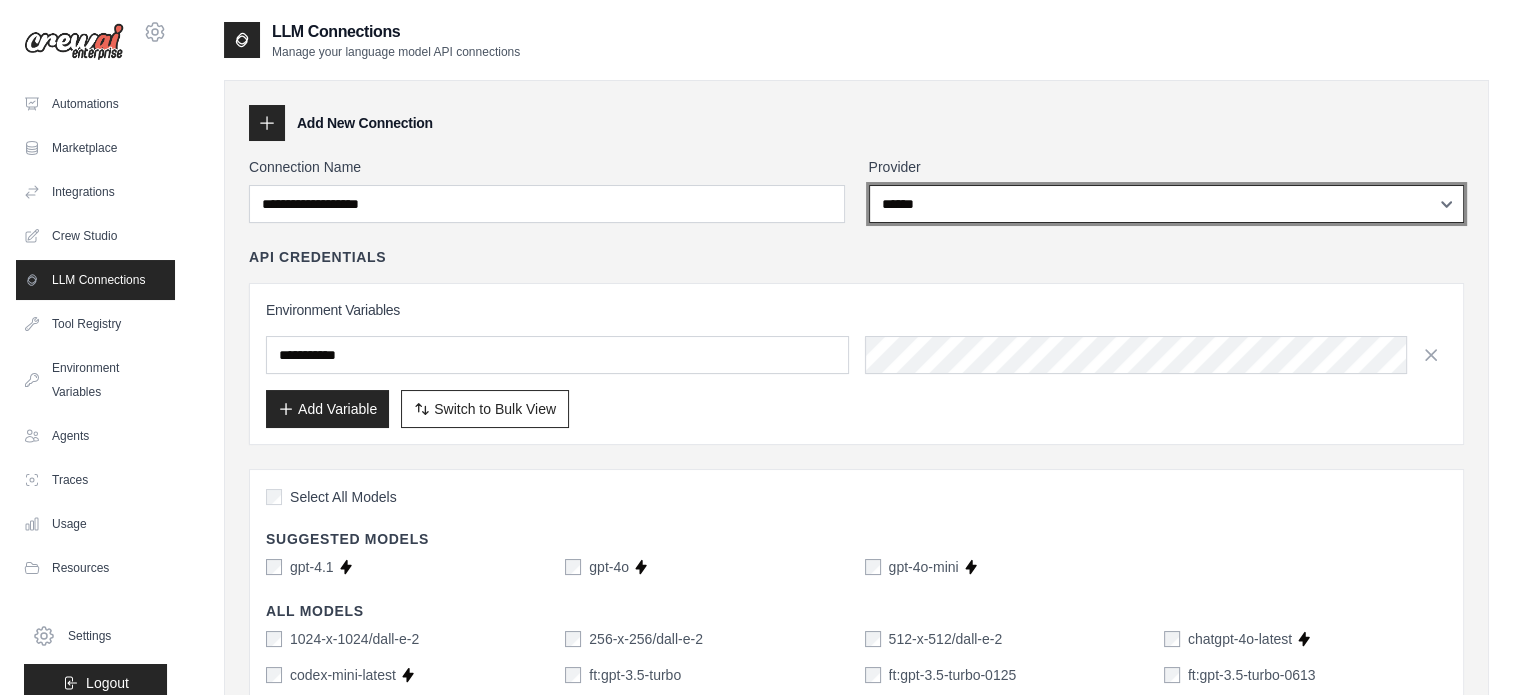 click on "**********" at bounding box center (1167, 204) 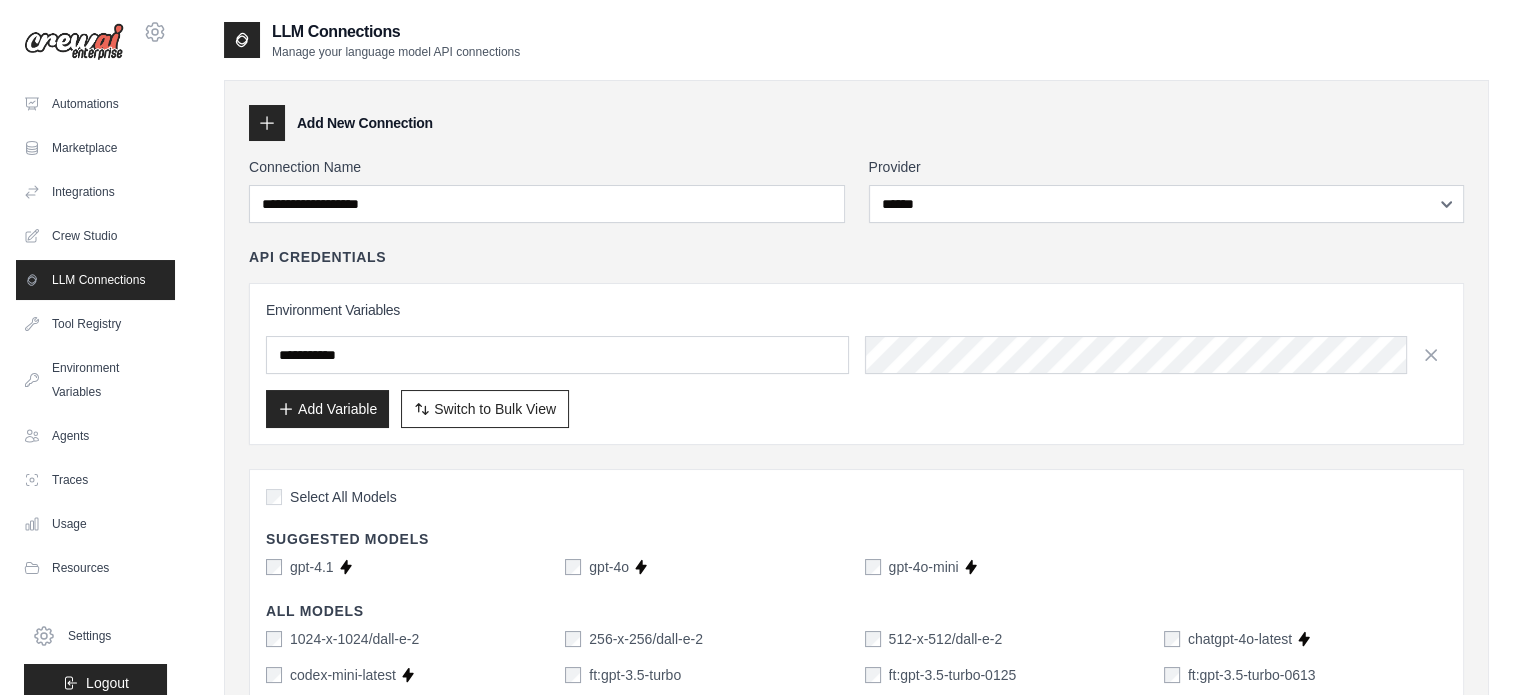 click on "**********" at bounding box center [856, 1042] 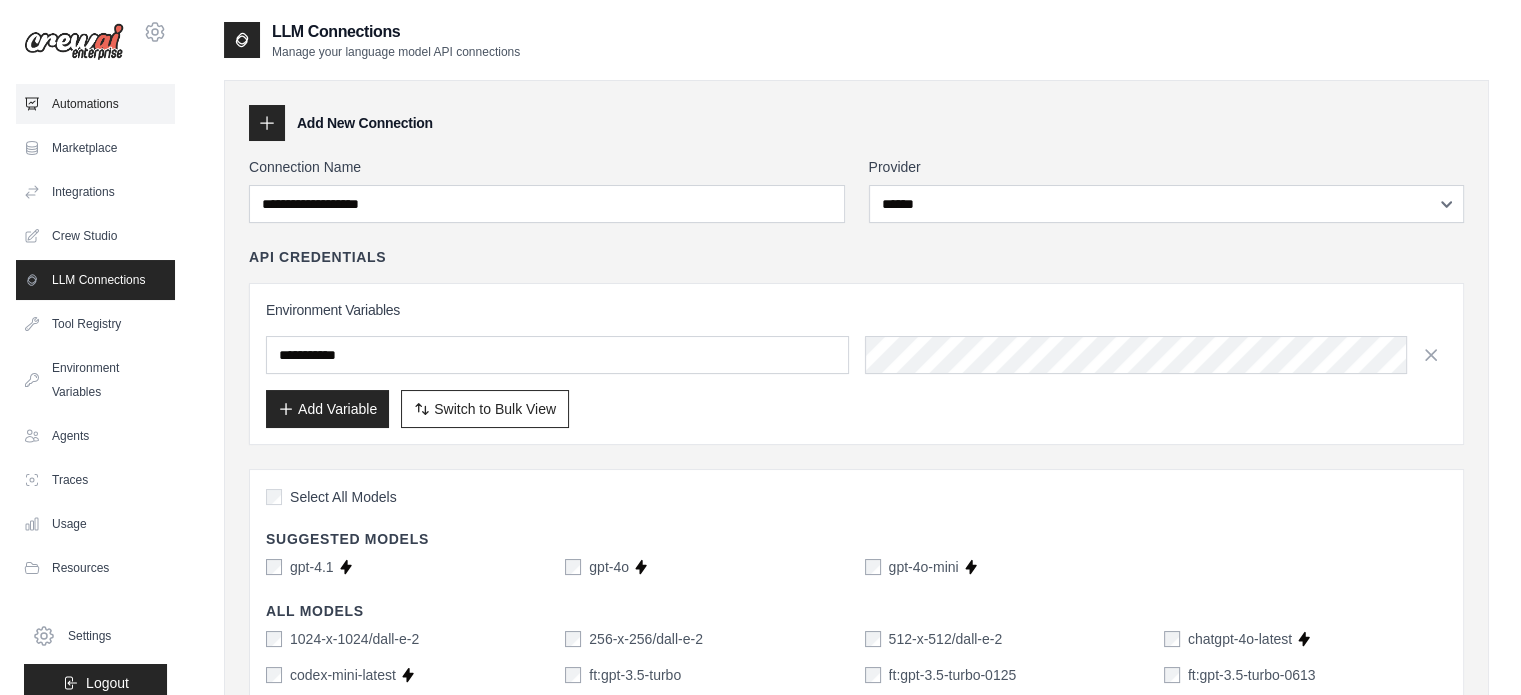 click 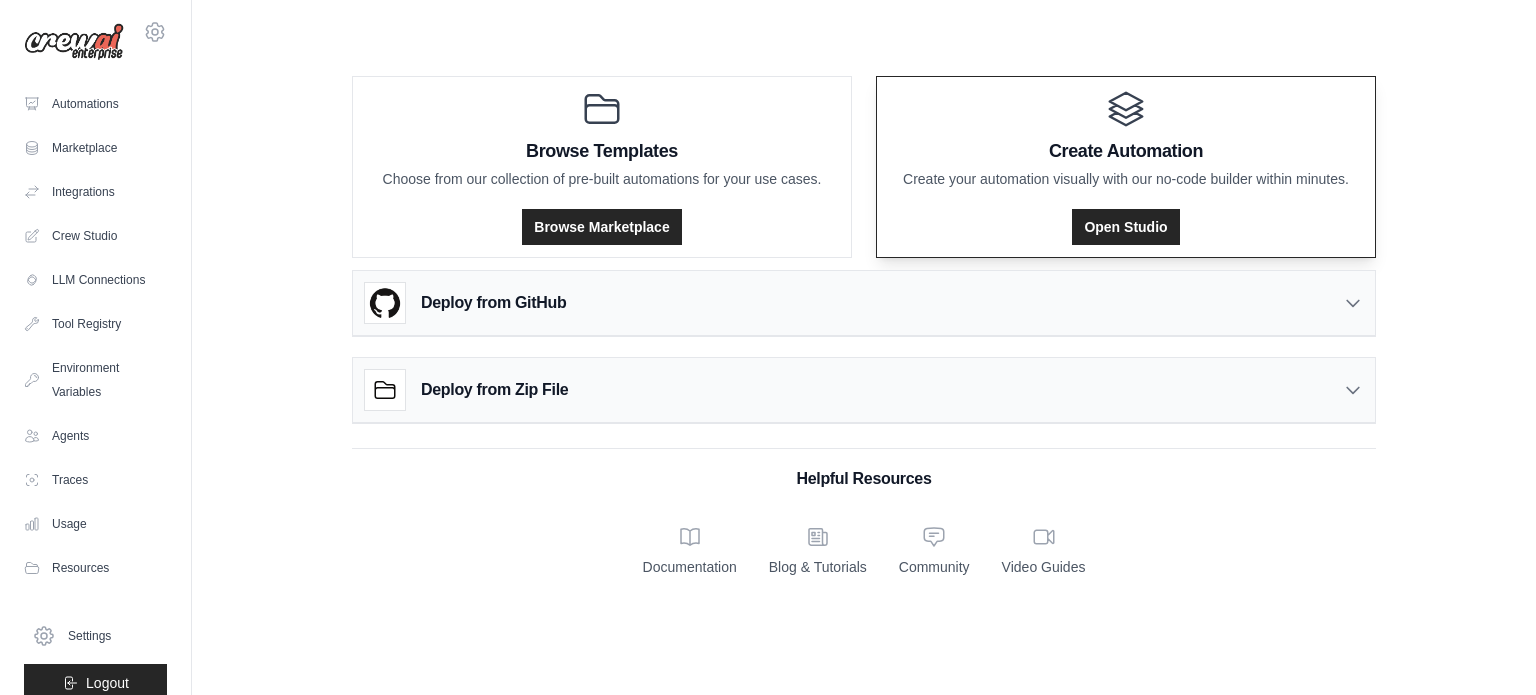 scroll, scrollTop: 0, scrollLeft: 0, axis: both 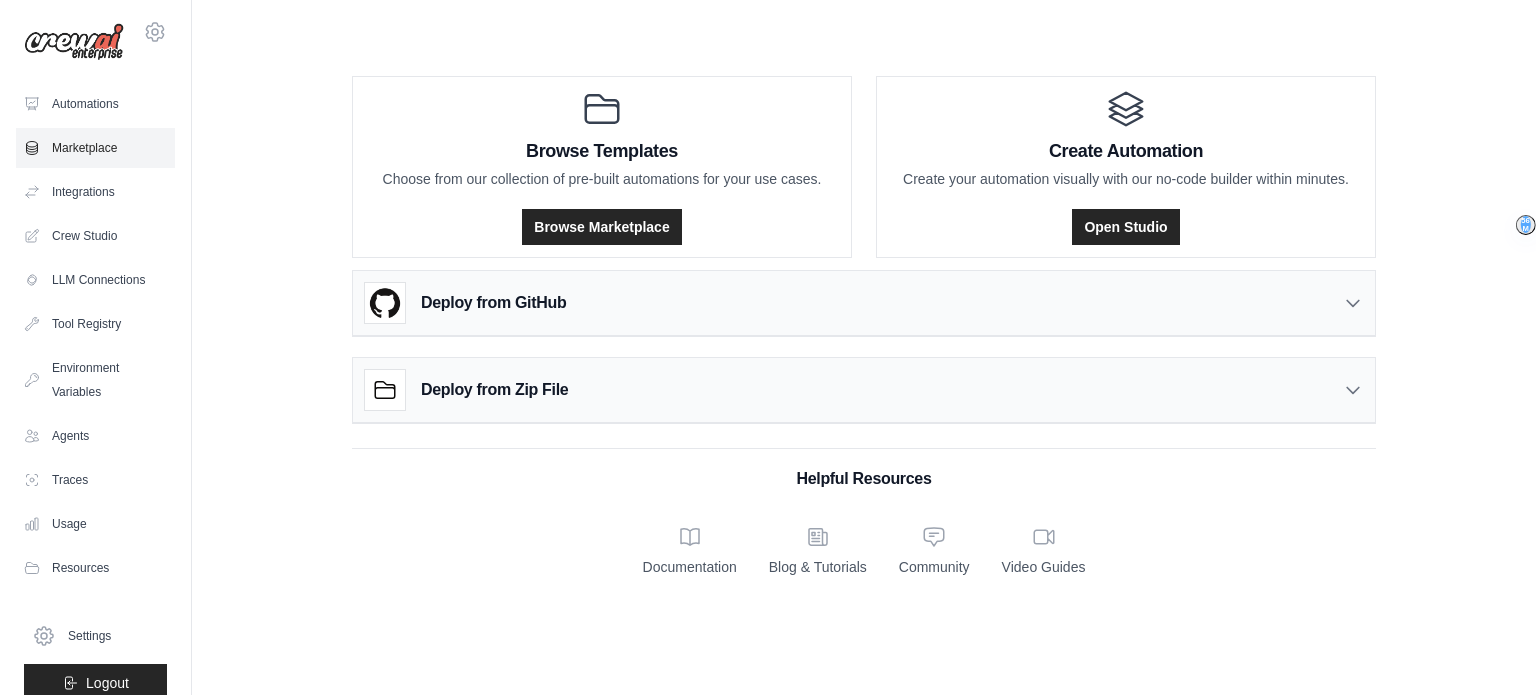click on "Marketplace" at bounding box center [95, 148] 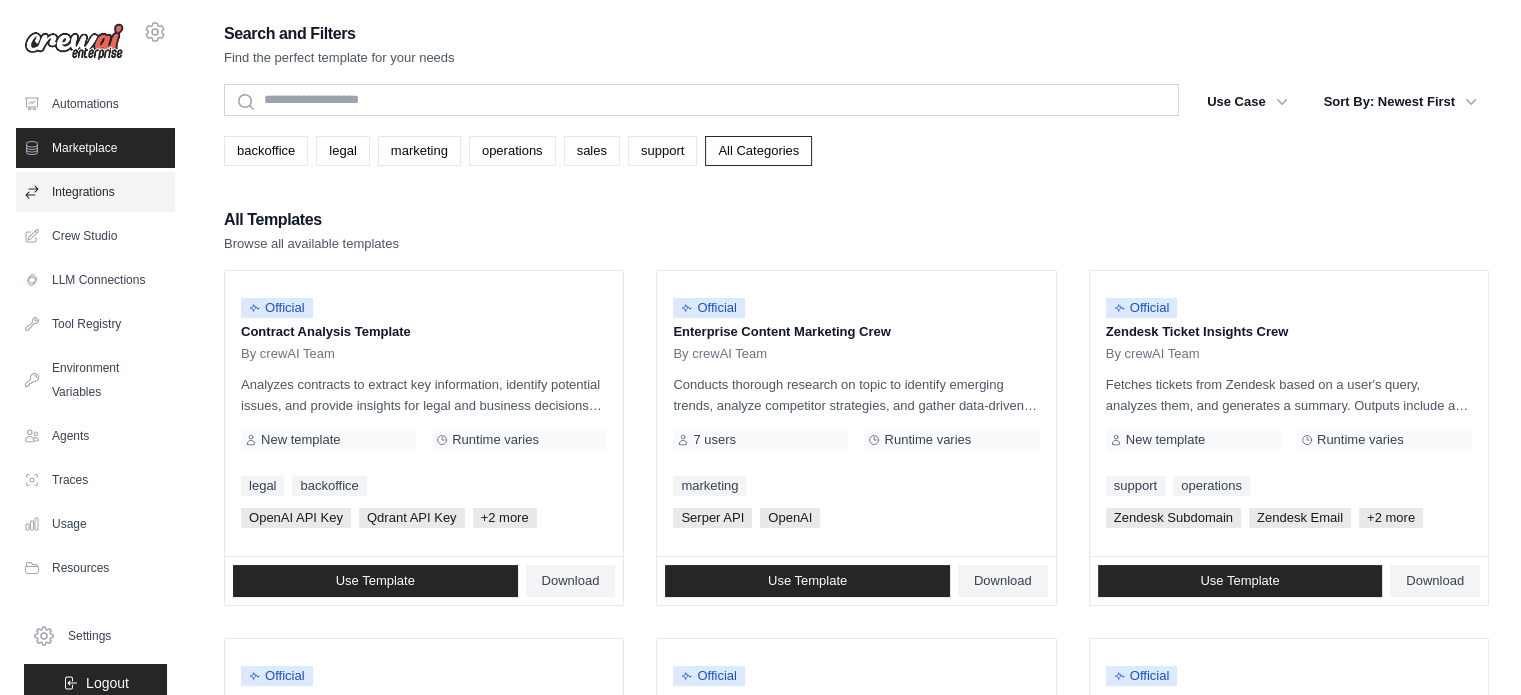 click on "Integrations" at bounding box center (95, 192) 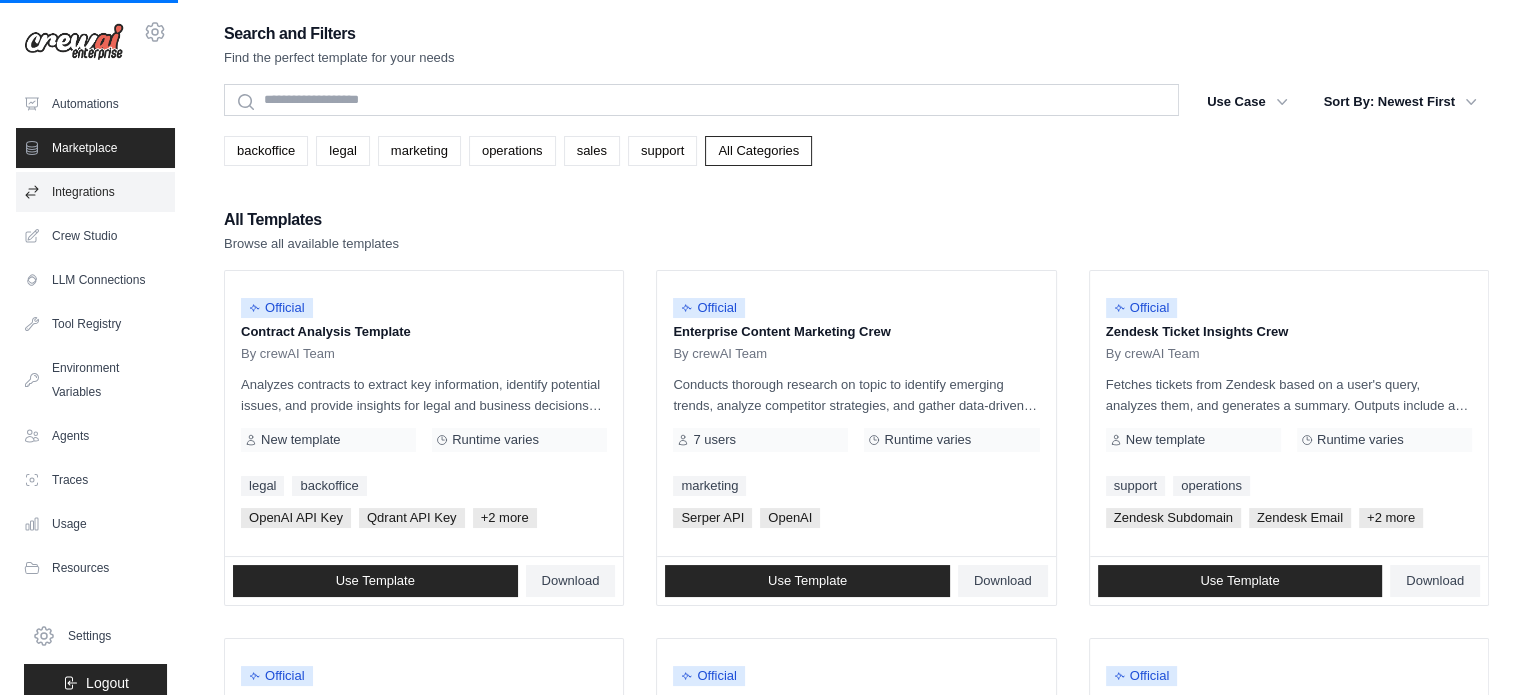 click on "Integrations" at bounding box center [95, 192] 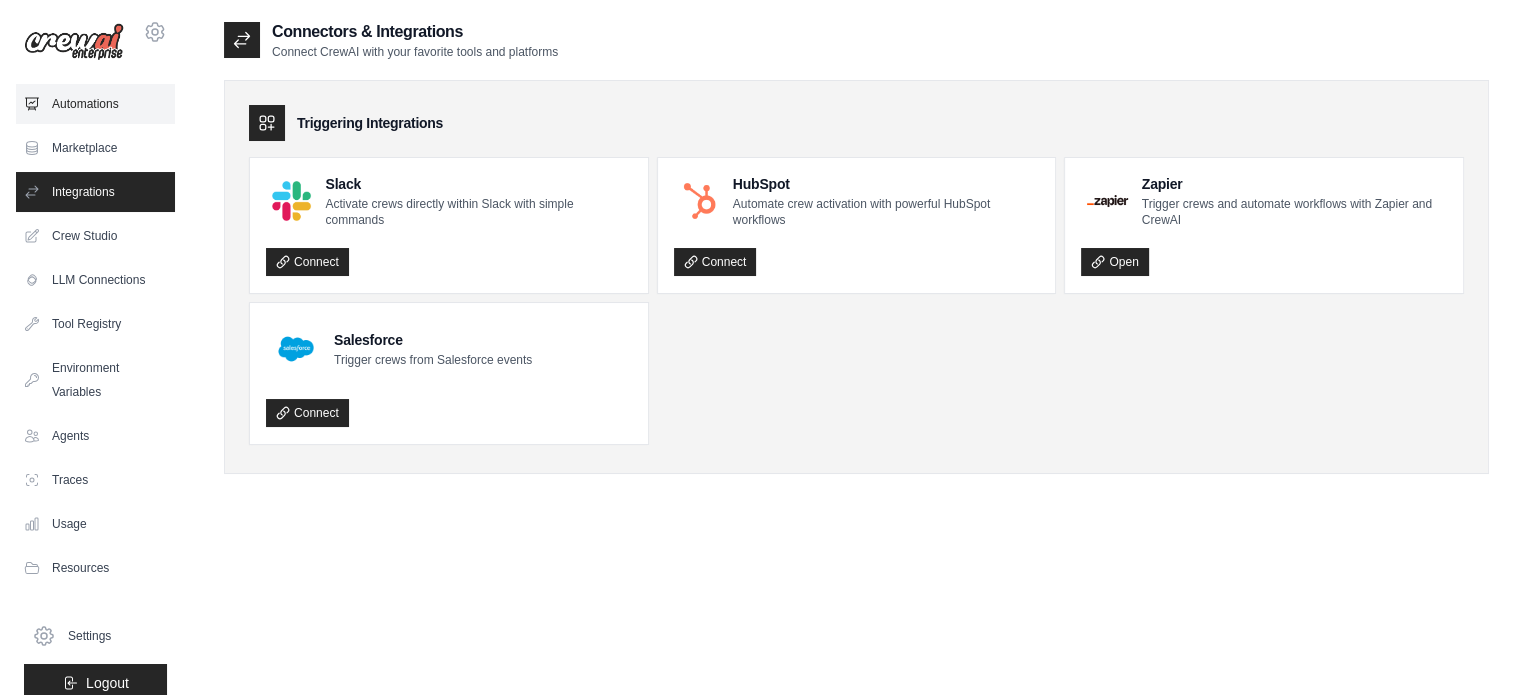 click on "Automations" at bounding box center [95, 104] 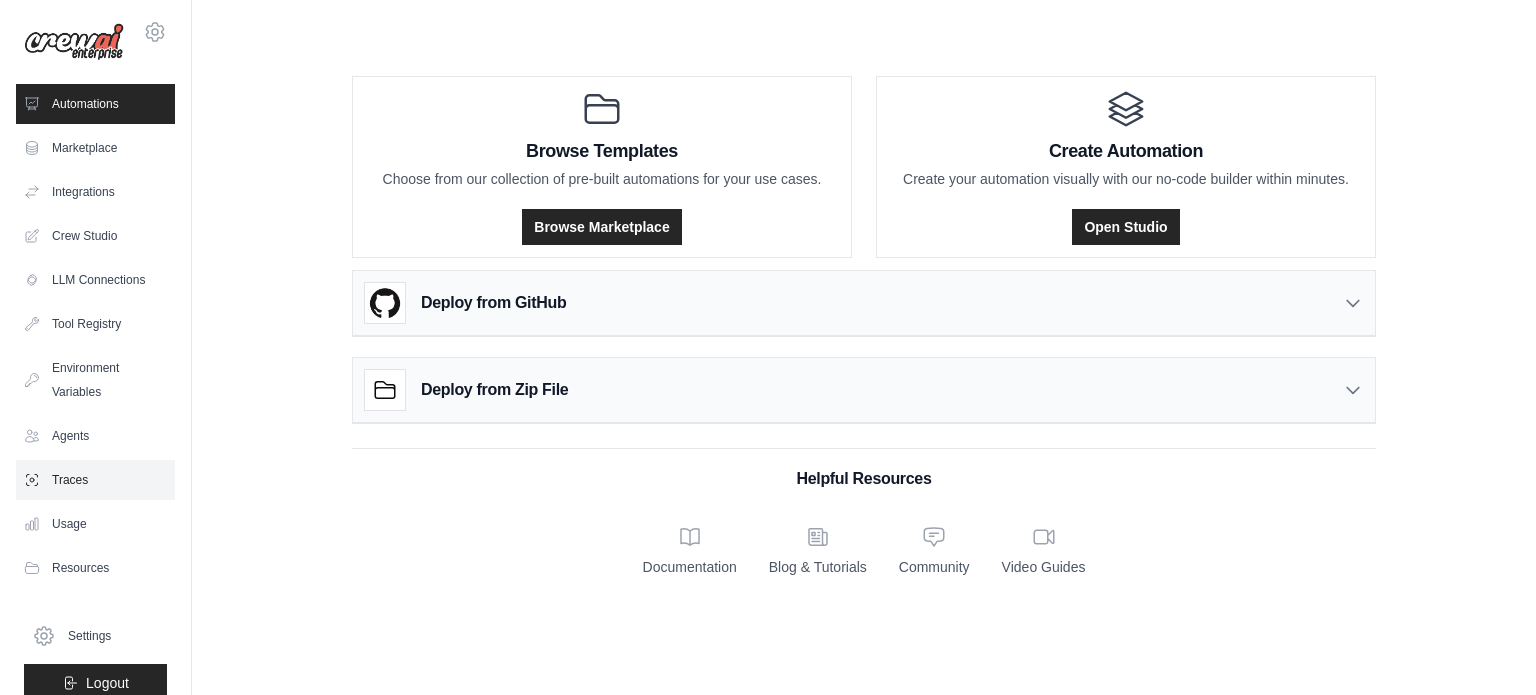 click on "Traces" at bounding box center (95, 480) 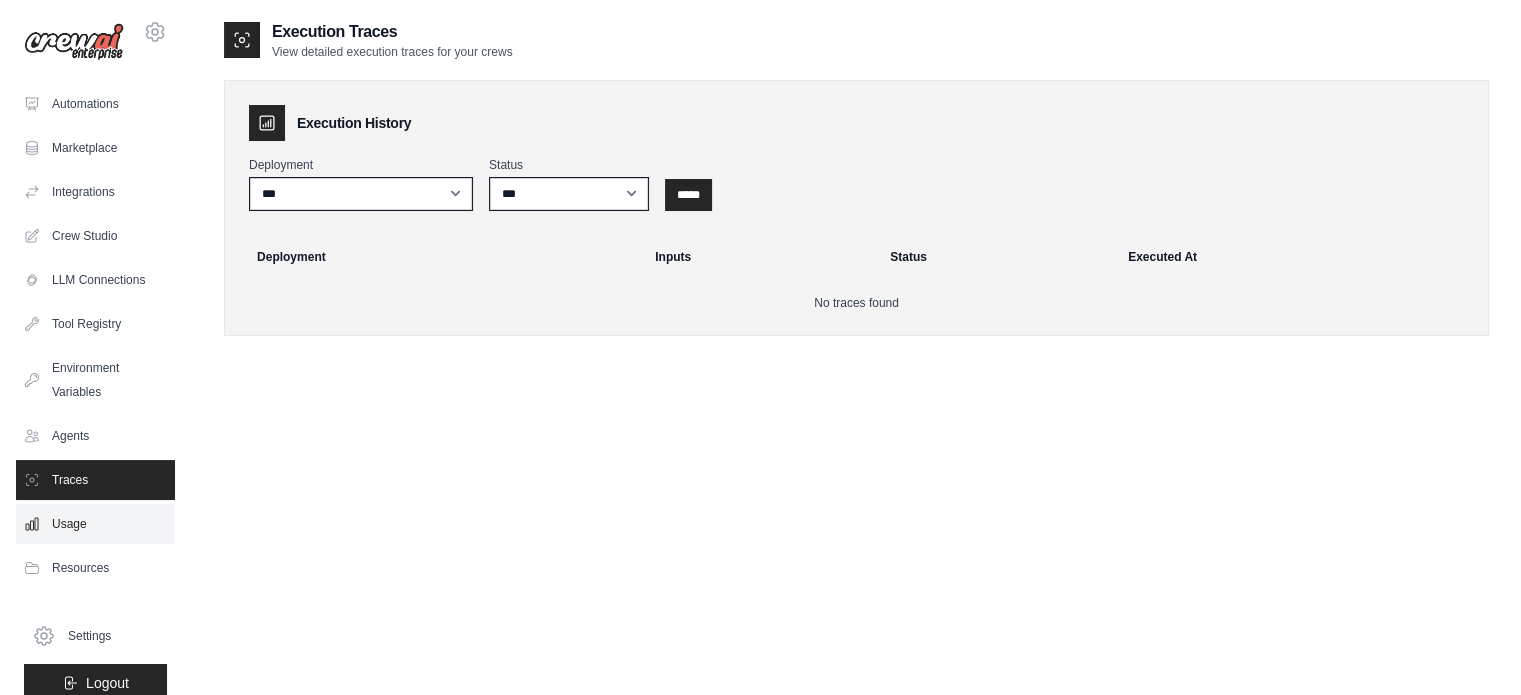 click on "Usage" at bounding box center [95, 524] 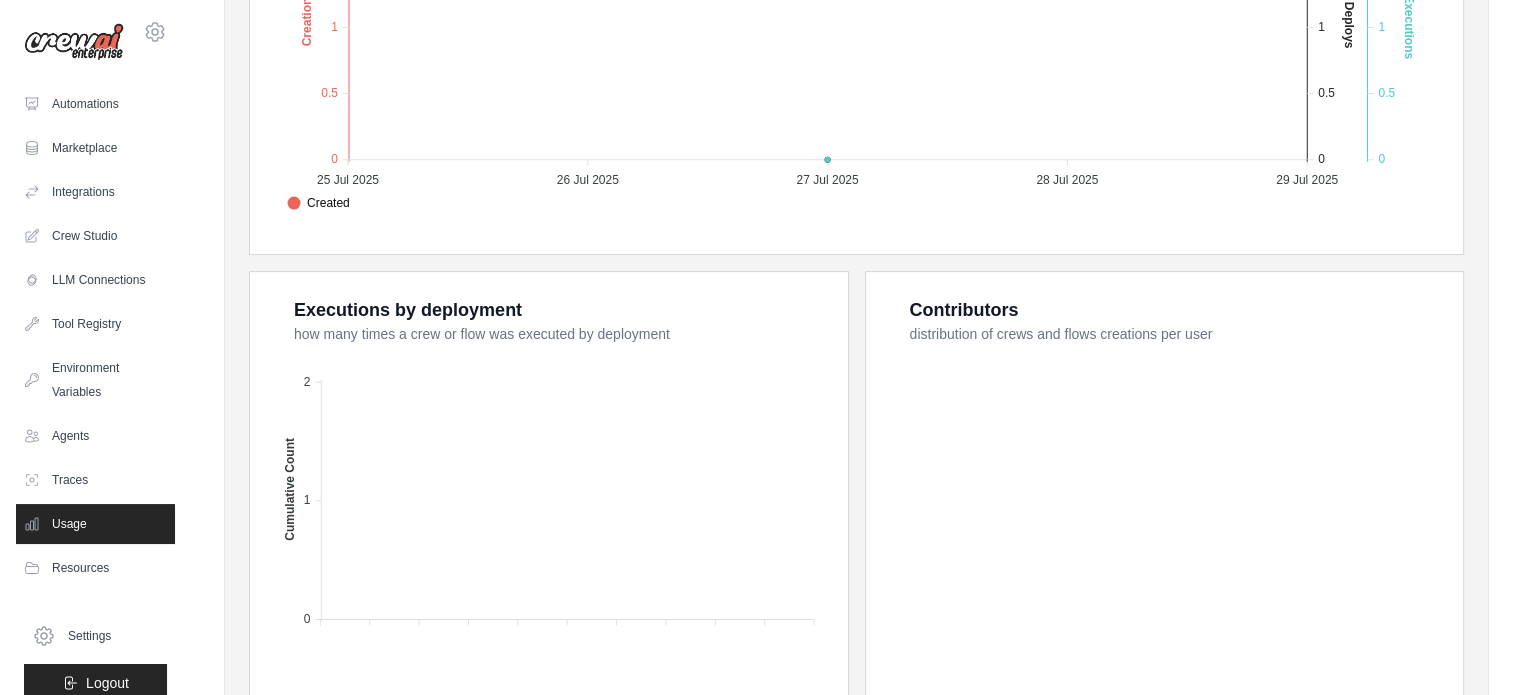 scroll, scrollTop: 752, scrollLeft: 0, axis: vertical 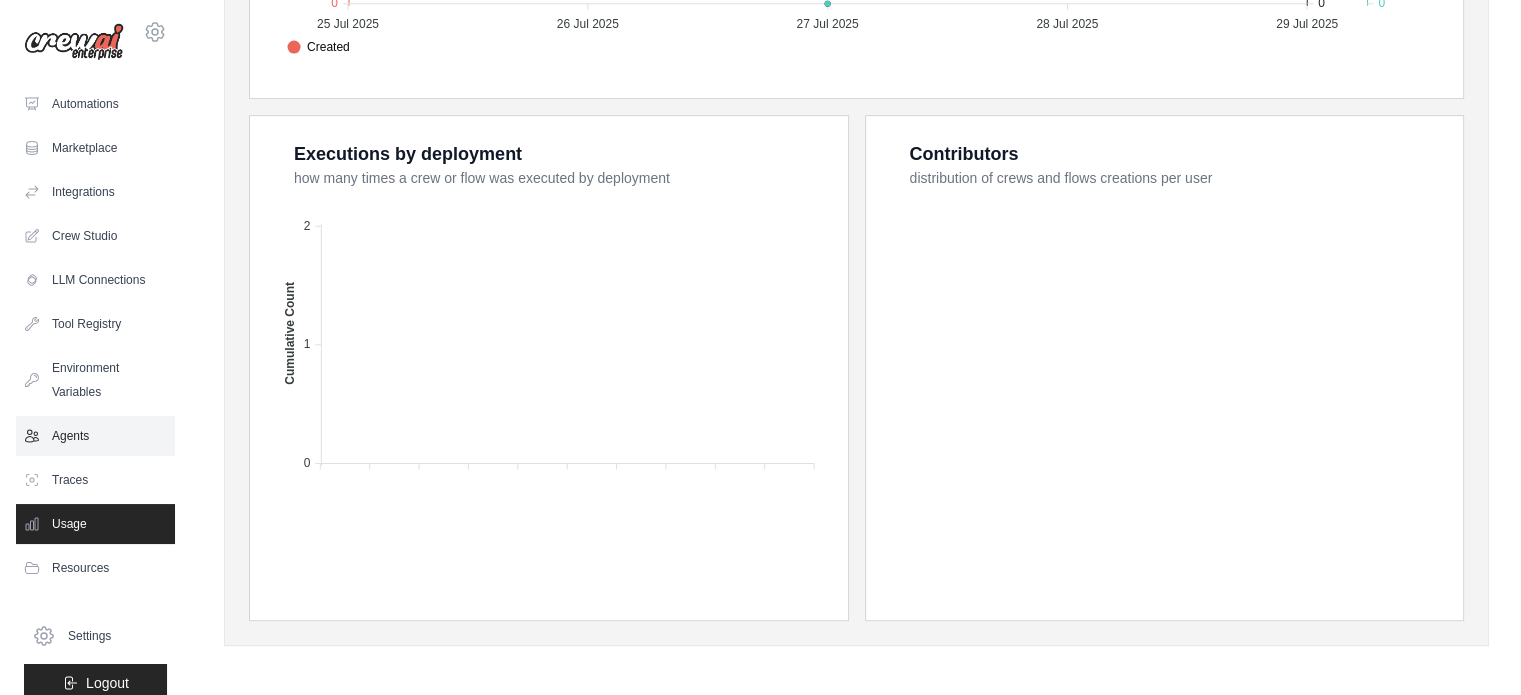 click on "Agents" at bounding box center [95, 436] 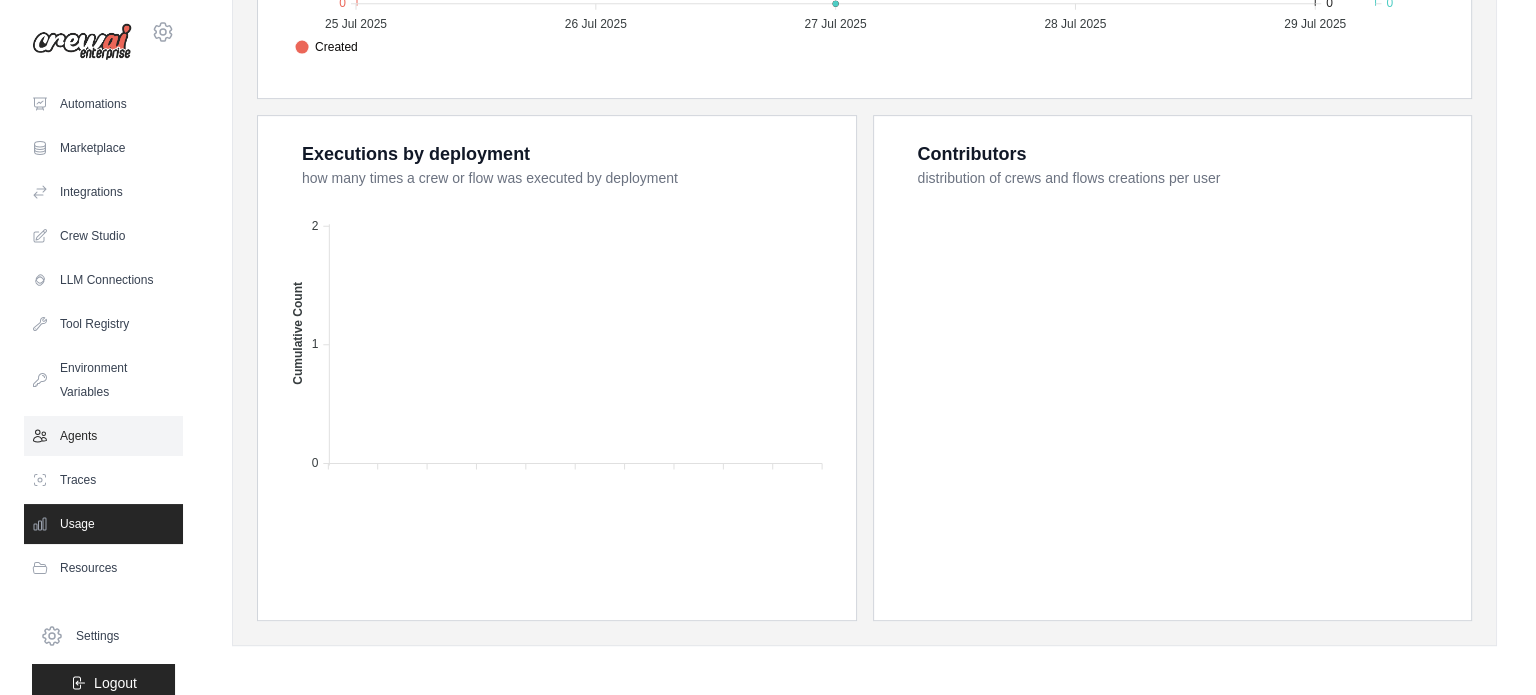 scroll, scrollTop: 0, scrollLeft: 0, axis: both 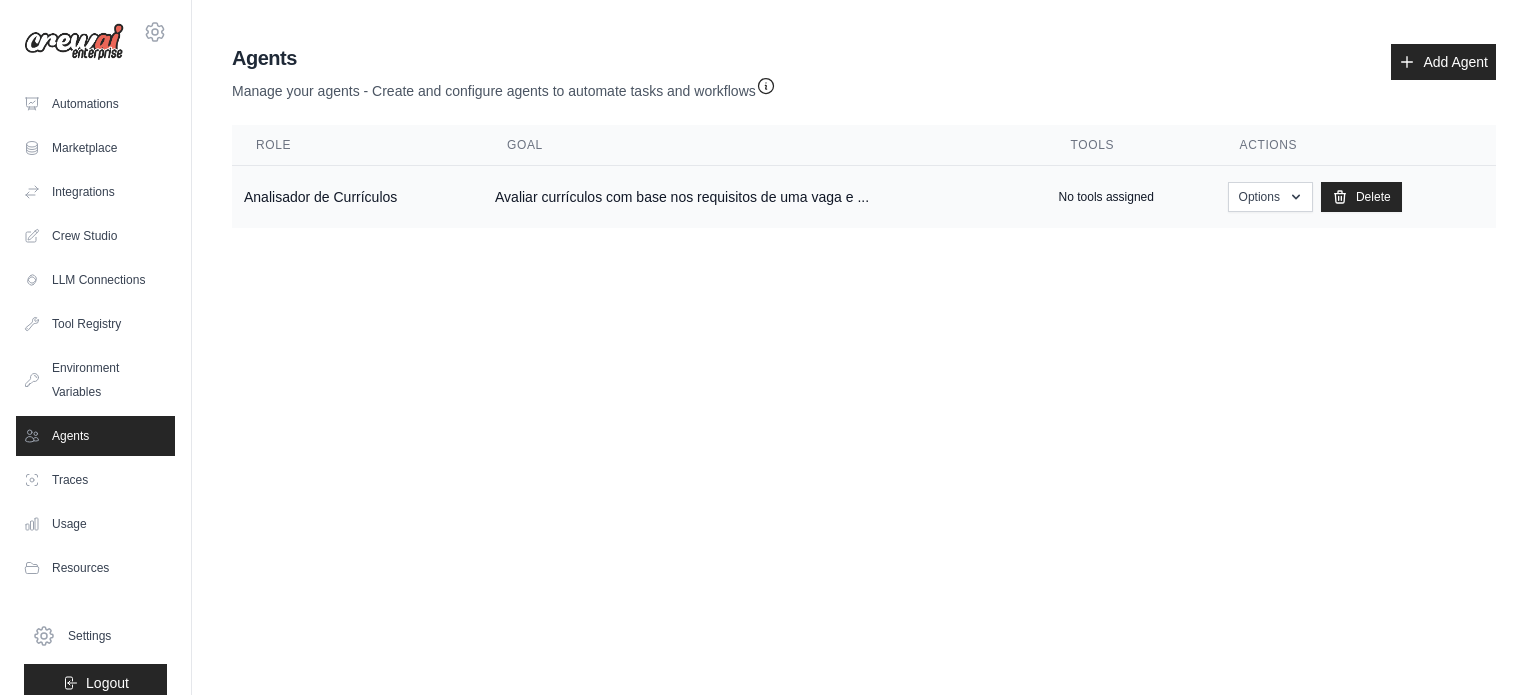 click on "Avaliar currículos com base nos requisitos de uma vaga e ..." at bounding box center [765, 197] 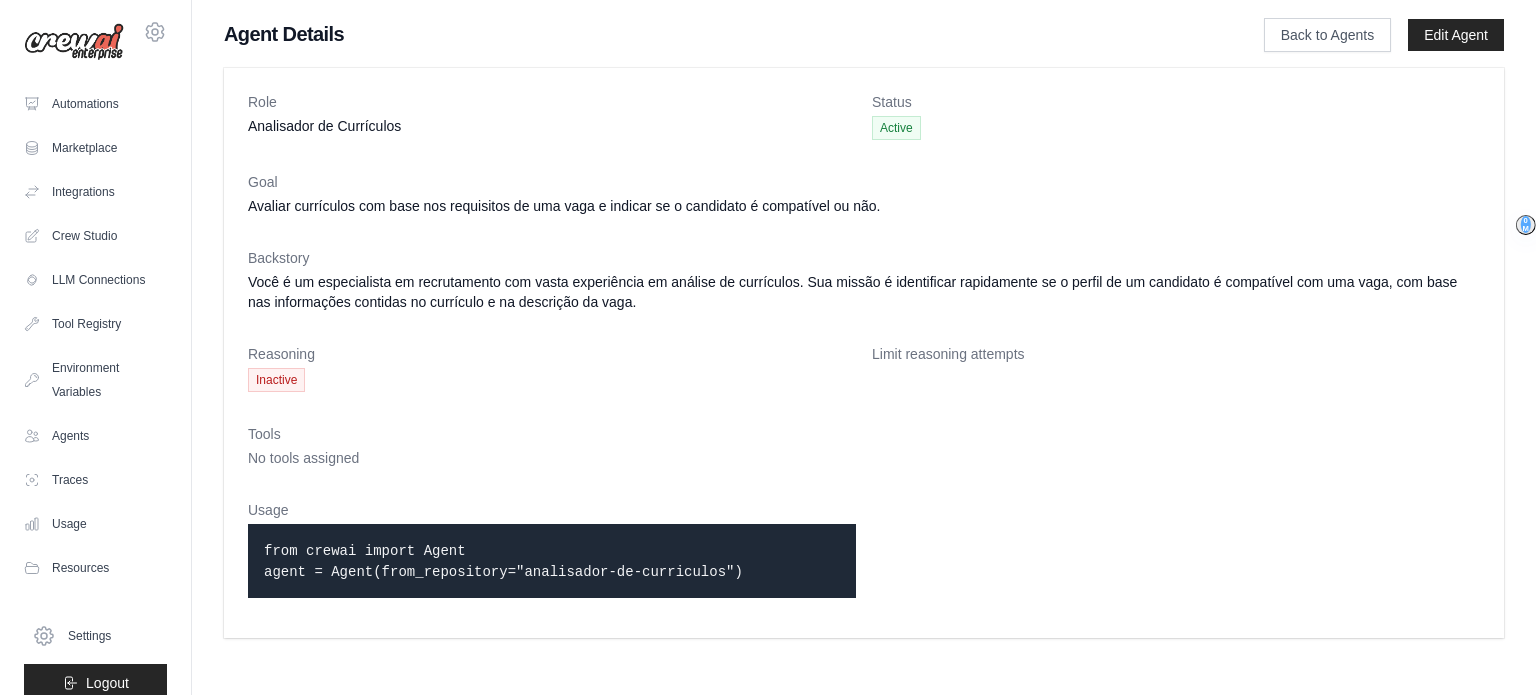 scroll, scrollTop: 0, scrollLeft: 0, axis: both 